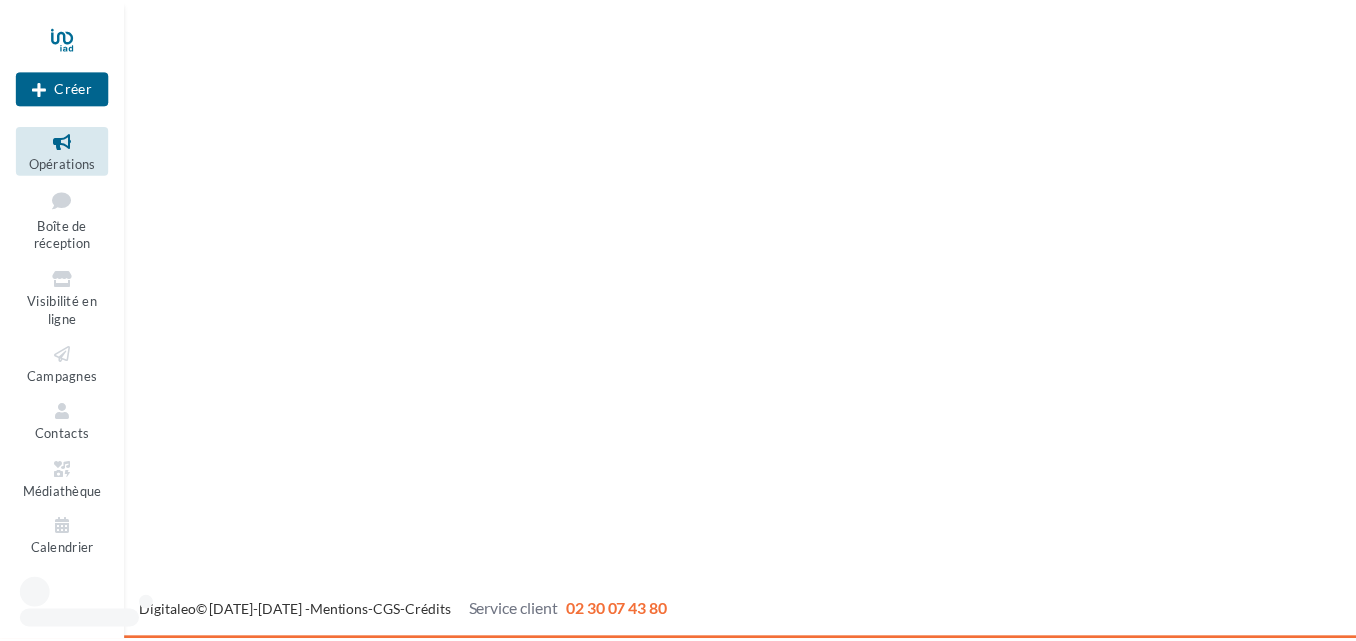 scroll, scrollTop: 0, scrollLeft: 0, axis: both 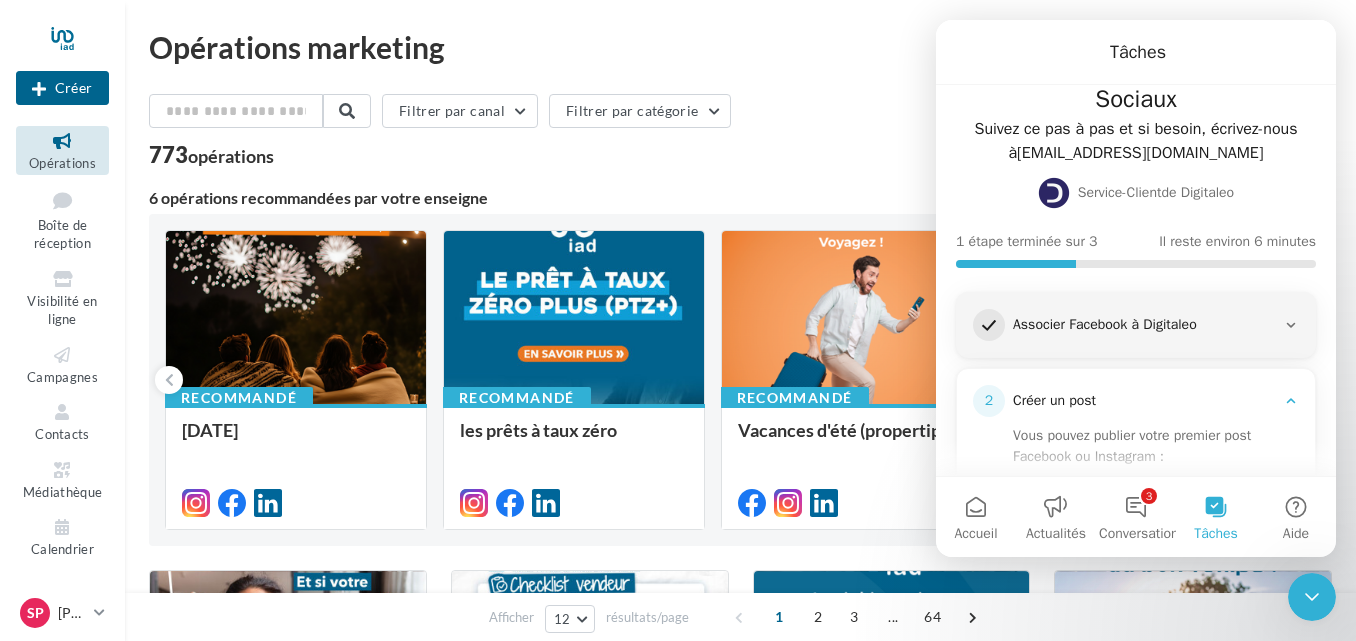 click 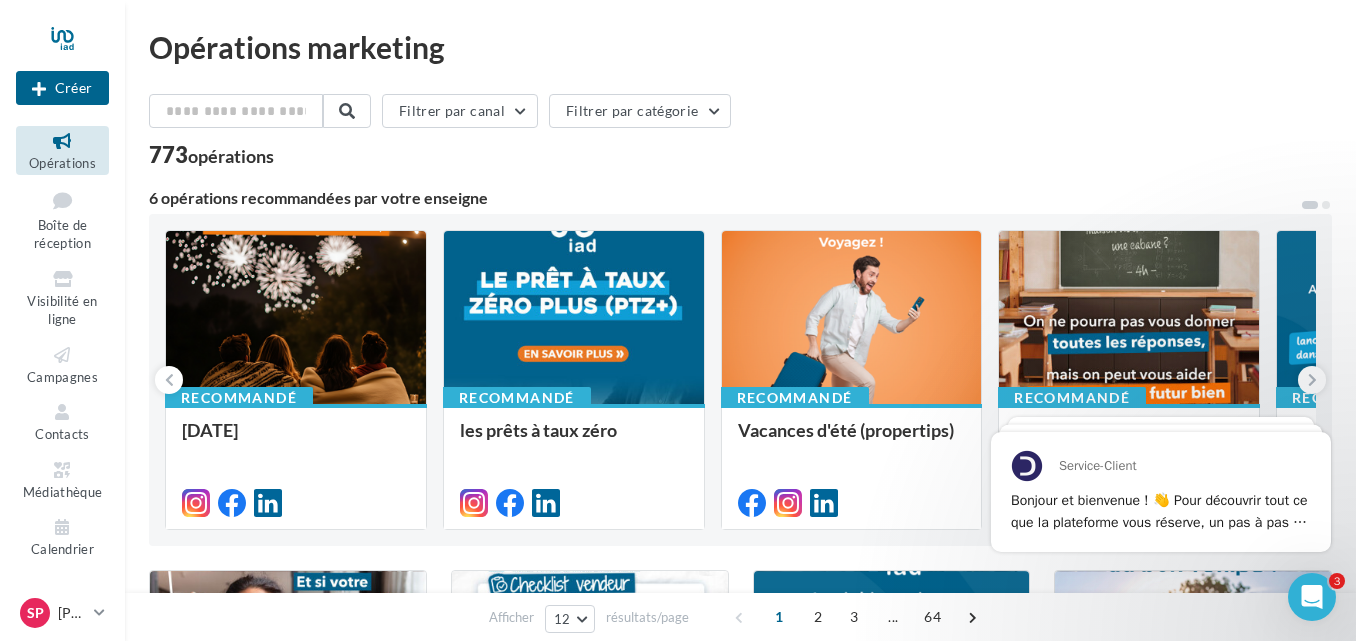 scroll, scrollTop: 0, scrollLeft: 0, axis: both 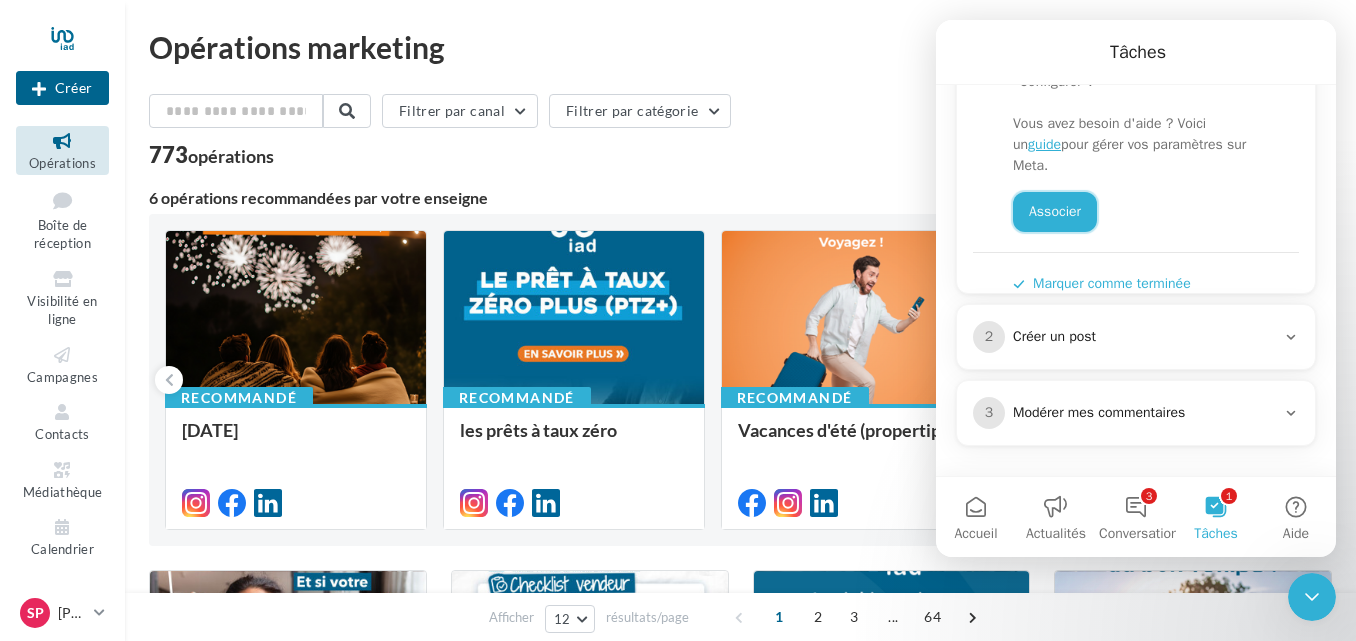 click on "Associer" at bounding box center (1055, 212) 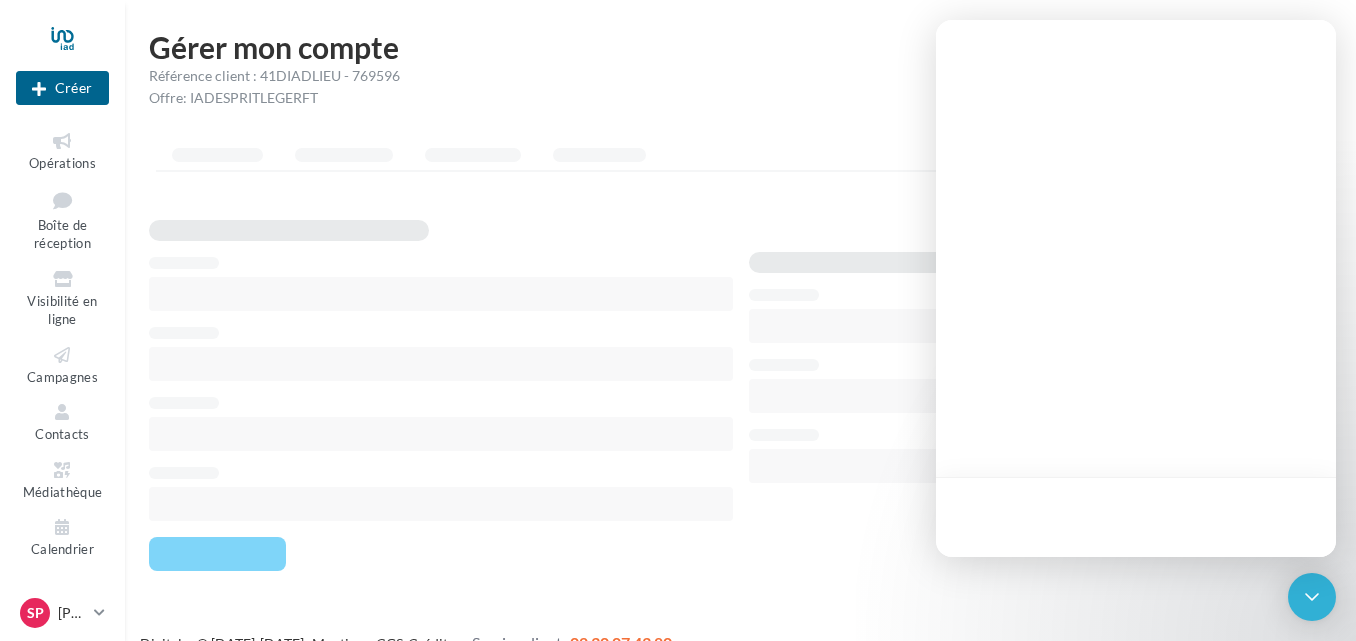 scroll, scrollTop: 0, scrollLeft: 0, axis: both 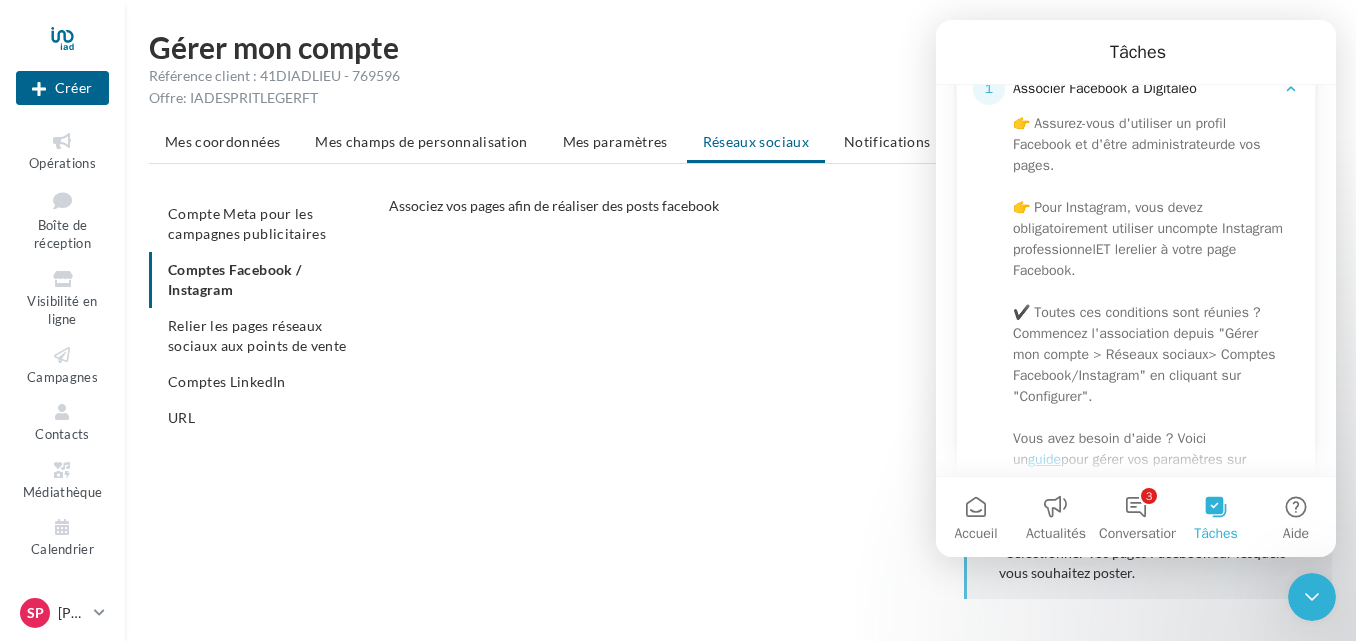 click on "CONFIGURER MES COMPTES POUR POSTER sur instagram et facebook   Depuis Instagram, - Assurez-vous d’avoir un compte professionnel Instagram et d’être administrateur de ce compte - Associer votre compte pro Instagram à une de vos pages Facebook Depuis cette page, - Cliquer sur Configurer, - Sélectionner votre compte Instagram - Sélectionner la page Facebook qui a été auparavant reliée à votre compte Instagram - Sélectionner vos pages Facebook sur lesquels vous souhaitez poster." at bounding box center [868, 434] 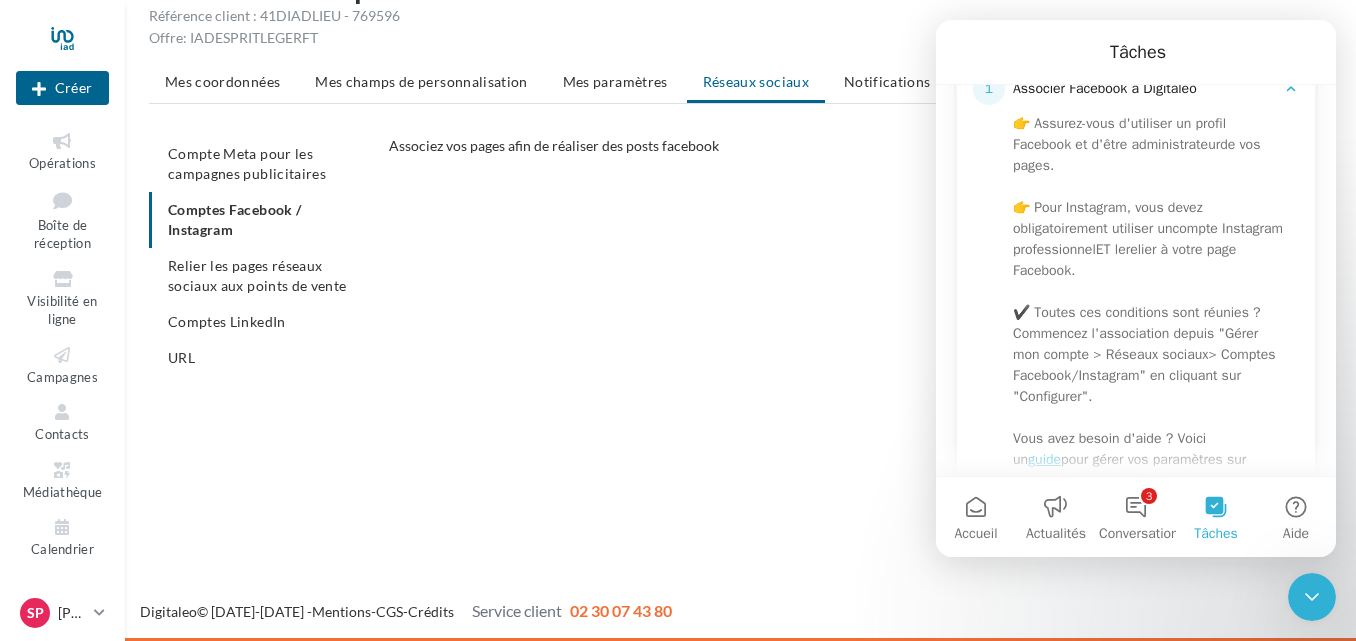click at bounding box center (1312, 597) 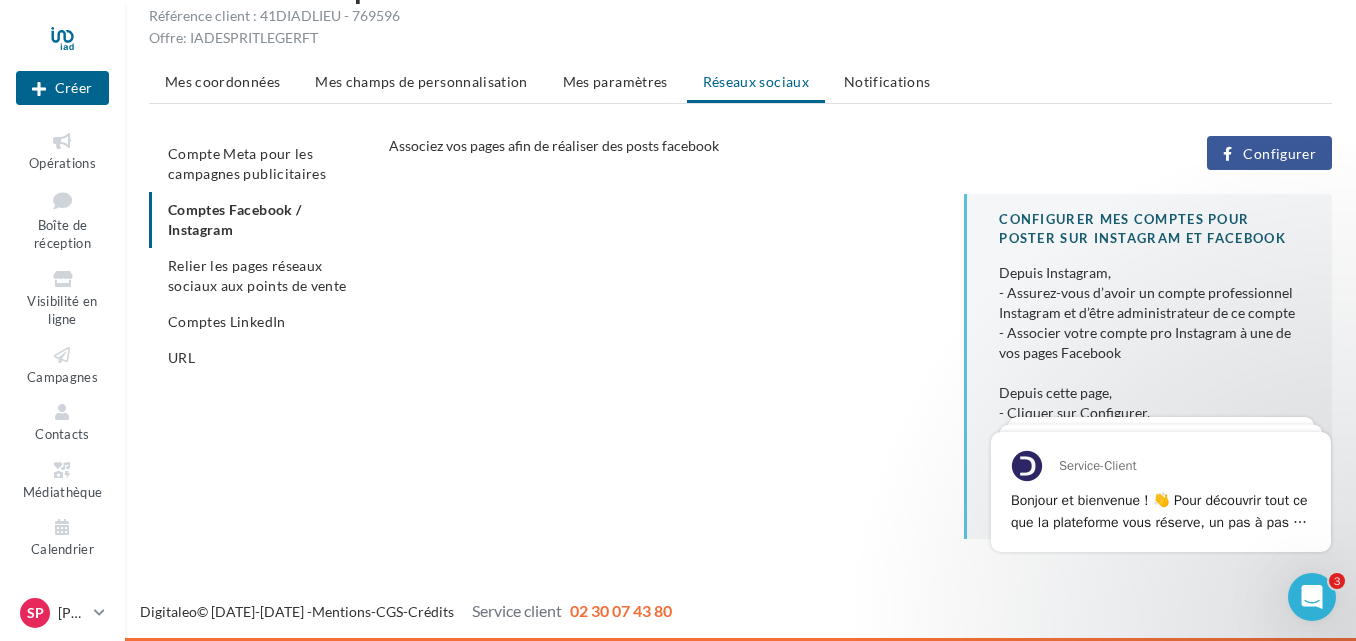 scroll, scrollTop: 0, scrollLeft: 0, axis: both 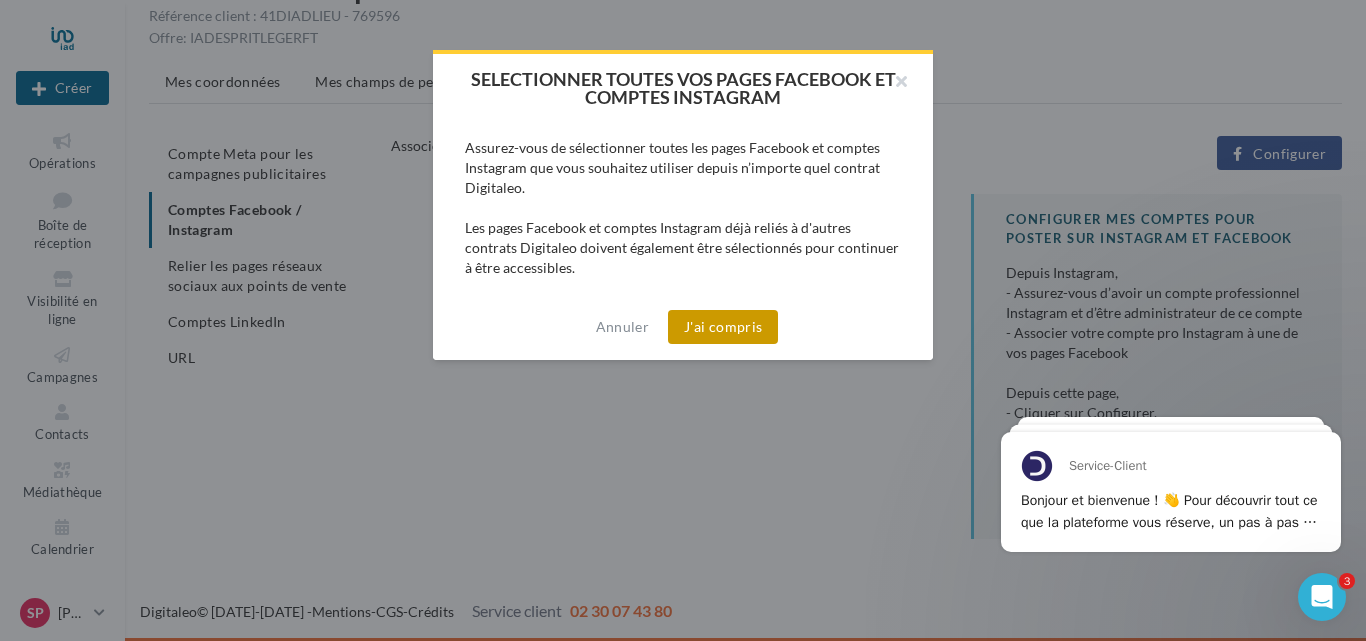 click on "J'ai compris" at bounding box center (723, 327) 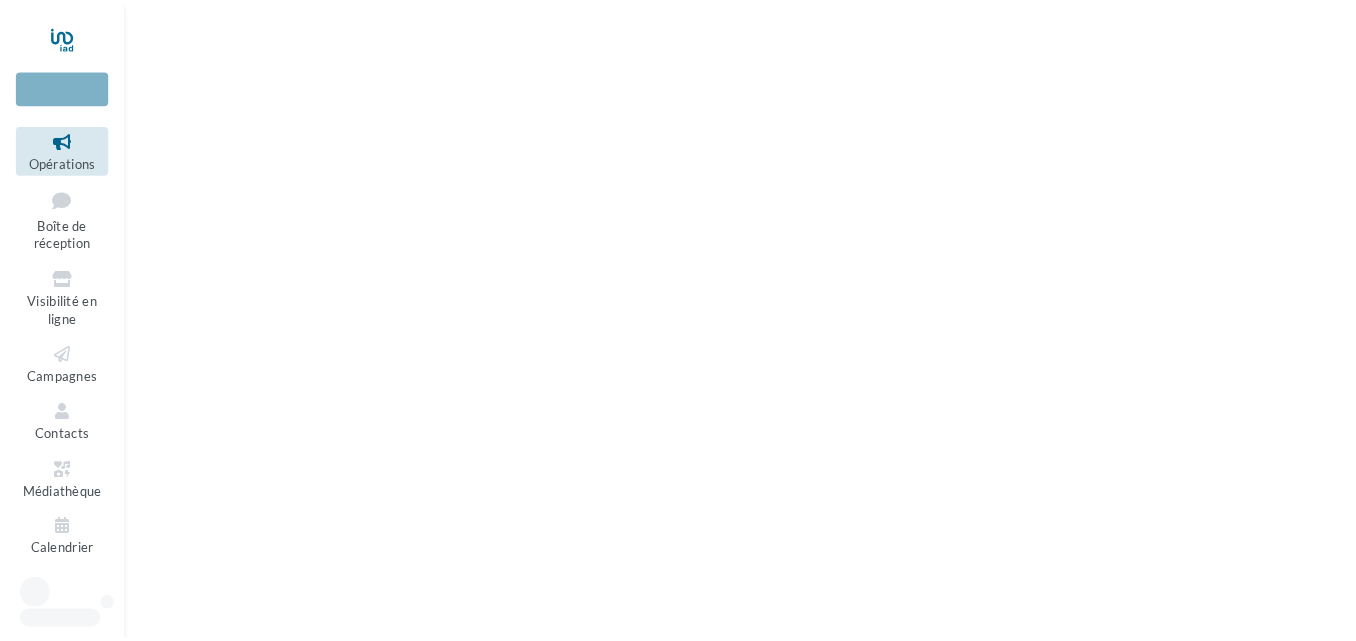scroll, scrollTop: 0, scrollLeft: 0, axis: both 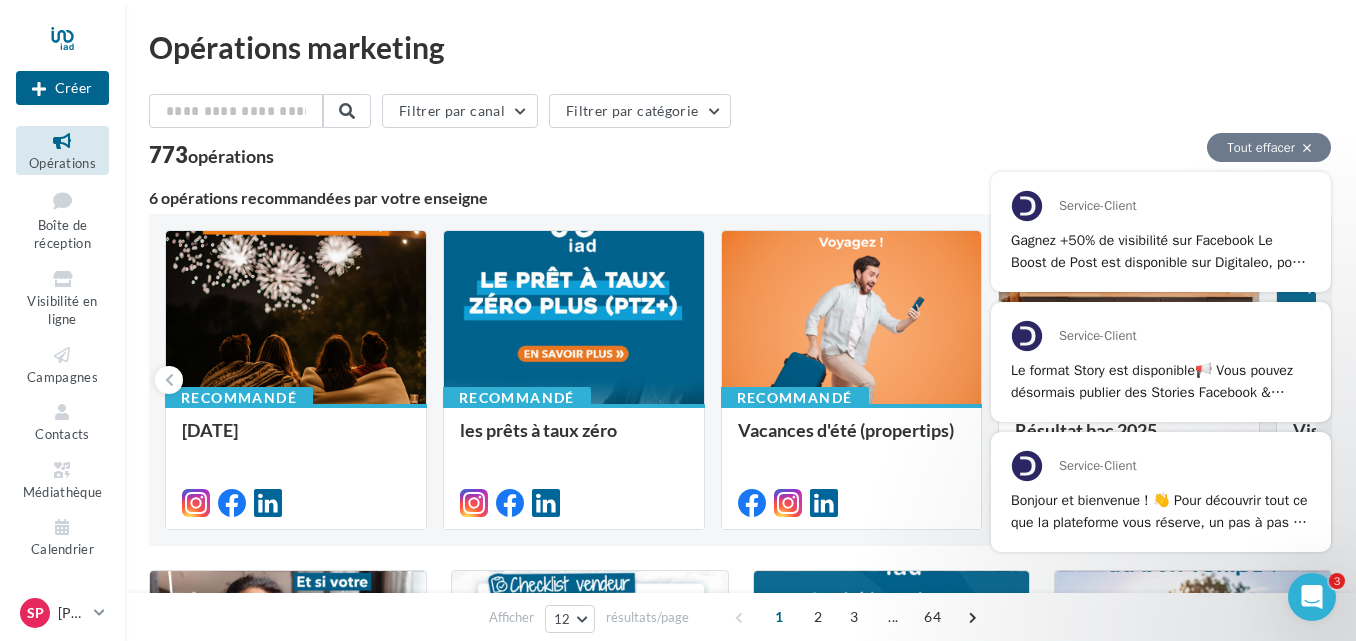 click at bounding box center [1307, 148] 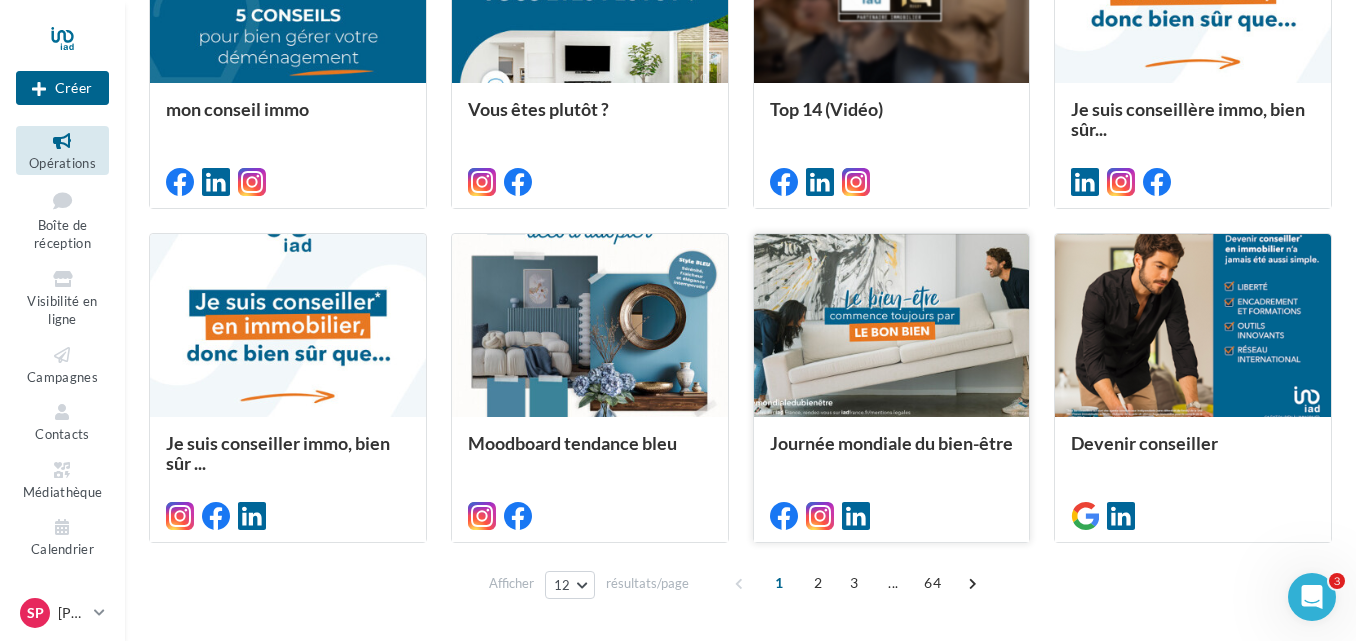 scroll, scrollTop: 1074, scrollLeft: 0, axis: vertical 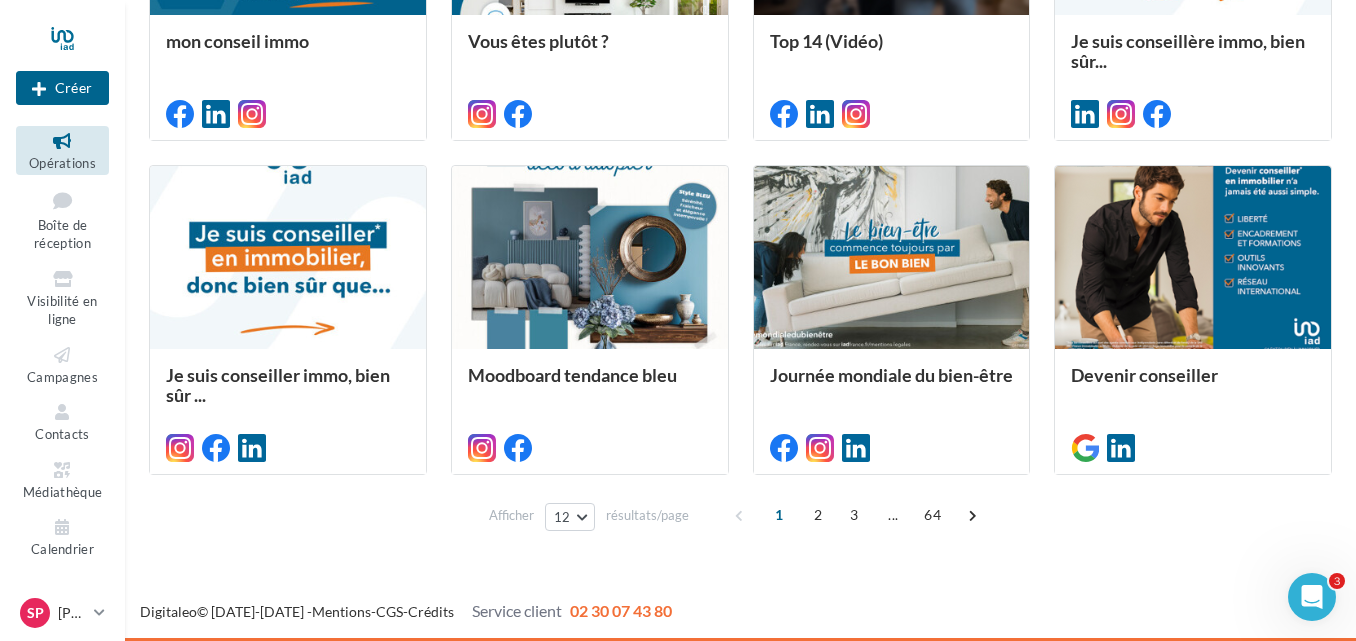 click on "Opérations" at bounding box center [62, 163] 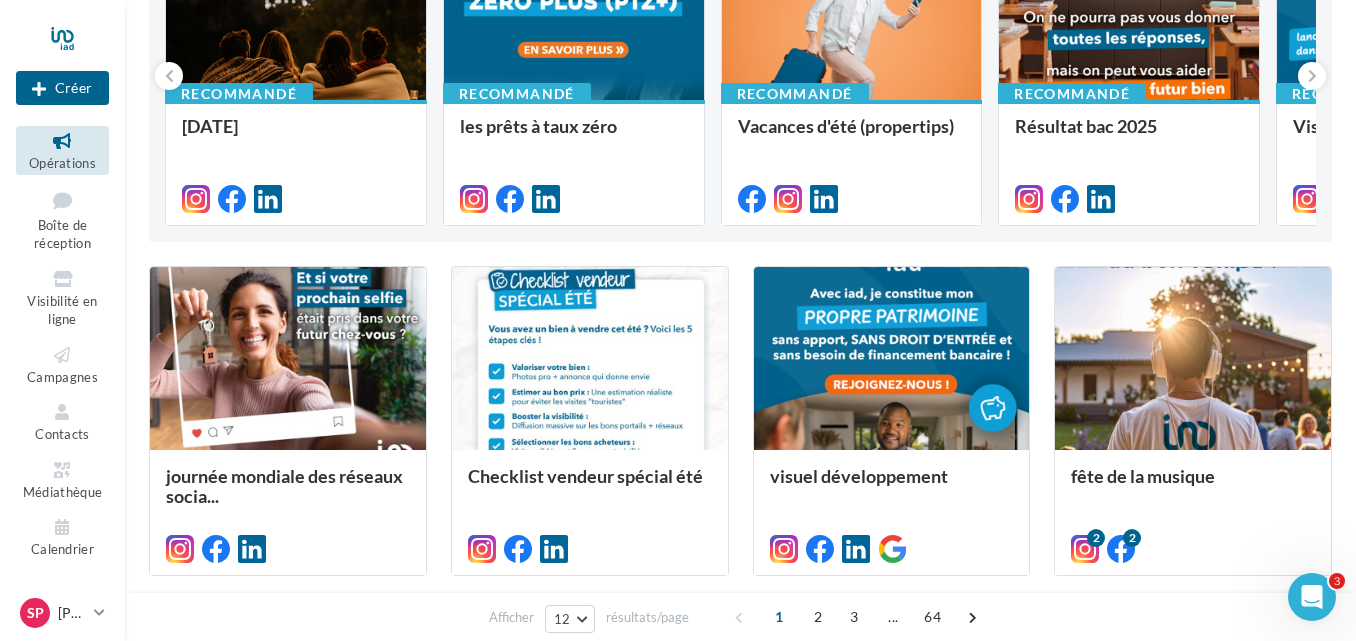 scroll, scrollTop: 0, scrollLeft: 0, axis: both 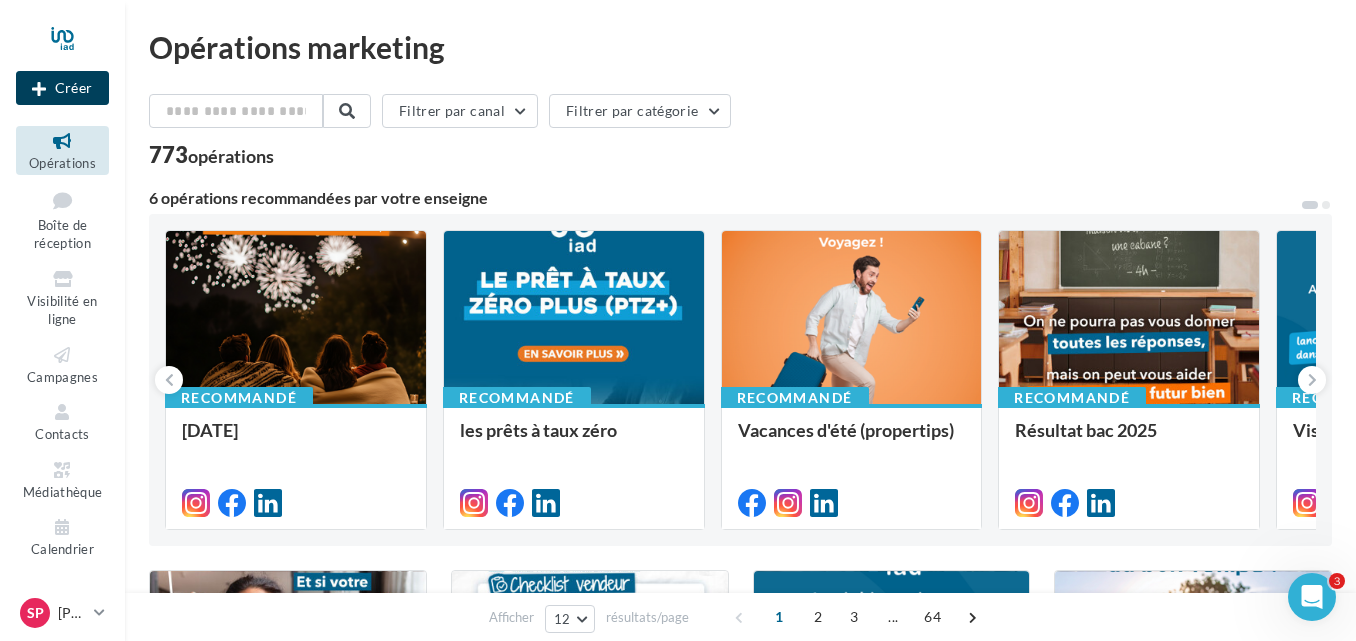 click on "Créer" at bounding box center (62, 88) 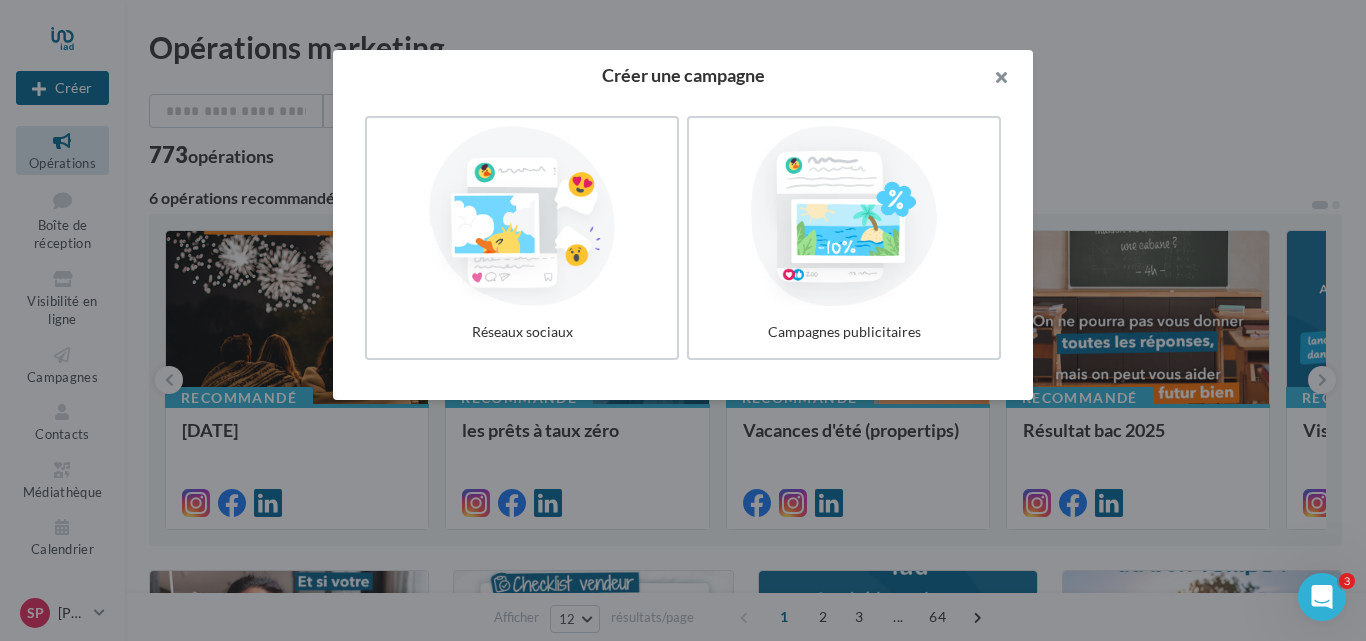 click at bounding box center (993, 80) 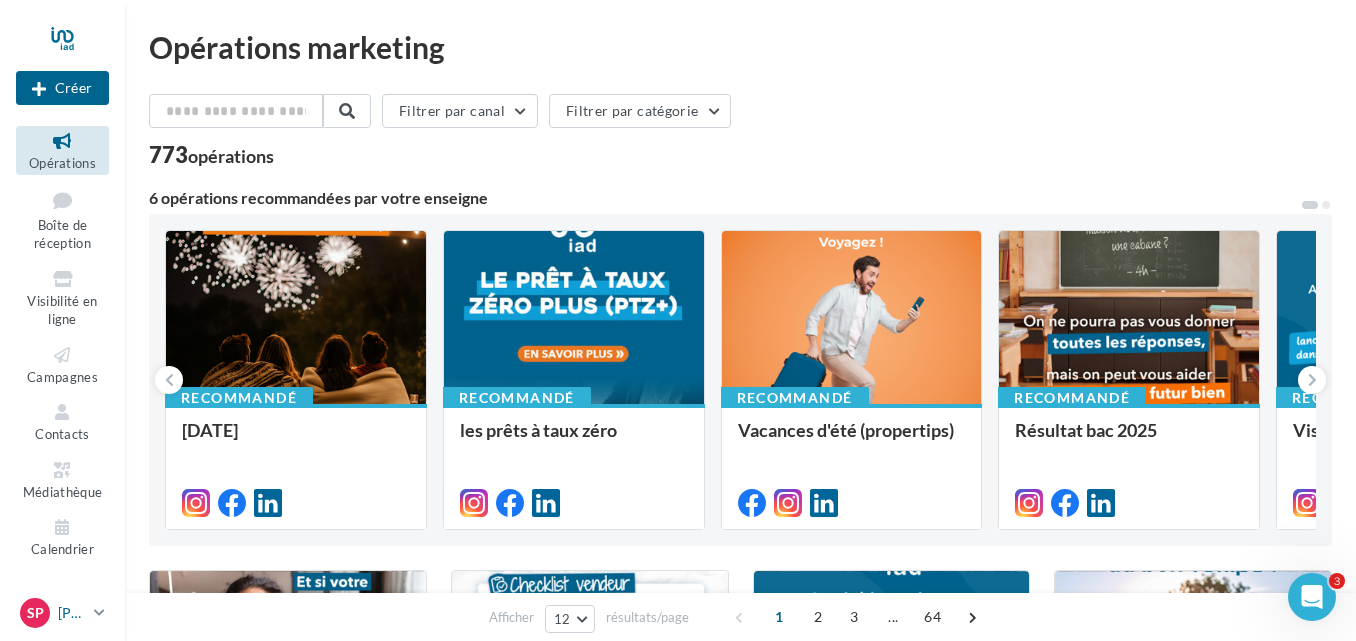 click on "Sp" at bounding box center (35, 613) 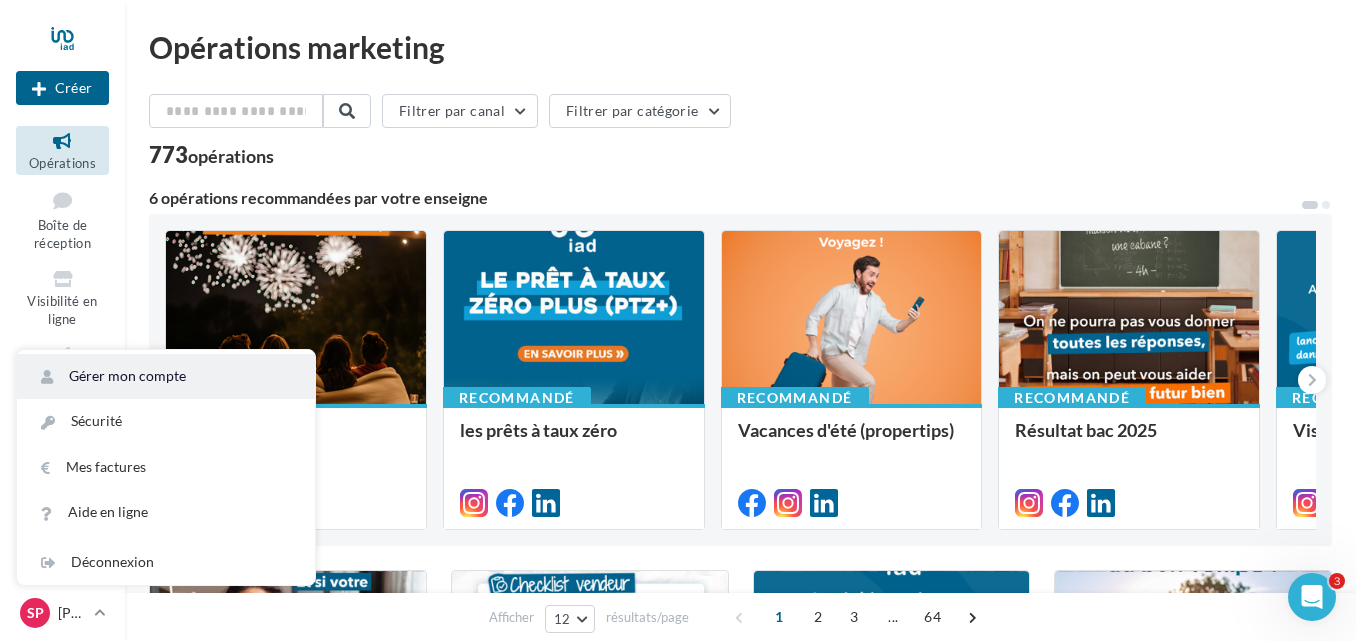 click on "Gérer mon compte" at bounding box center [166, 376] 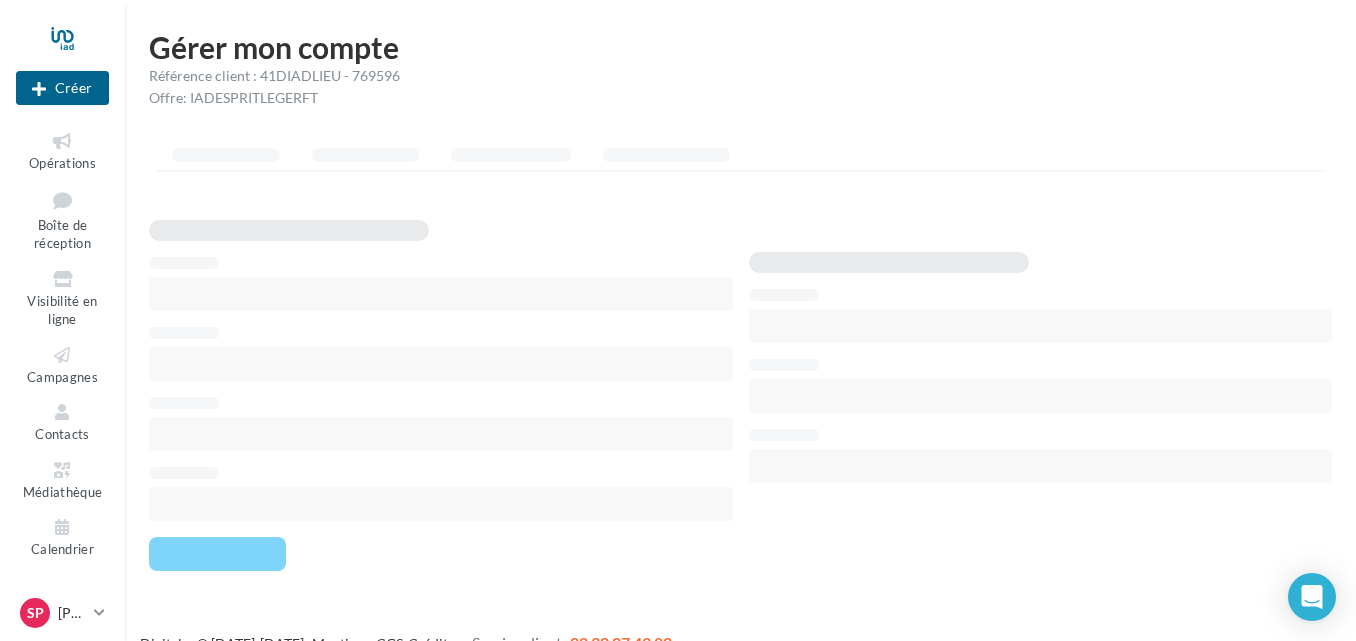 scroll, scrollTop: 0, scrollLeft: 0, axis: both 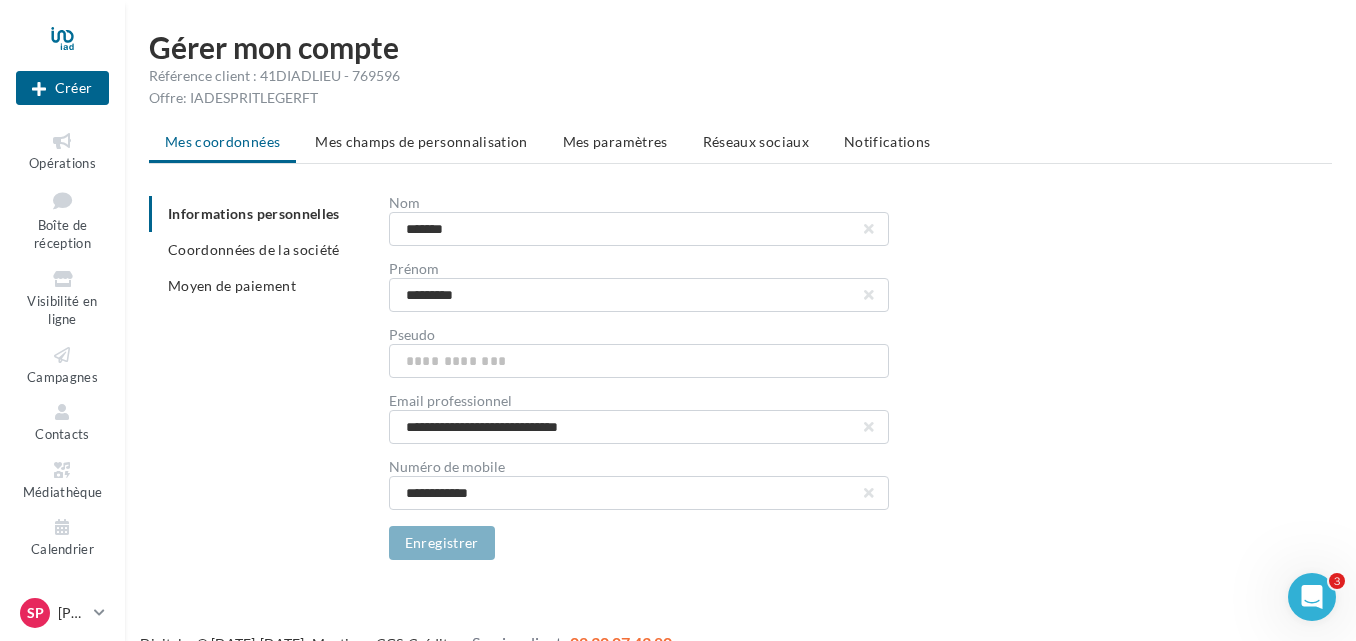 click on "Réseaux sociaux" at bounding box center (756, 141) 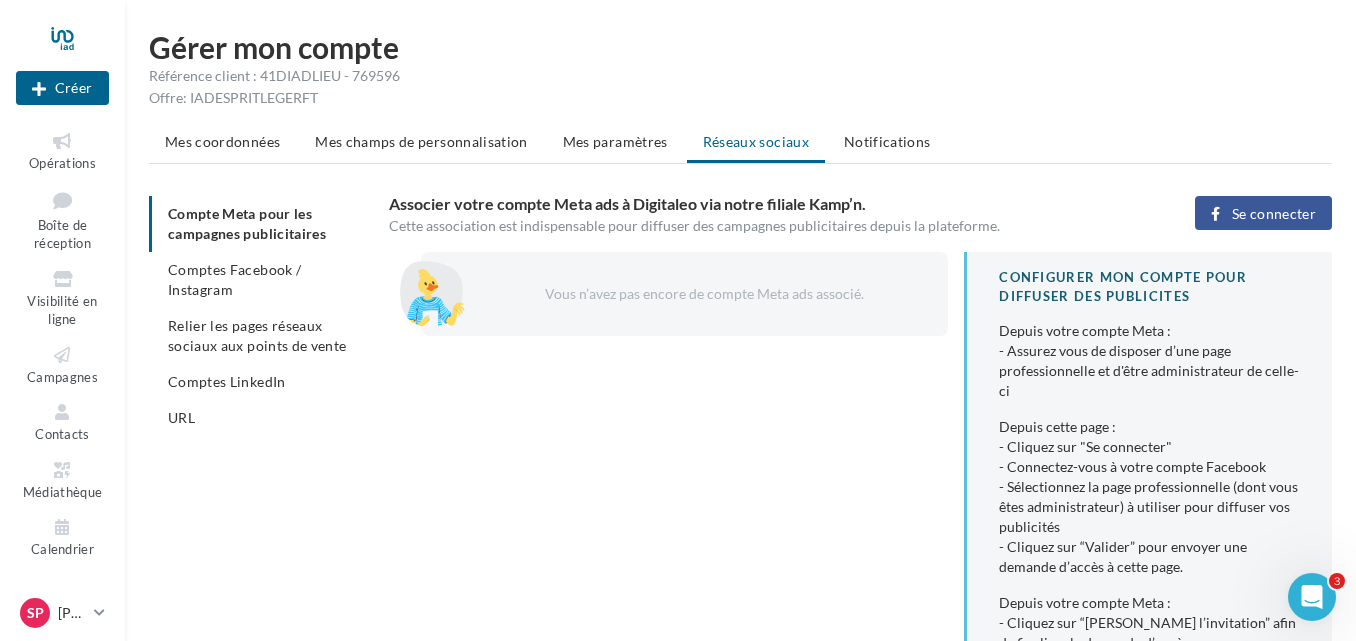 click on "Se connecter" at bounding box center (1274, 214) 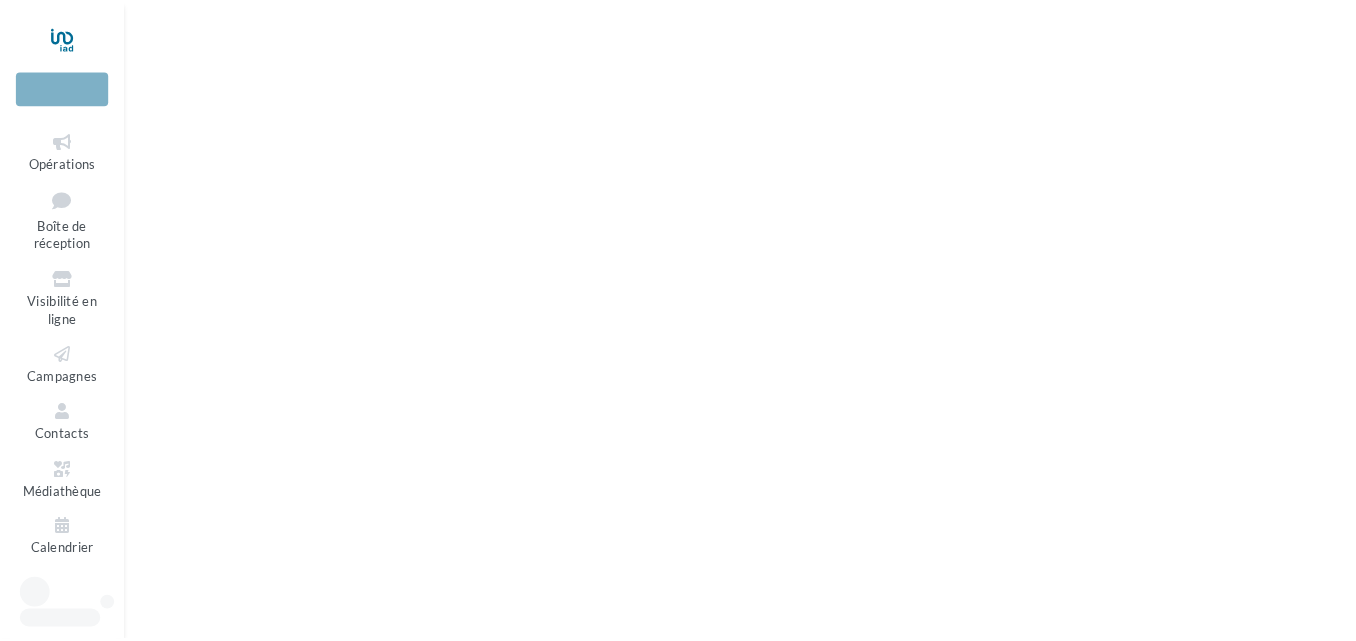 scroll, scrollTop: 0, scrollLeft: 0, axis: both 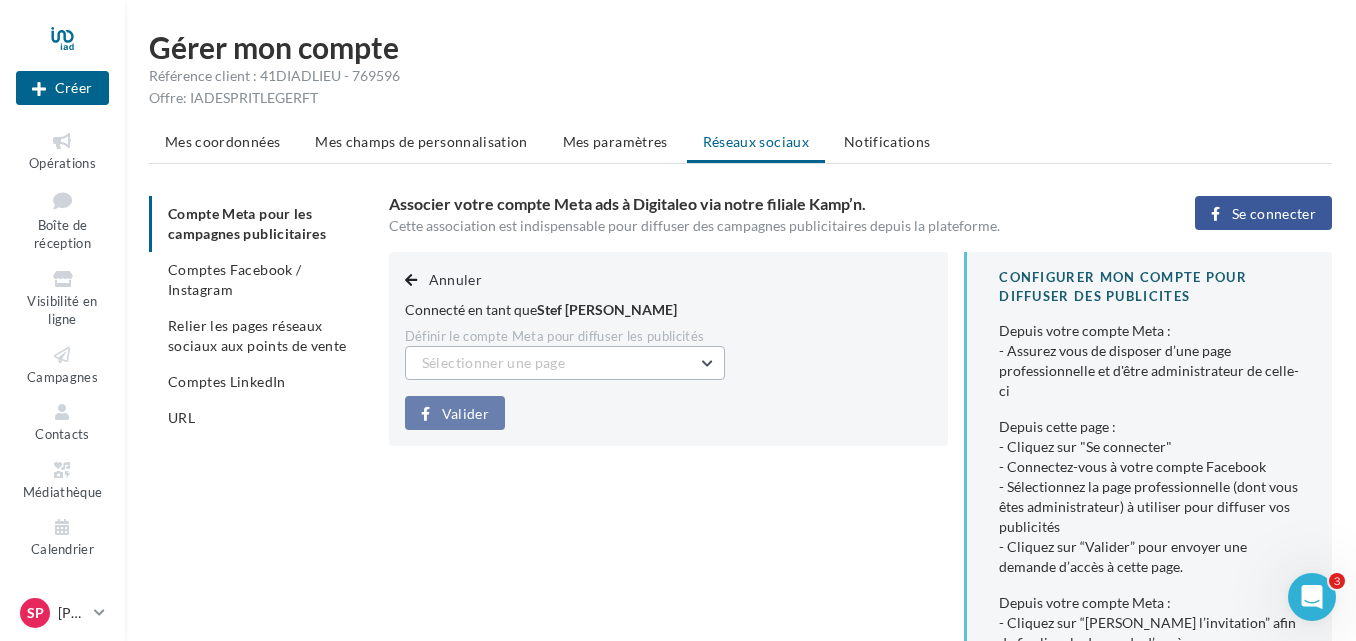 click on "Sélectionner une page" at bounding box center (565, 363) 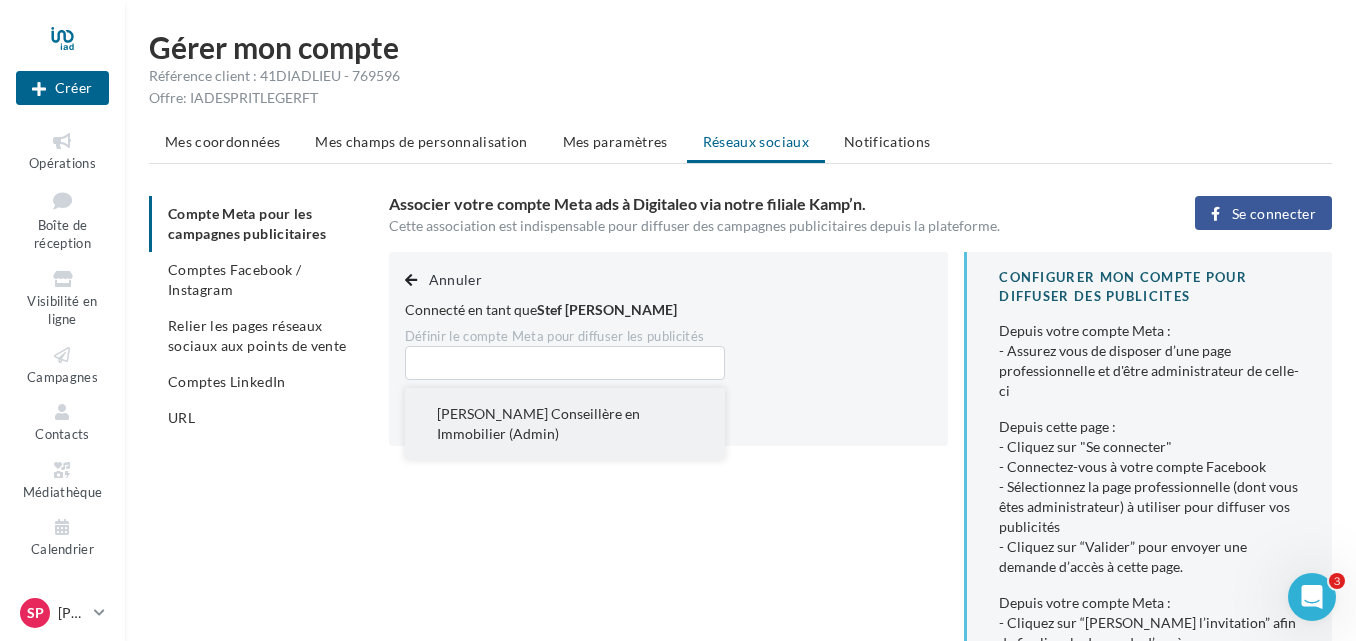 click on "Stefany Vasseur Conseillère en Immobilier  (Admin)" at bounding box center (538, 423) 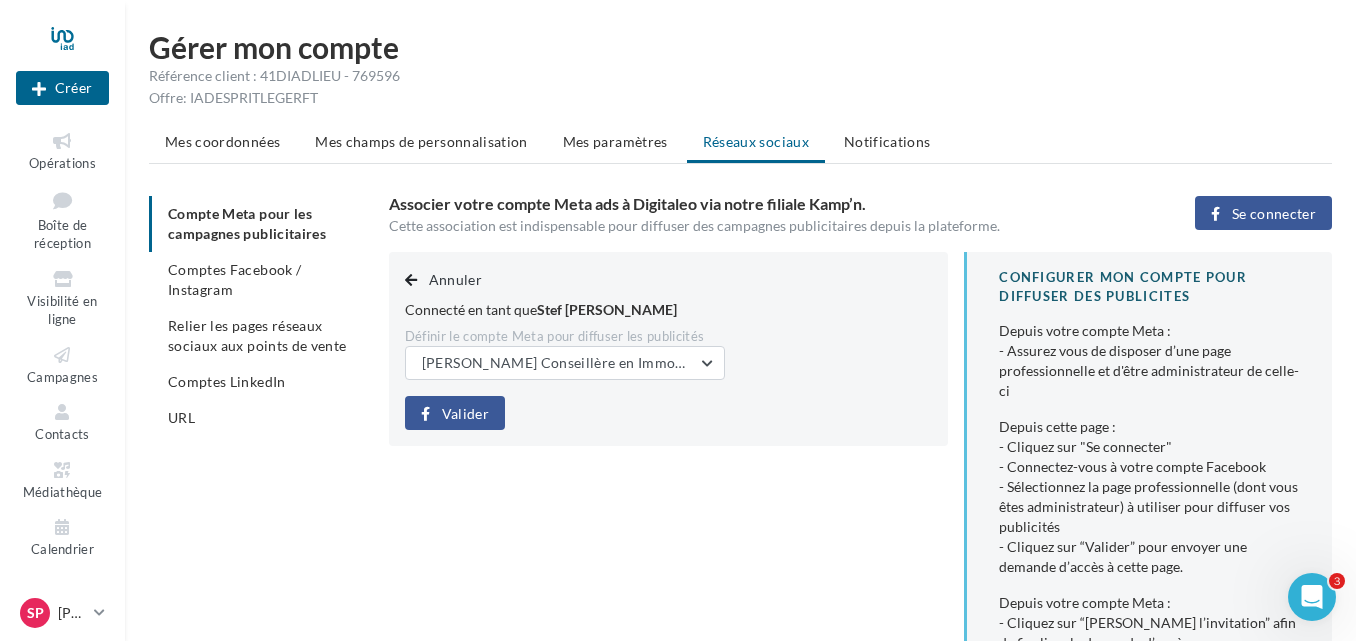 click on "Valider" at bounding box center [465, 414] 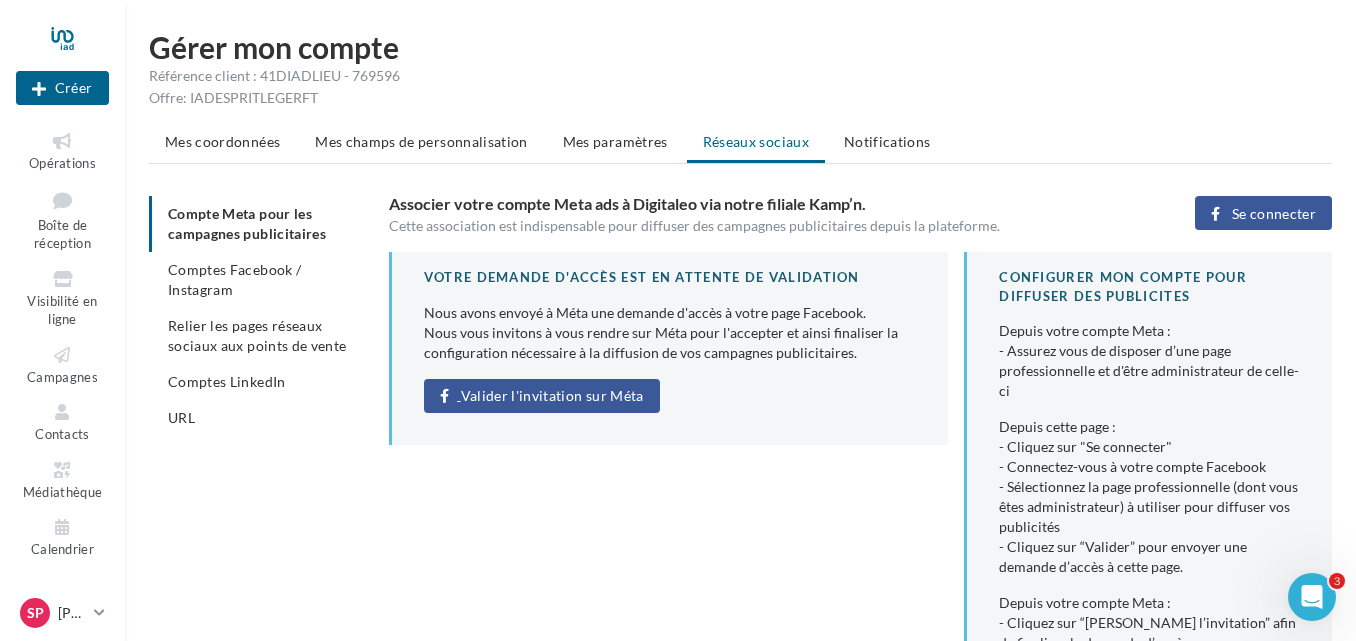 click on "Valider l'invitation sur Méta" at bounding box center [552, 396] 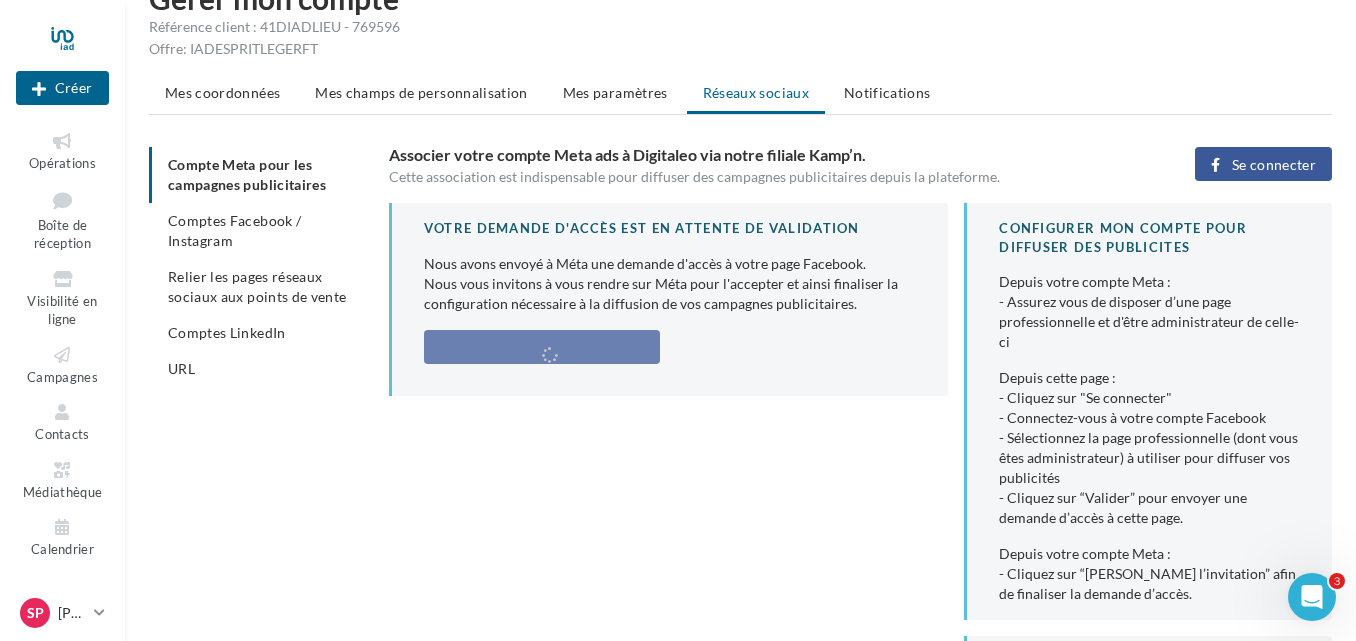 scroll, scrollTop: 33, scrollLeft: 0, axis: vertical 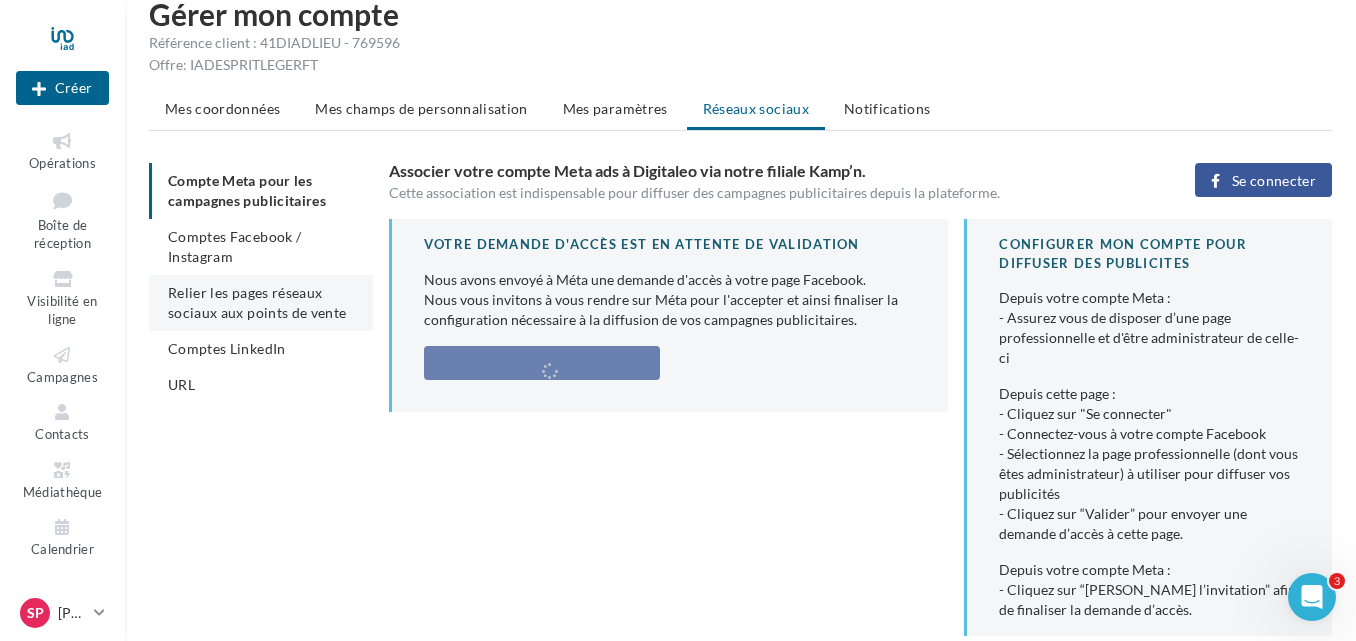 click on "Relier les pages réseaux sociaux aux points de vente" at bounding box center [257, 302] 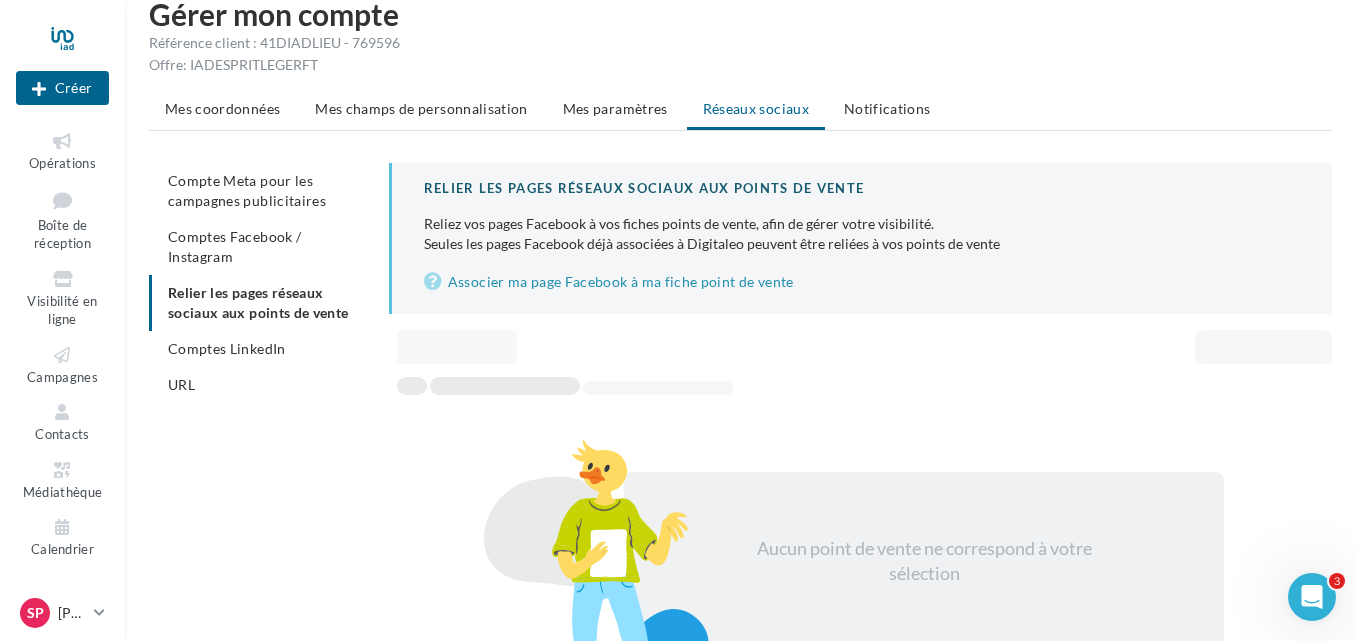 scroll, scrollTop: 129, scrollLeft: 0, axis: vertical 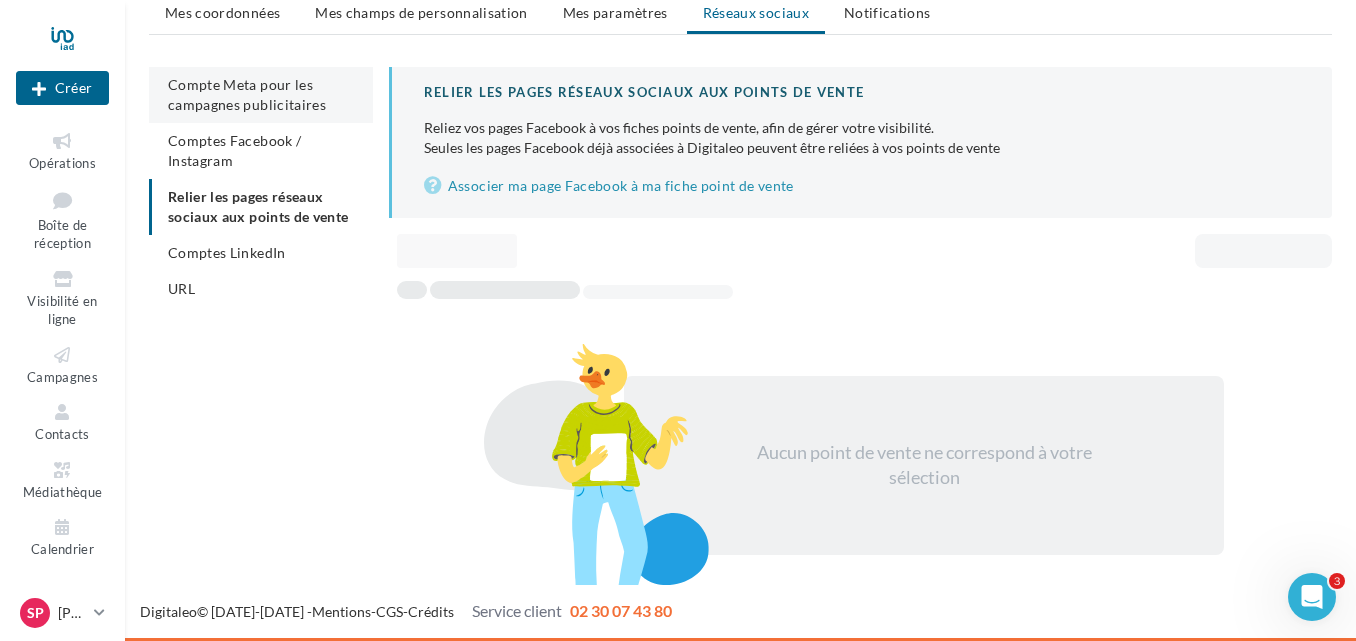click on "Compte Meta pour les campagnes publicitaires" at bounding box center (261, 95) 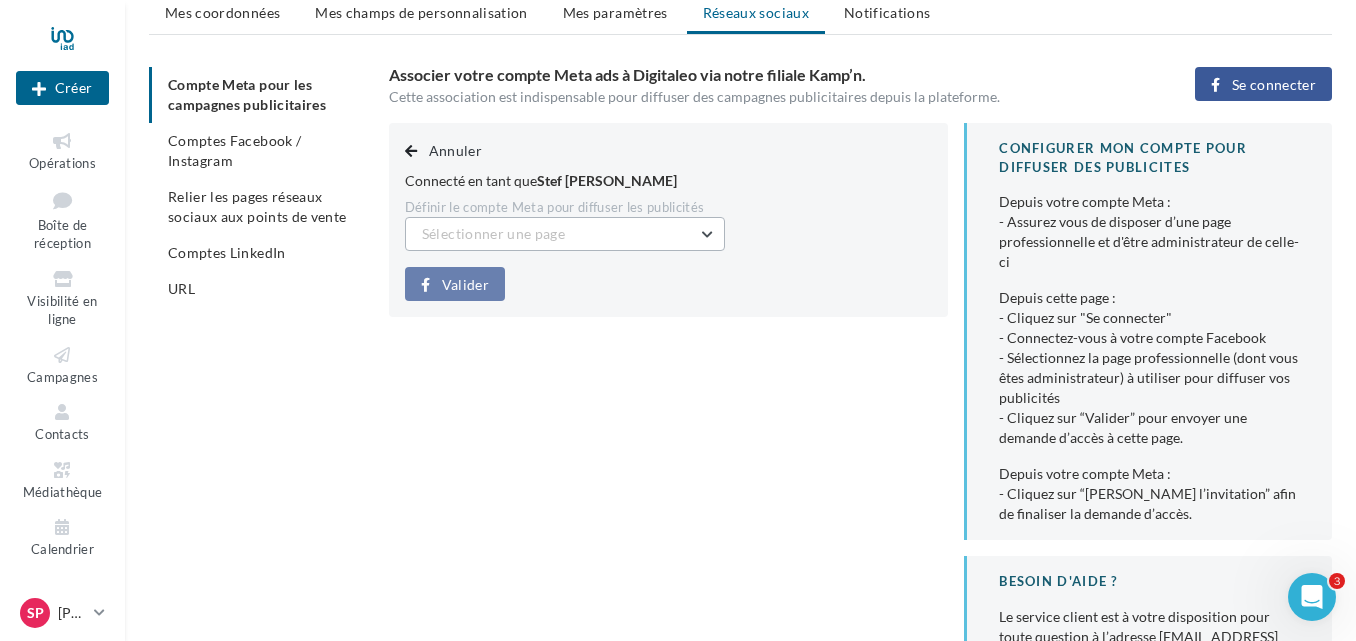 click on "Sélectionner une page" at bounding box center (565, 234) 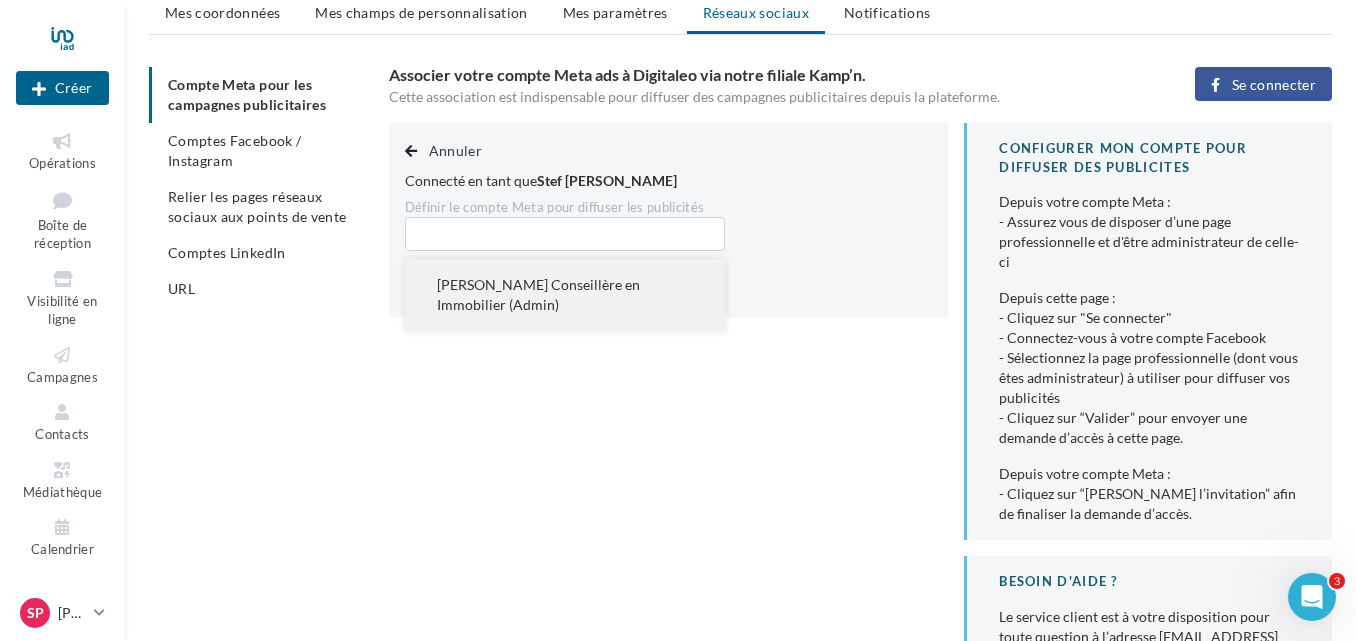 click on "Stefany Vasseur Conseillère en Immobilier  (Admin)" at bounding box center [538, 294] 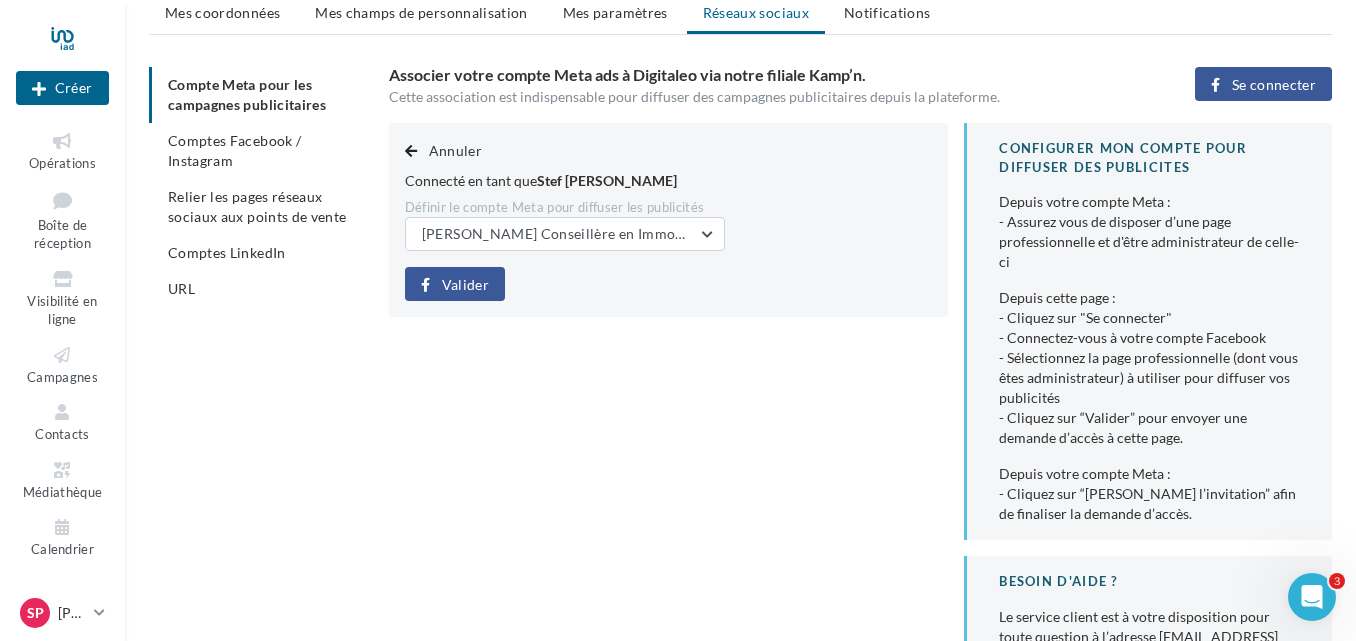 click on "Valider" at bounding box center [465, 285] 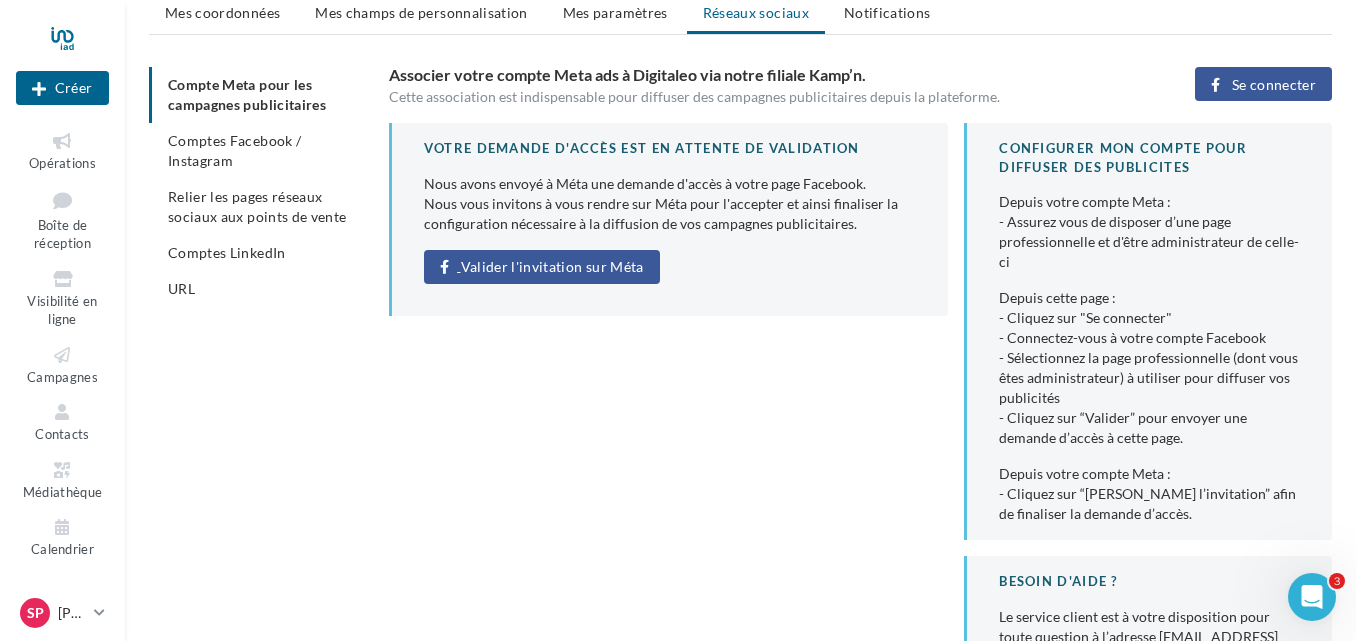 click on "Valider l'invitation sur Méta" at bounding box center (542, 267) 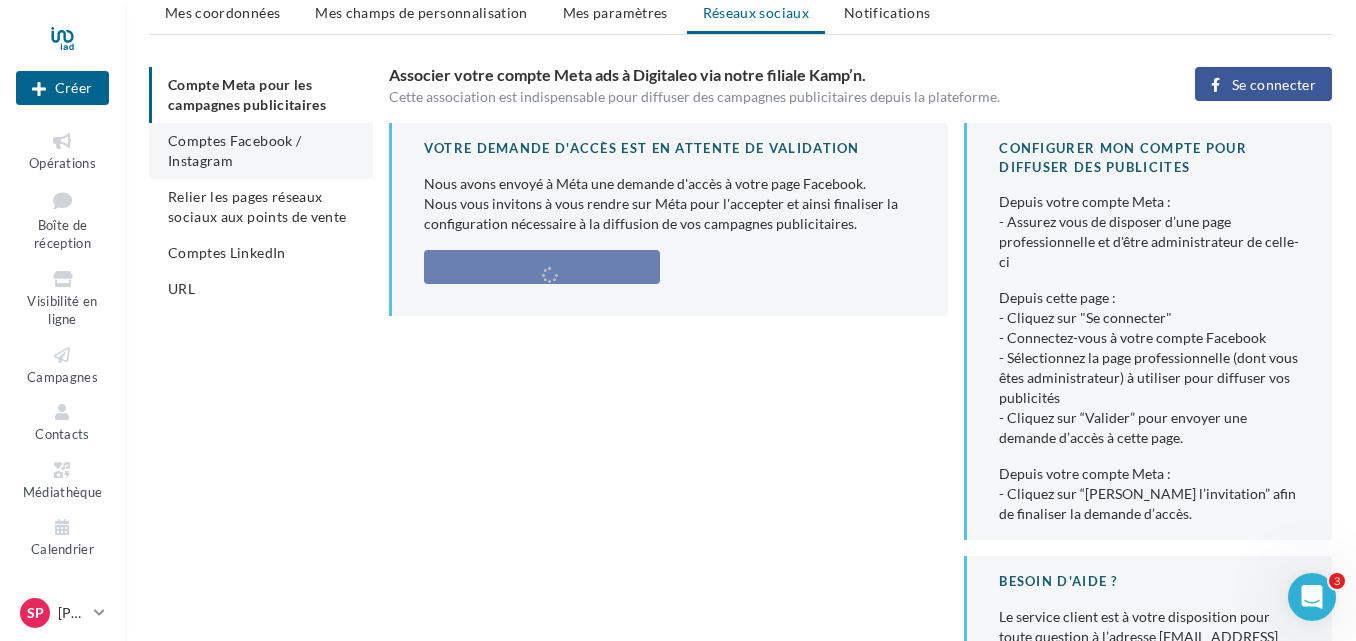 click on "Comptes Facebook / Instagram" at bounding box center (234, 150) 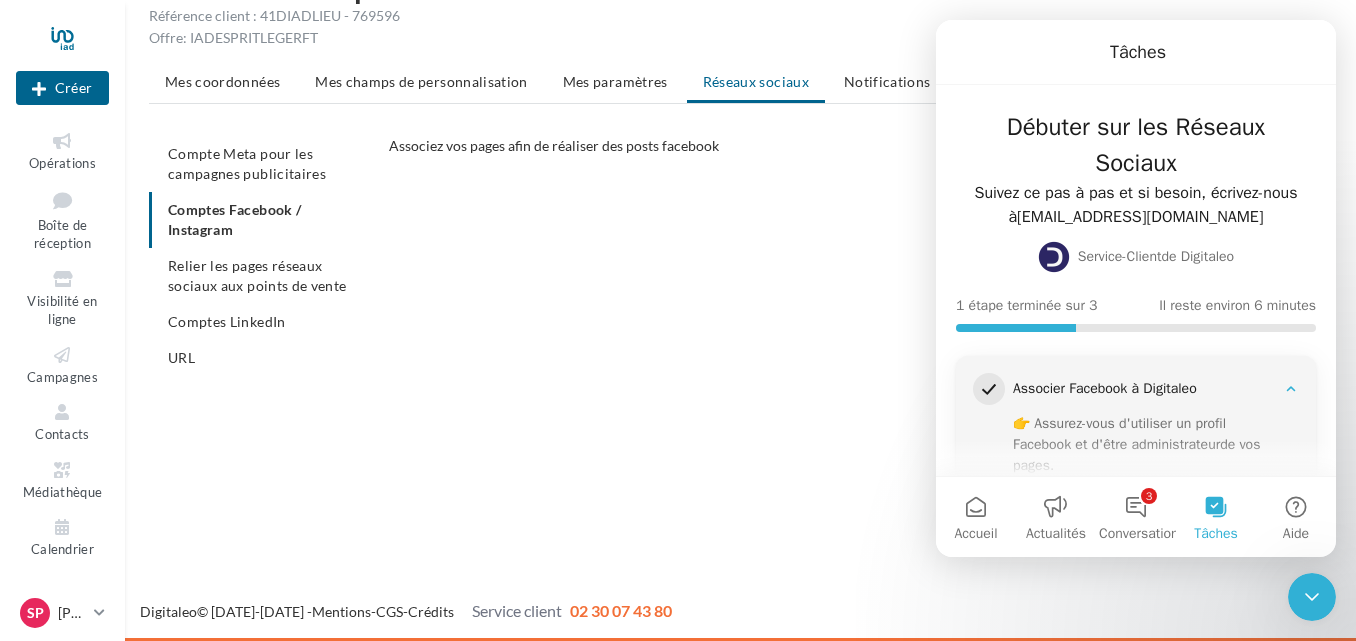 scroll, scrollTop: 0, scrollLeft: 0, axis: both 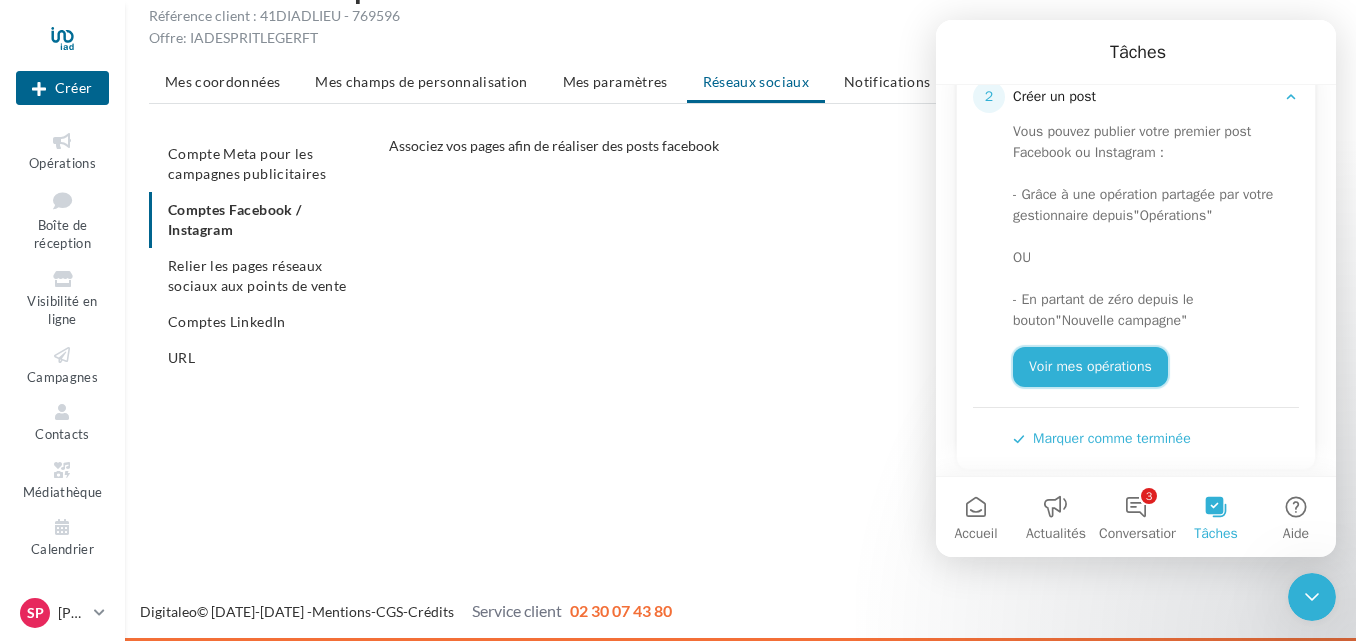 click on "Voir mes opérations" at bounding box center [1090, 367] 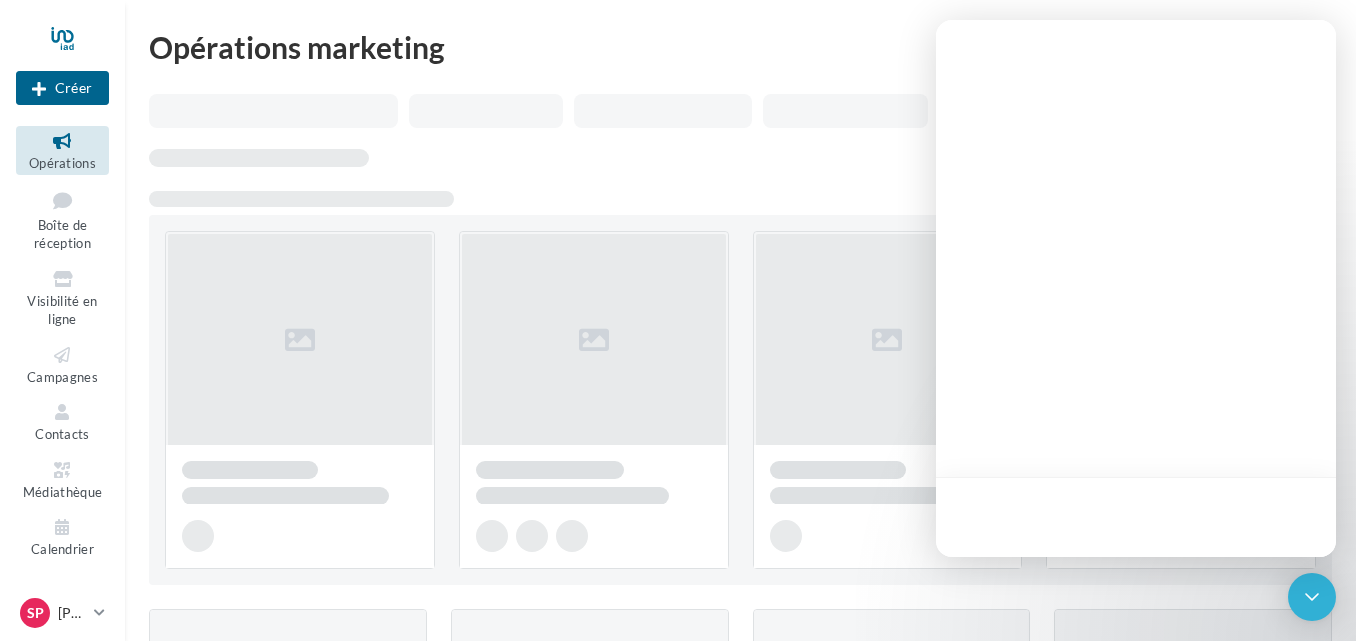 scroll, scrollTop: 0, scrollLeft: 0, axis: both 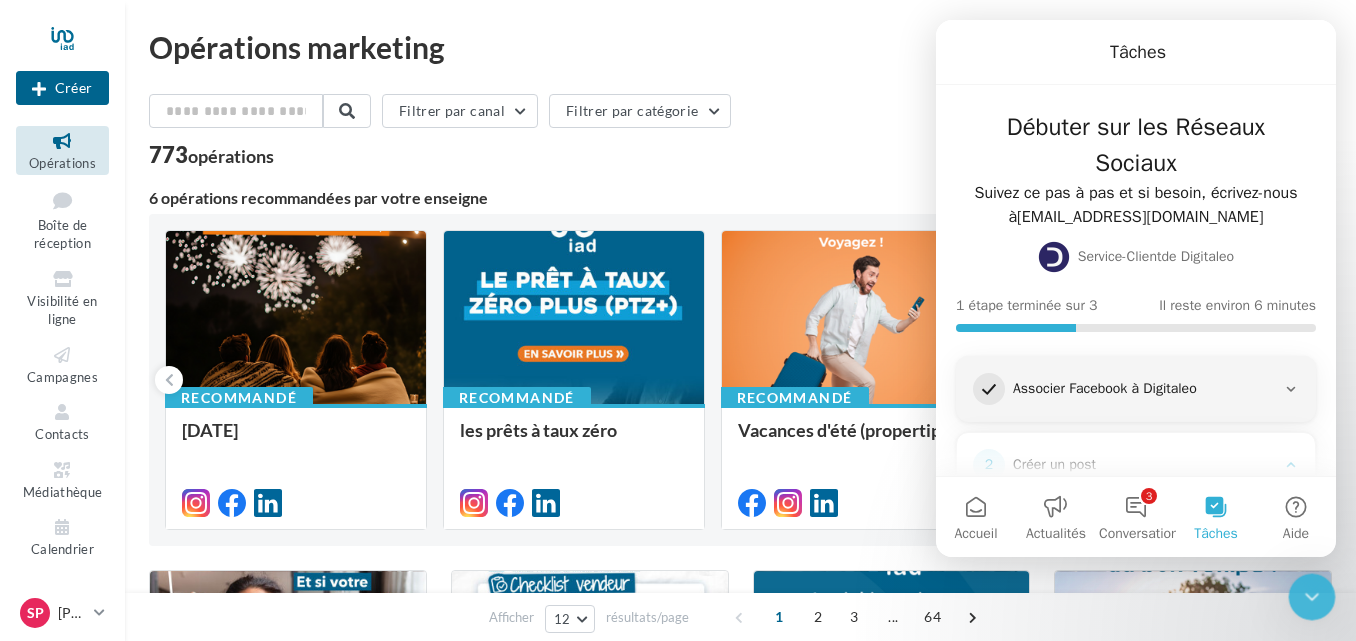 click on "Filtrer par canal         Filtrer par catégorie" at bounding box center (740, 115) 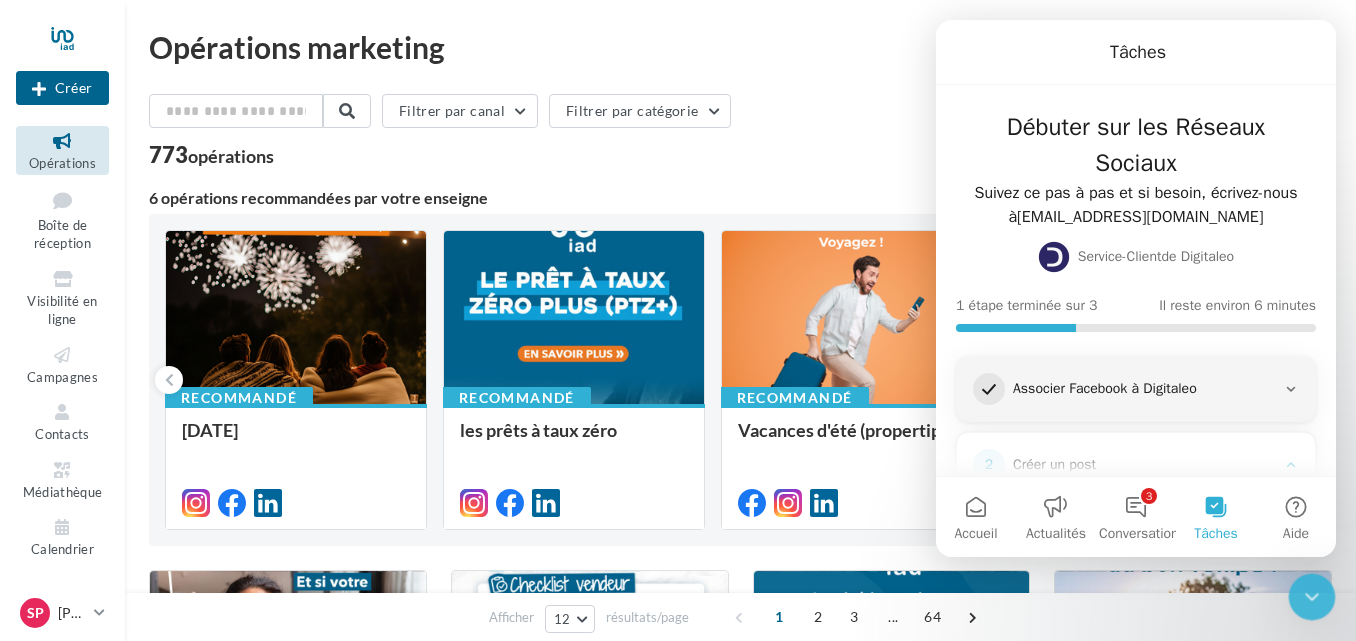 click 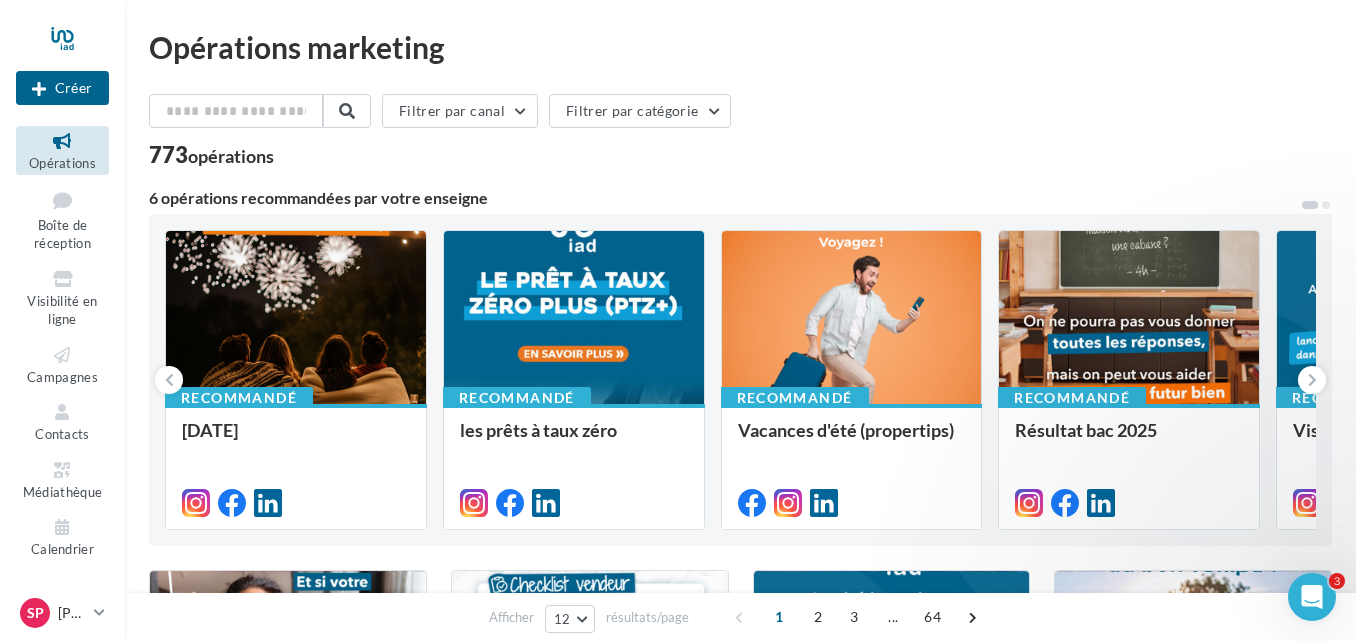 scroll, scrollTop: 0, scrollLeft: 0, axis: both 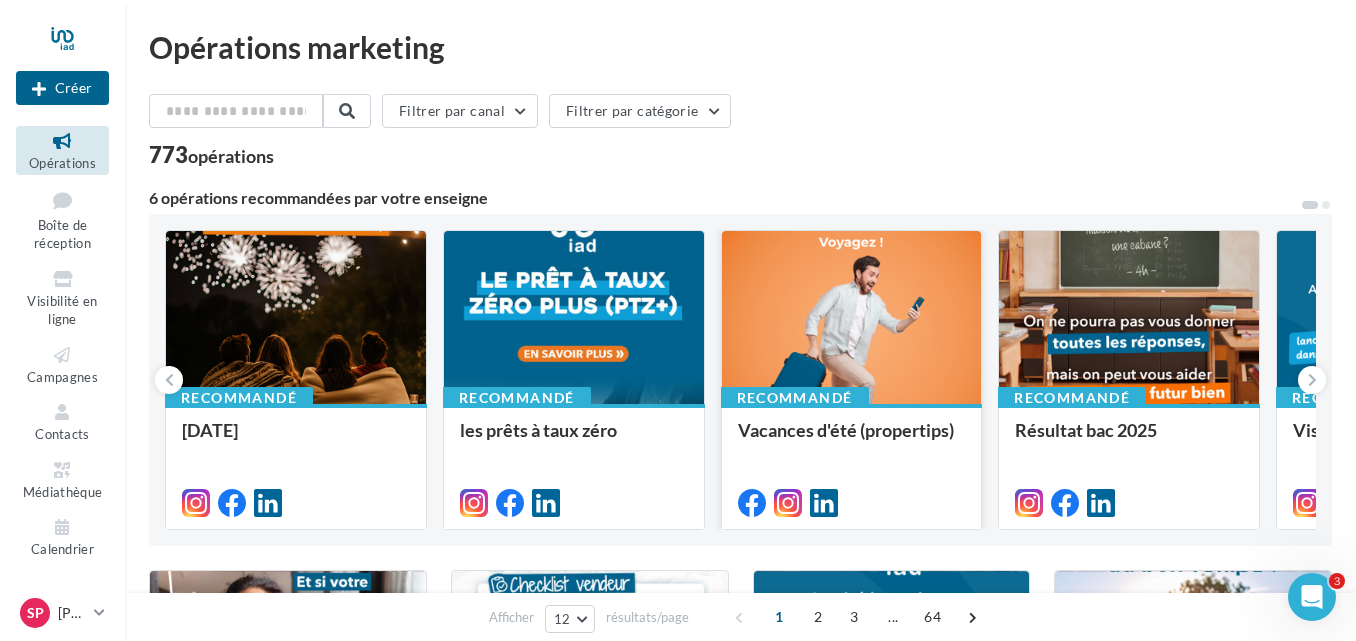 drag, startPoint x: 1209, startPoint y: 283, endPoint x: 961, endPoint y: 298, distance: 248.45322 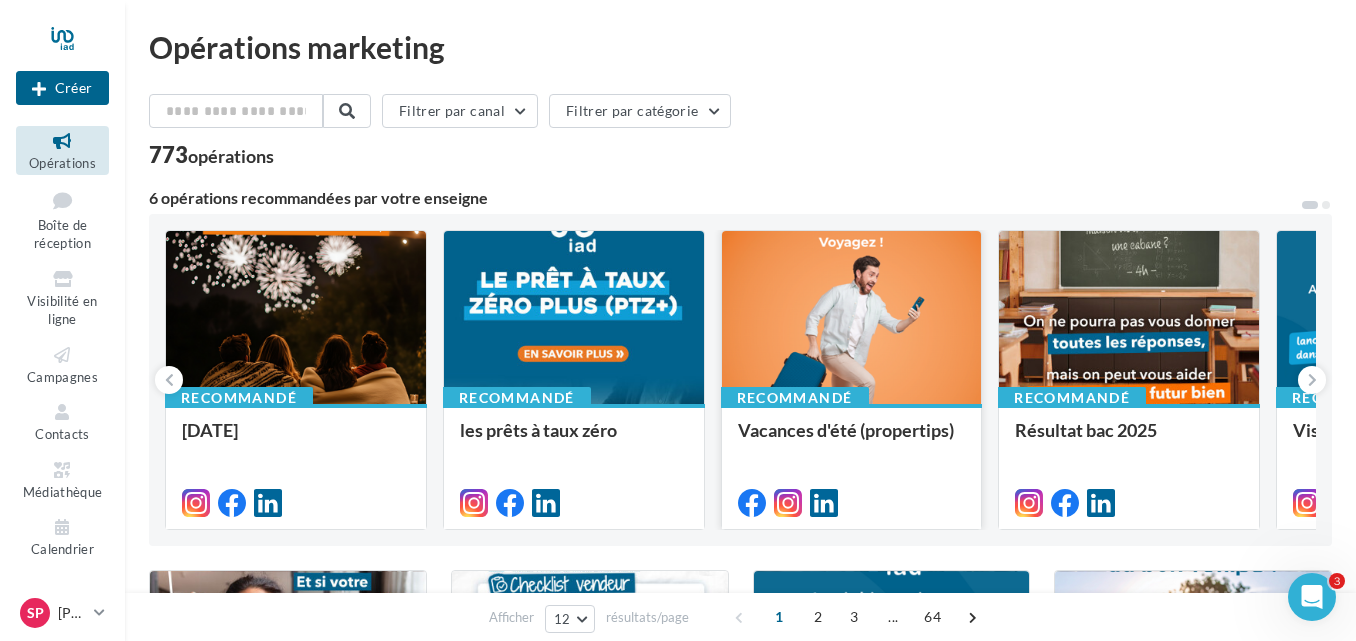 click on "Recommandé          fête nationale                                                         Recommandé          les prêts à taux zéro                                                         Recommandé          Vacances d'été (propertips)                                                         Recommandé          Résultat bac 2025                                                         Recommandé          Visuel offre étudiante                                                         Recommandé          Visuel d'été" at bounding box center [740, 380] 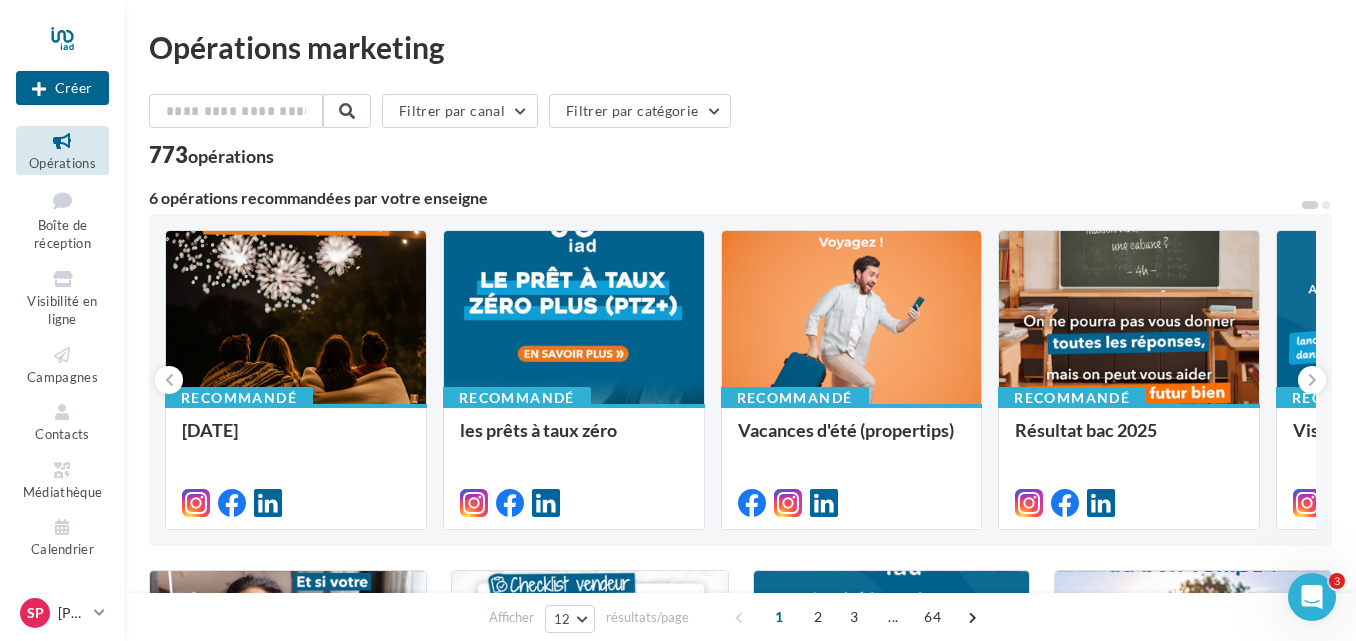 drag, startPoint x: 1313, startPoint y: 202, endPoint x: 1348, endPoint y: 204, distance: 35.057095 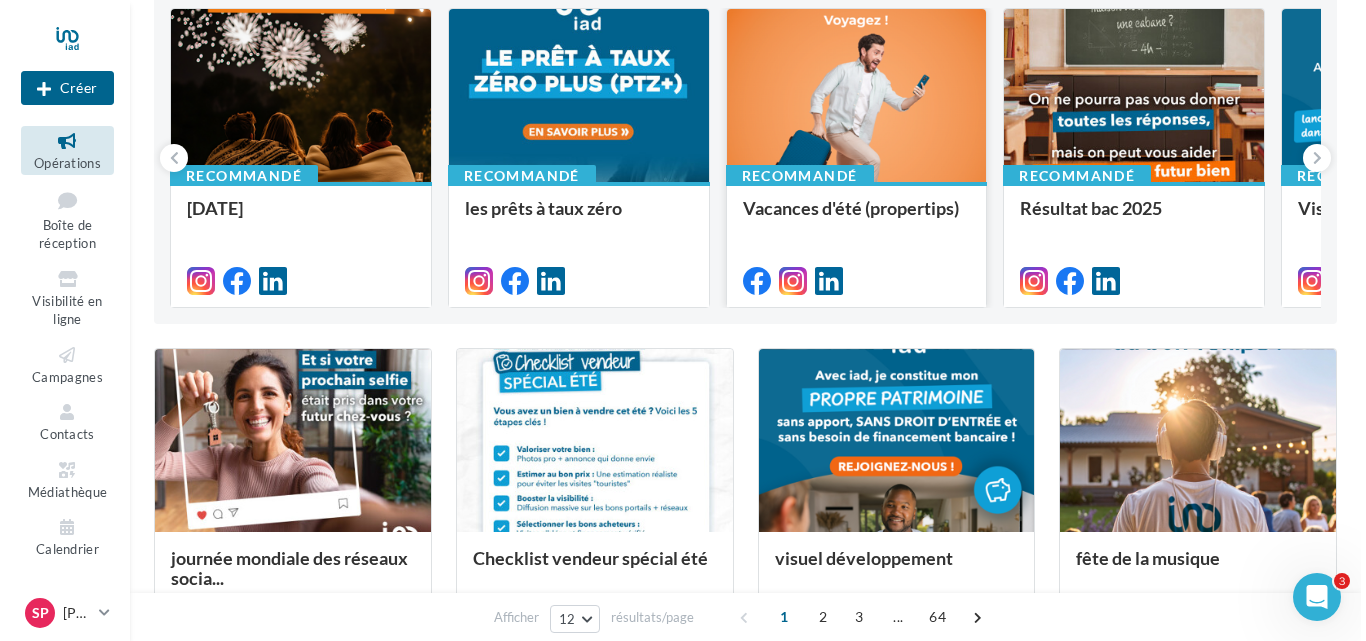 scroll, scrollTop: 100, scrollLeft: 0, axis: vertical 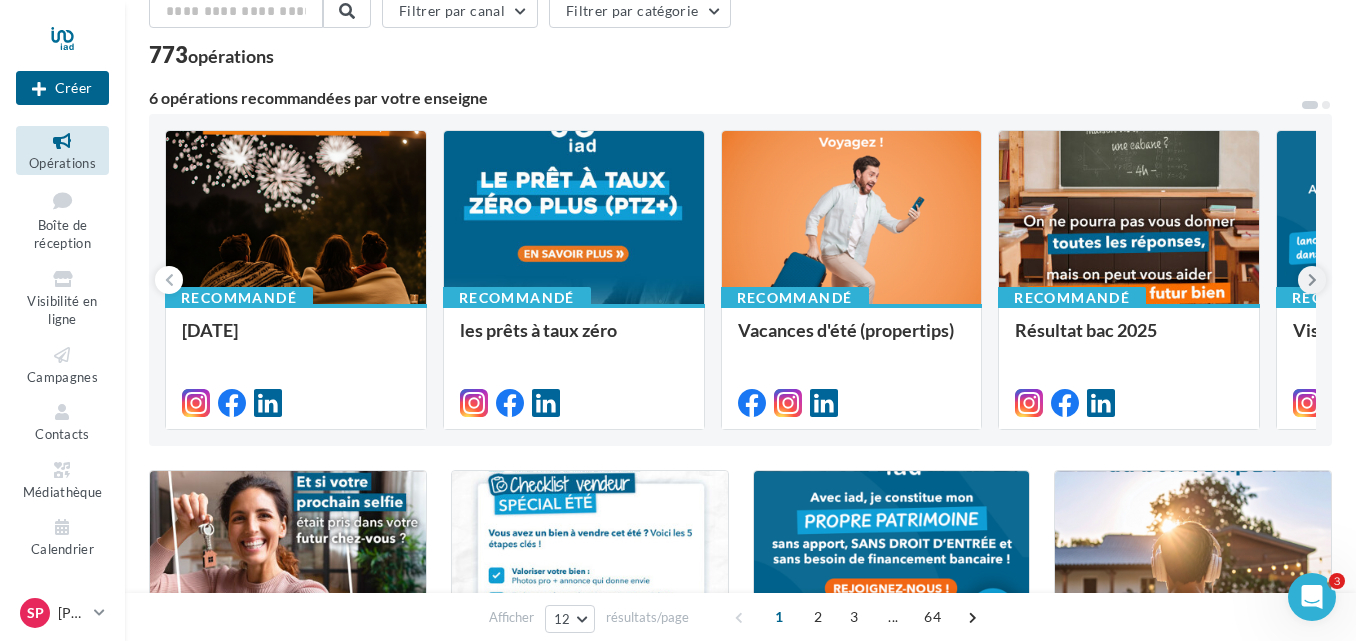 click at bounding box center [1312, 280] 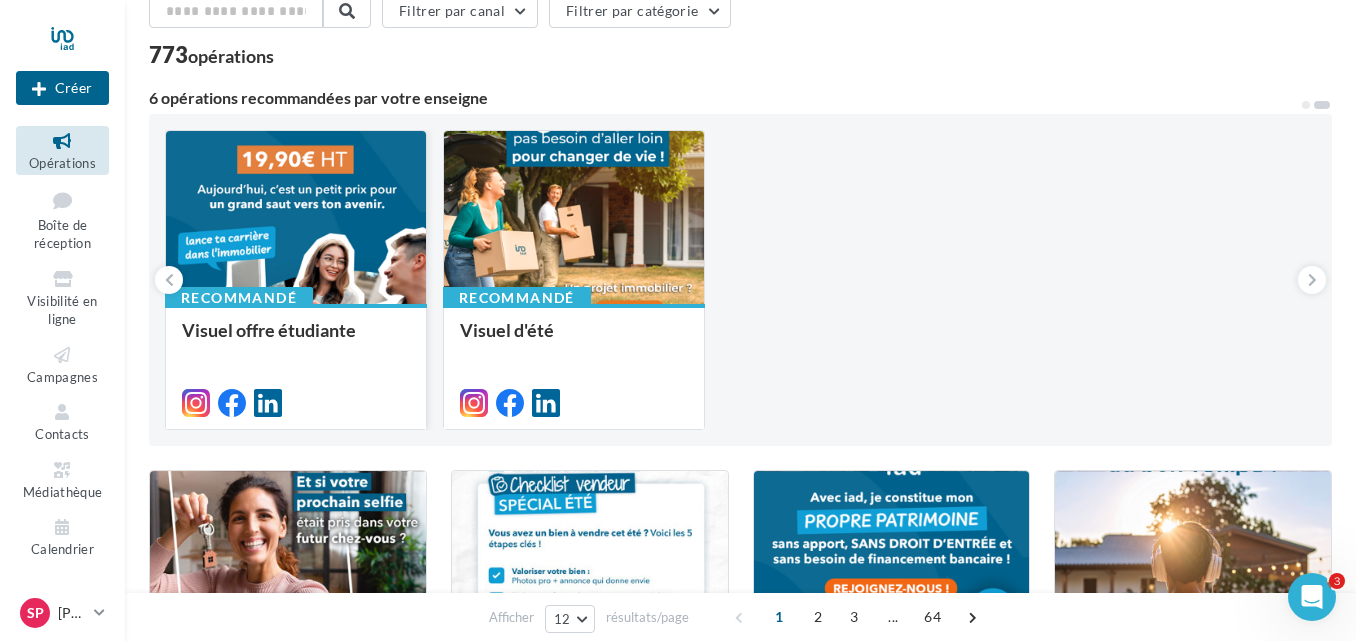 click on "Visuel offre étudiante" at bounding box center [296, 340] 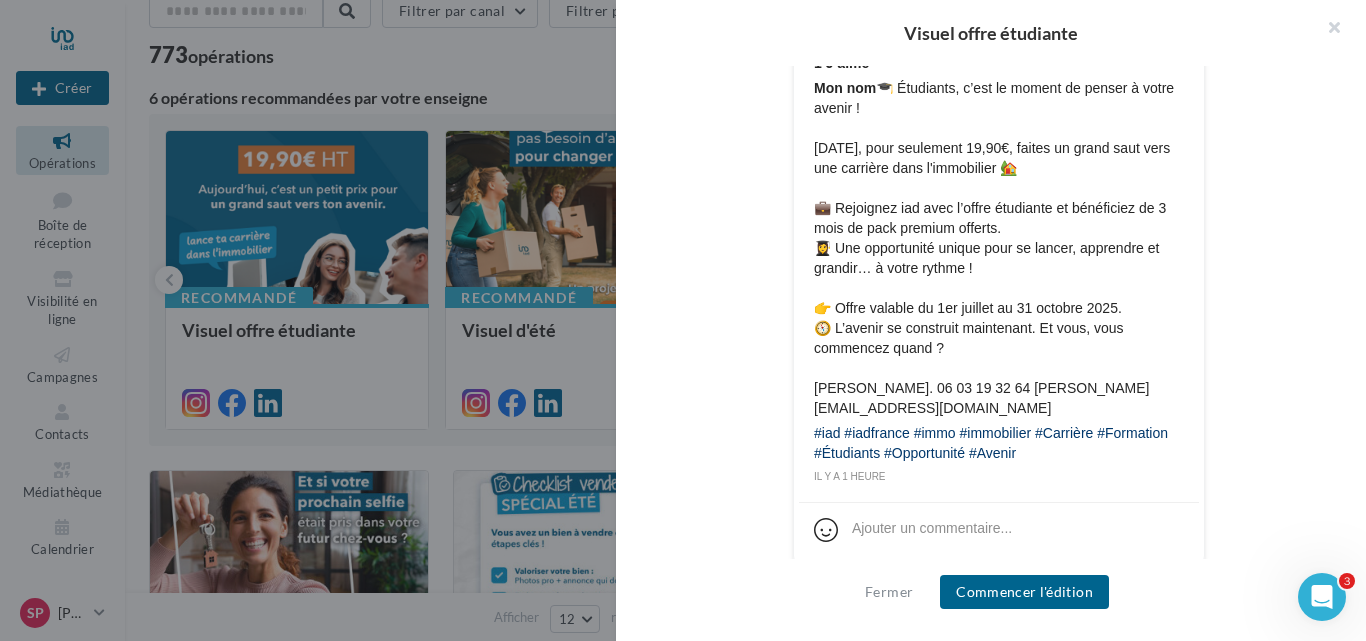 scroll, scrollTop: 1012, scrollLeft: 0, axis: vertical 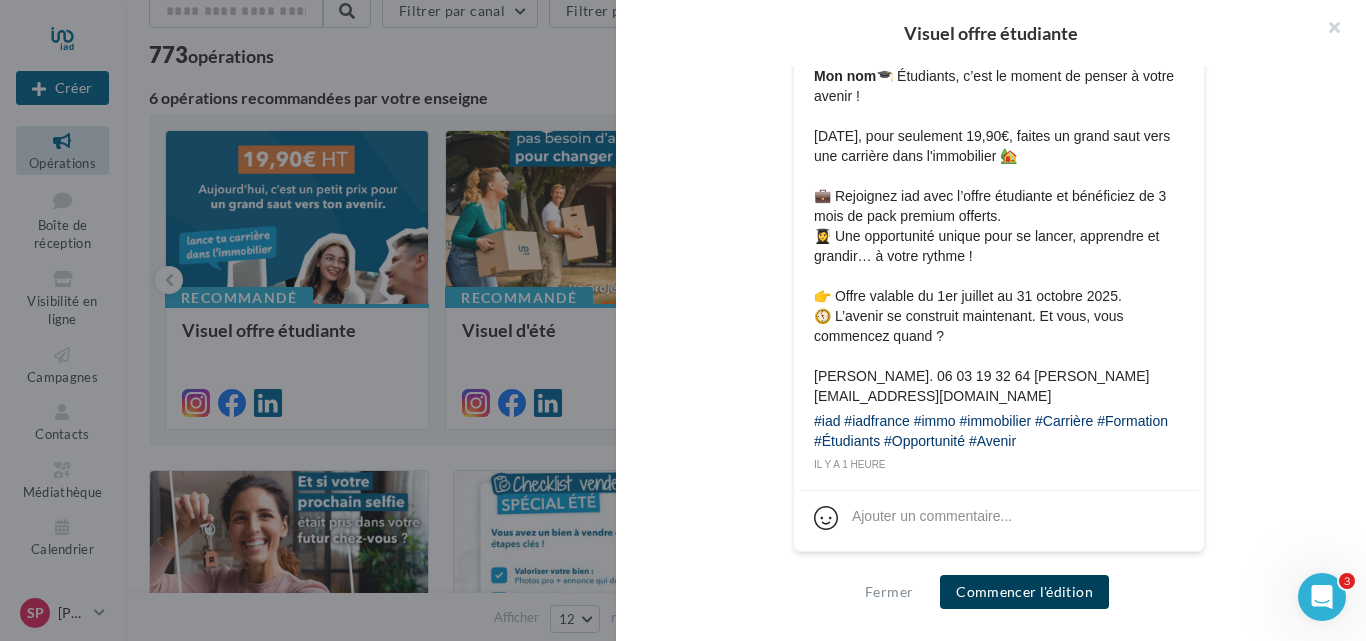 click on "Commencer l'édition" at bounding box center [1024, 592] 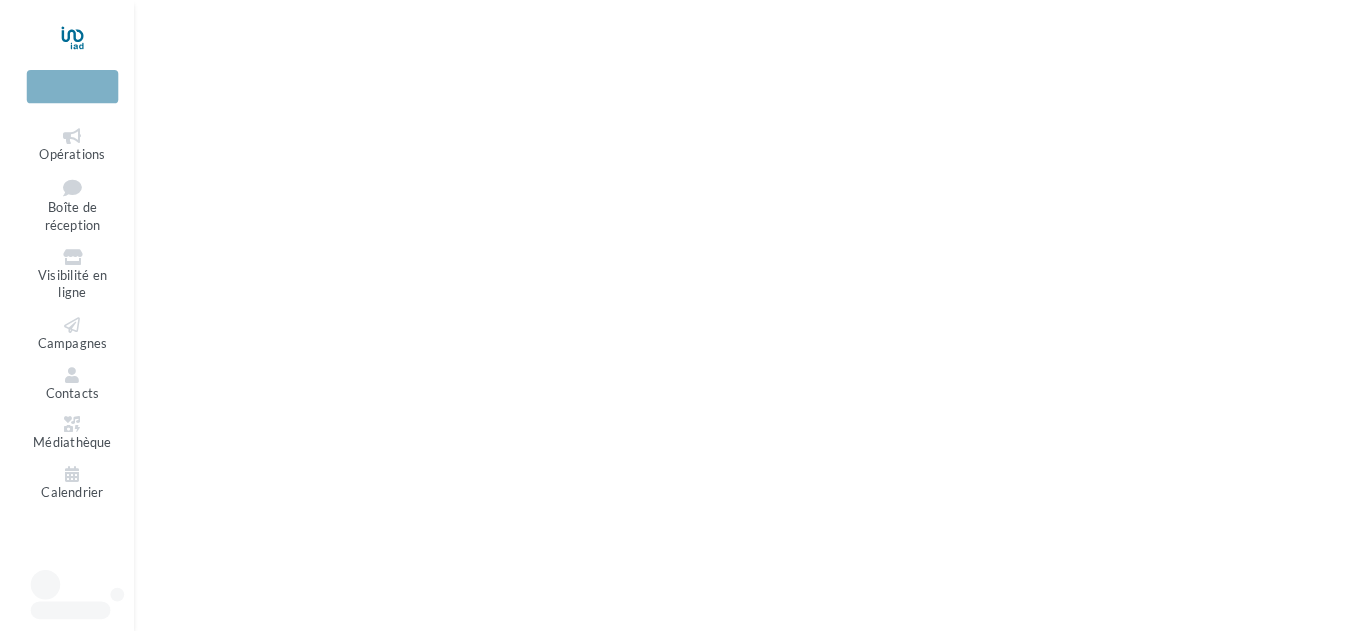 scroll, scrollTop: 0, scrollLeft: 0, axis: both 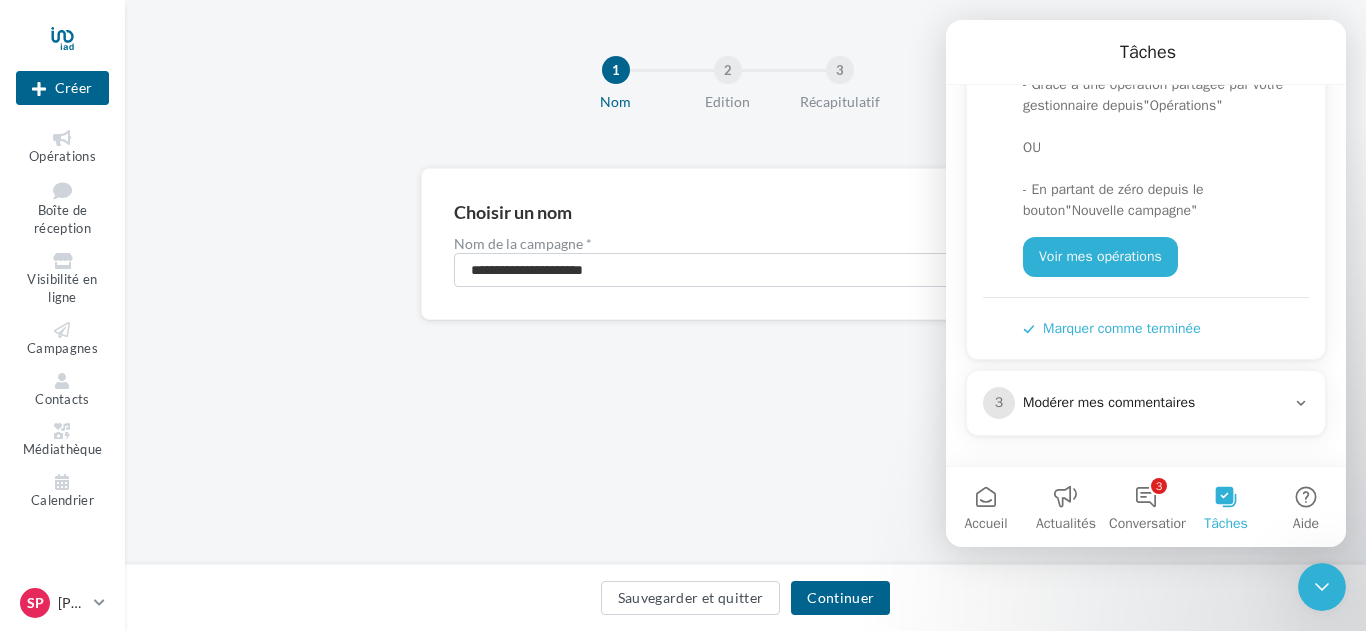 click 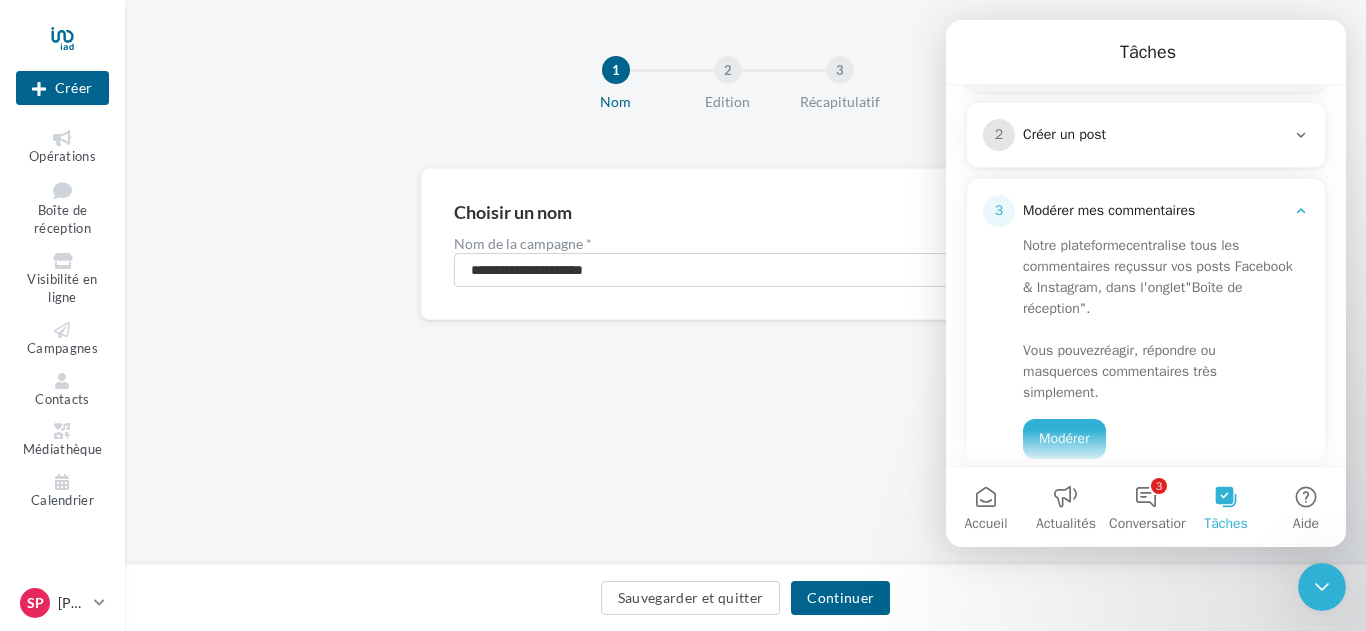 scroll, scrollTop: 336, scrollLeft: 0, axis: vertical 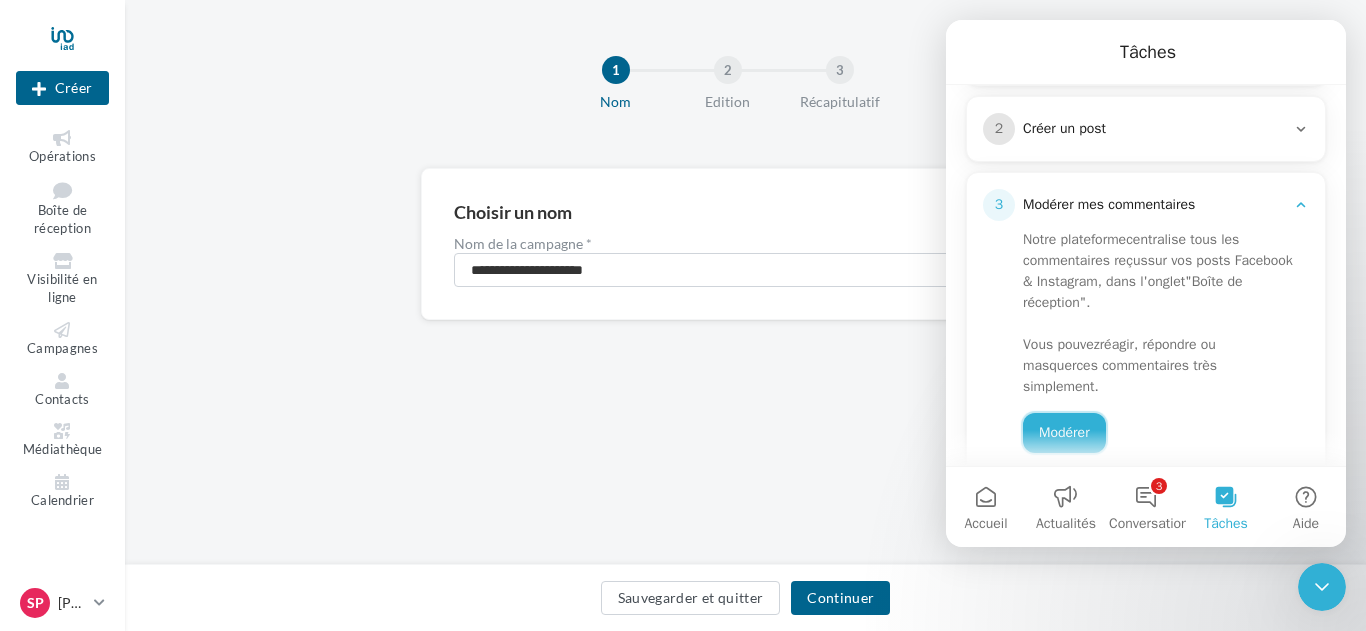 click on "Modérer" at bounding box center (1064, 433) 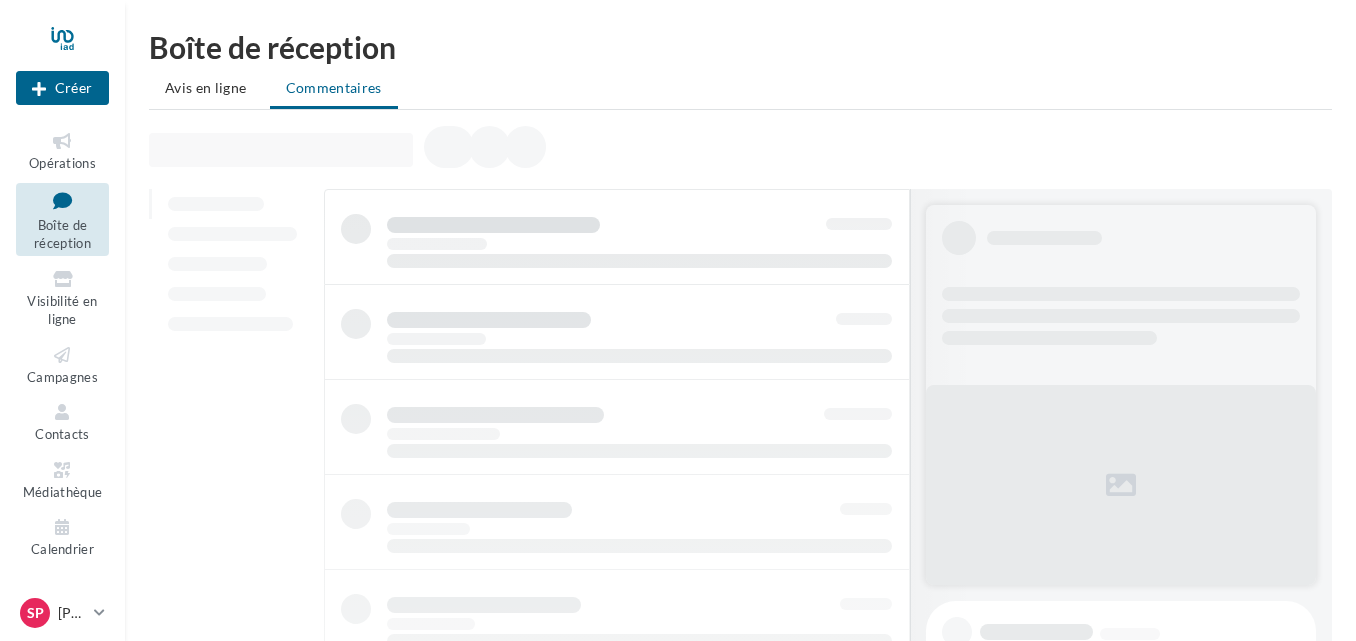 scroll, scrollTop: 0, scrollLeft: 0, axis: both 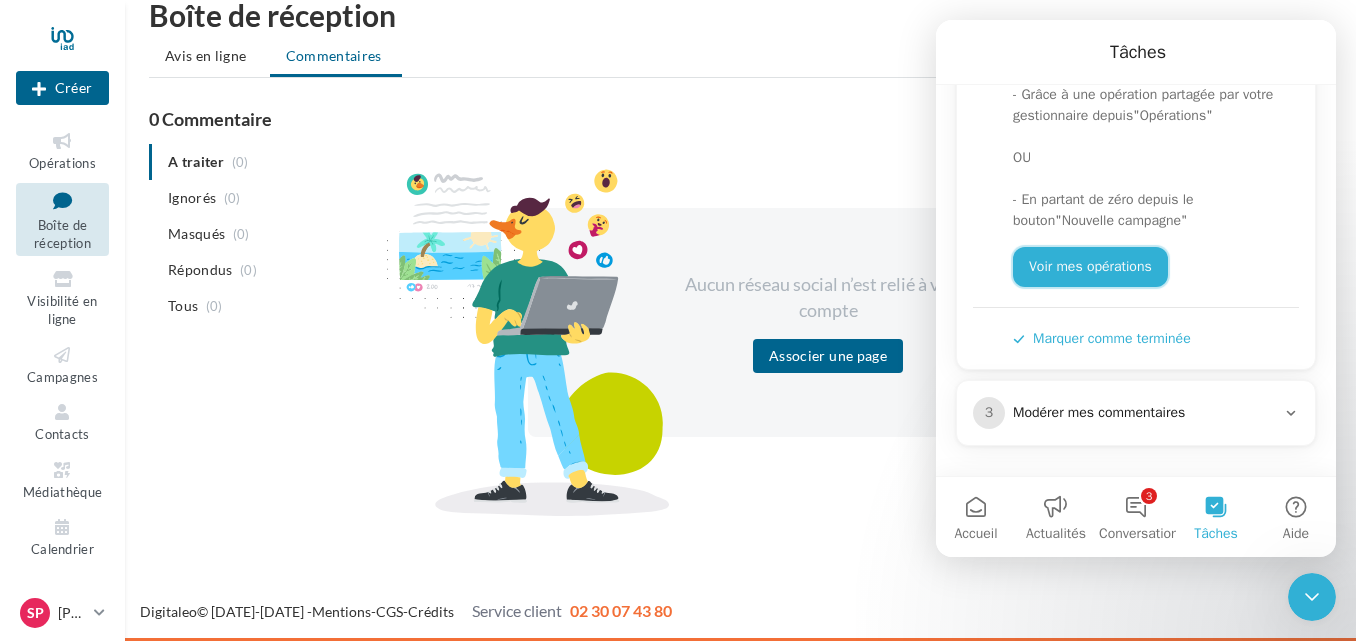 click on "Voir mes opérations" at bounding box center (1090, 267) 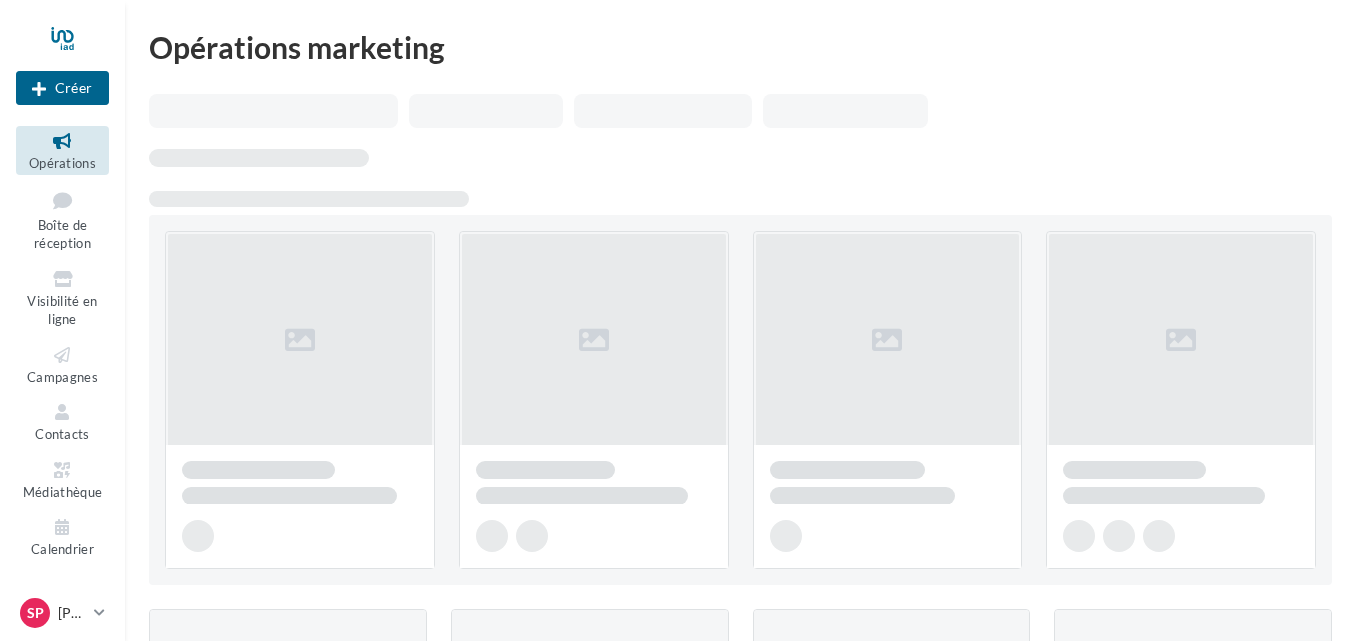 scroll, scrollTop: 0, scrollLeft: 0, axis: both 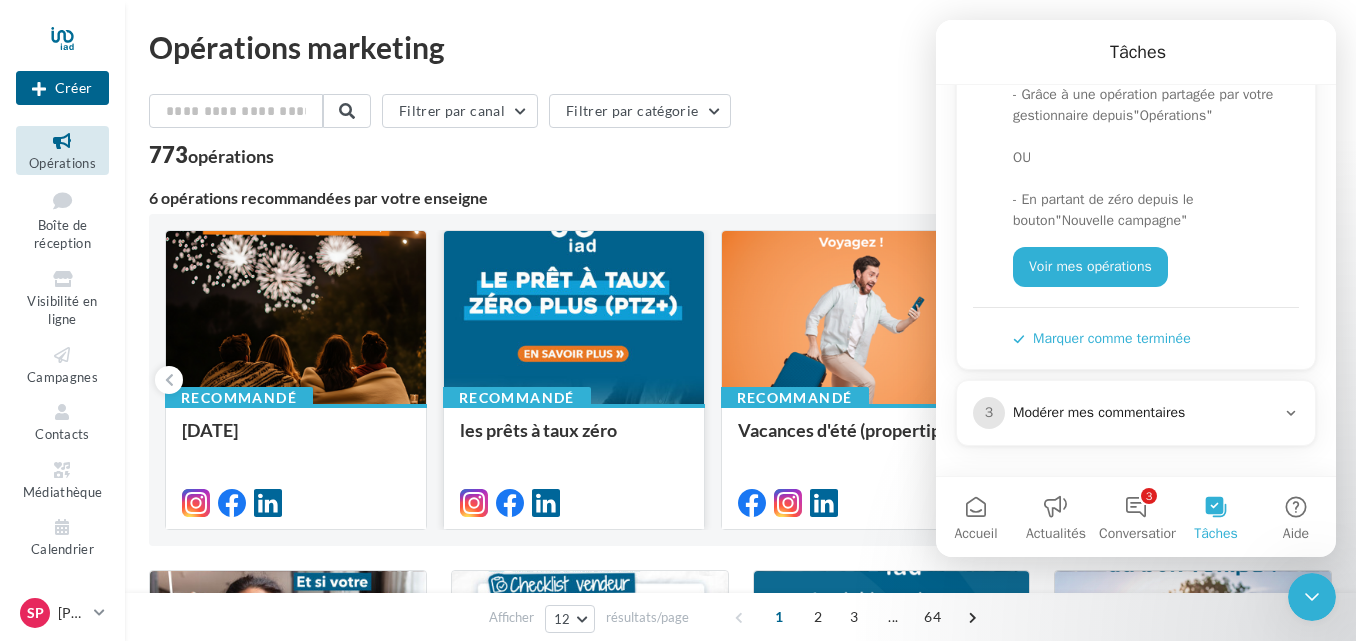 click at bounding box center [574, 318] 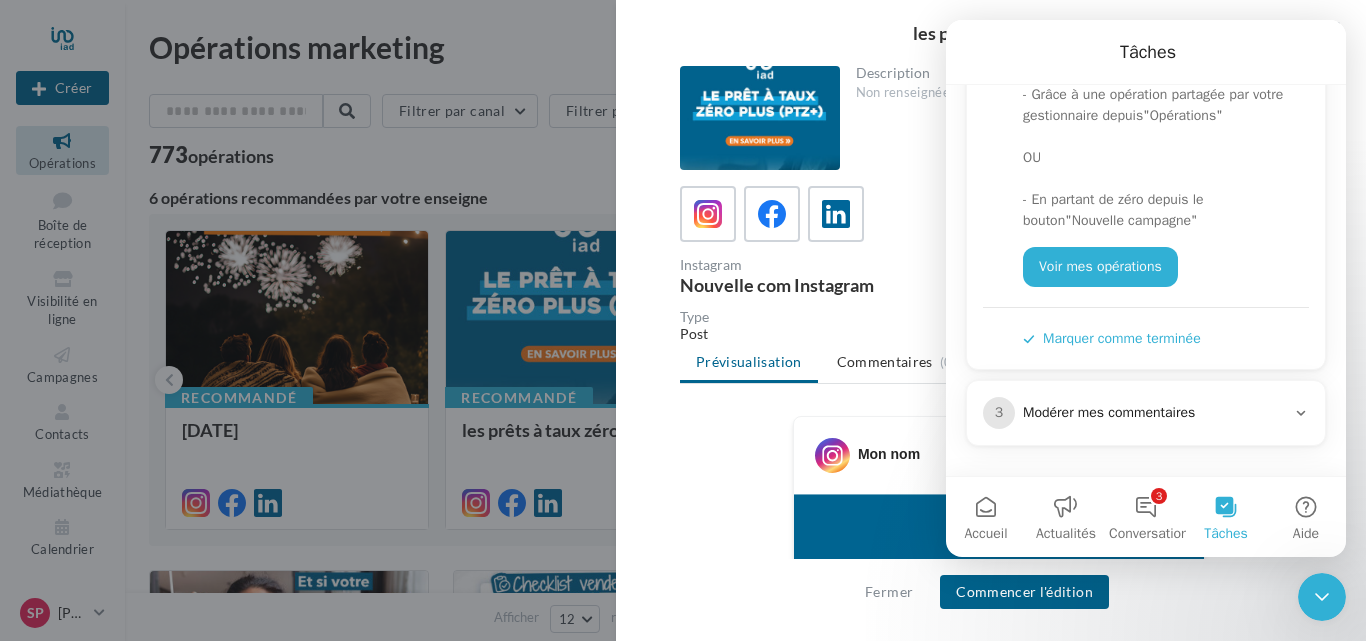 click on "Tâches" at bounding box center (1146, 52) 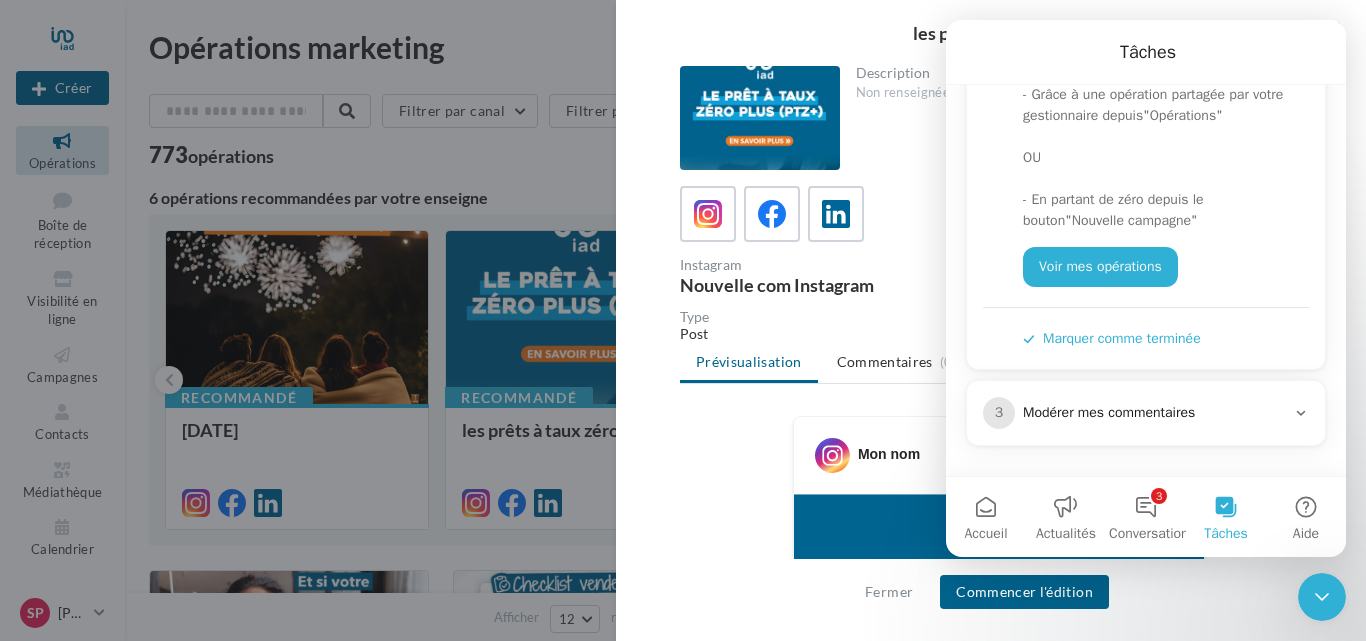 click at bounding box center [1322, 597] 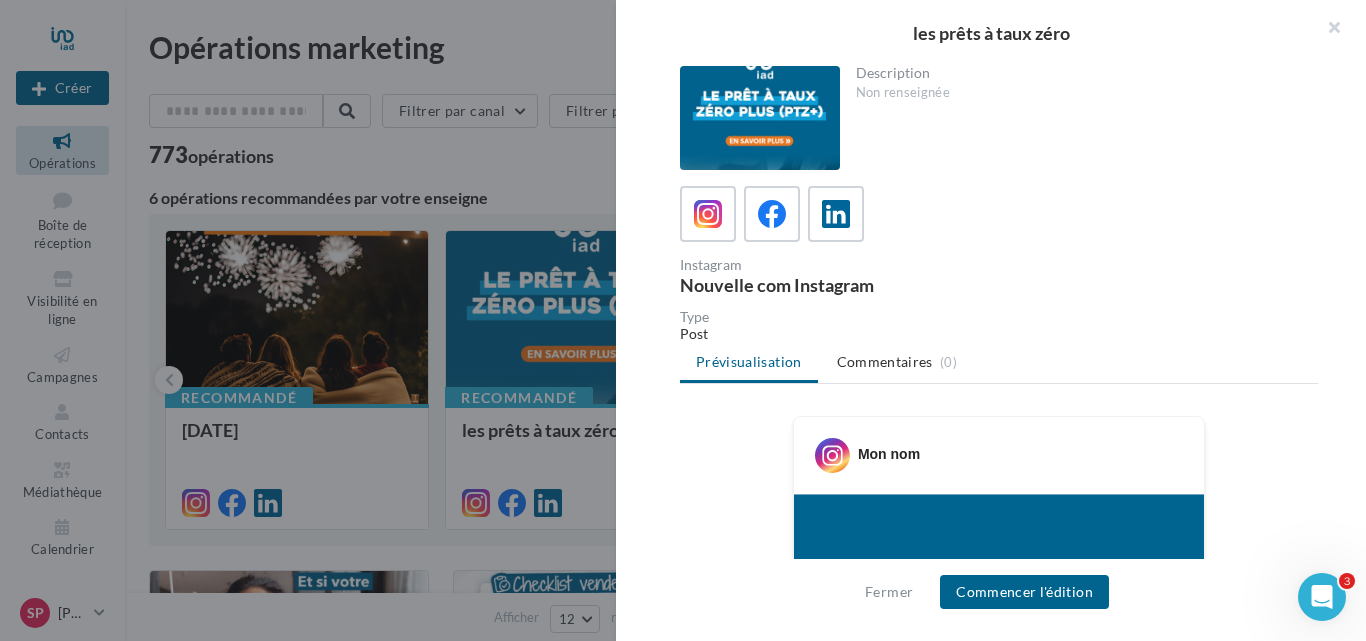 scroll, scrollTop: 0, scrollLeft: 0, axis: both 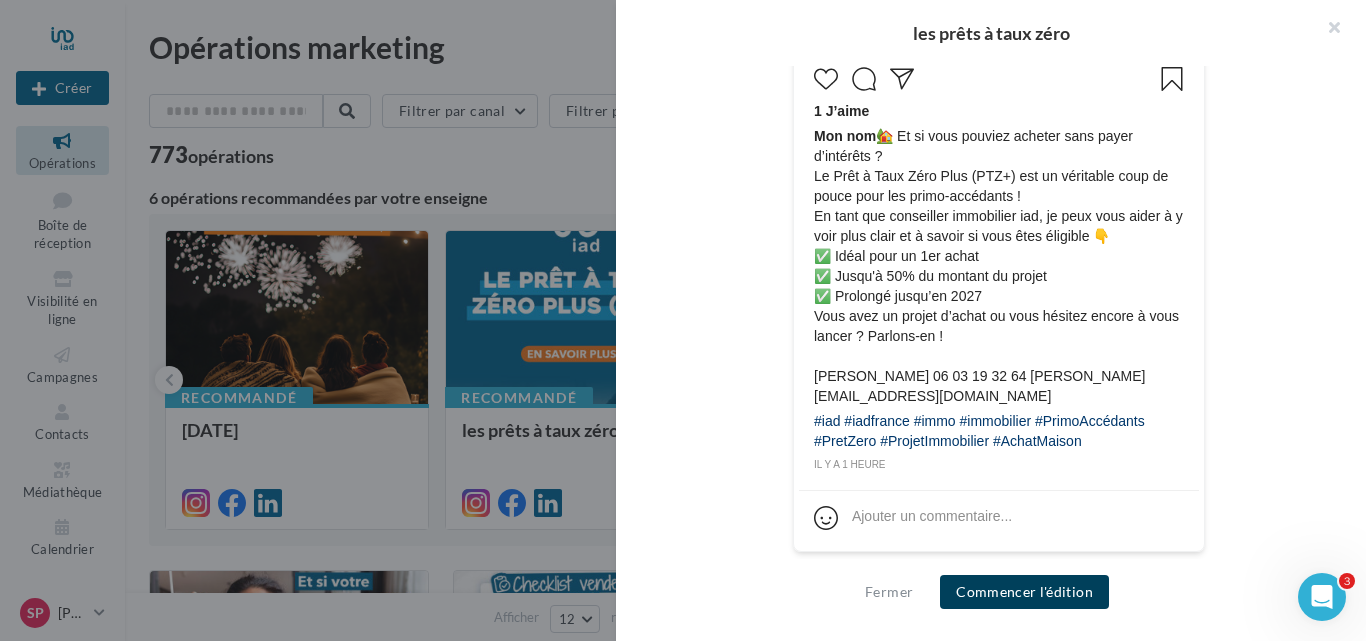 click on "Commencer l'édition" at bounding box center [1024, 592] 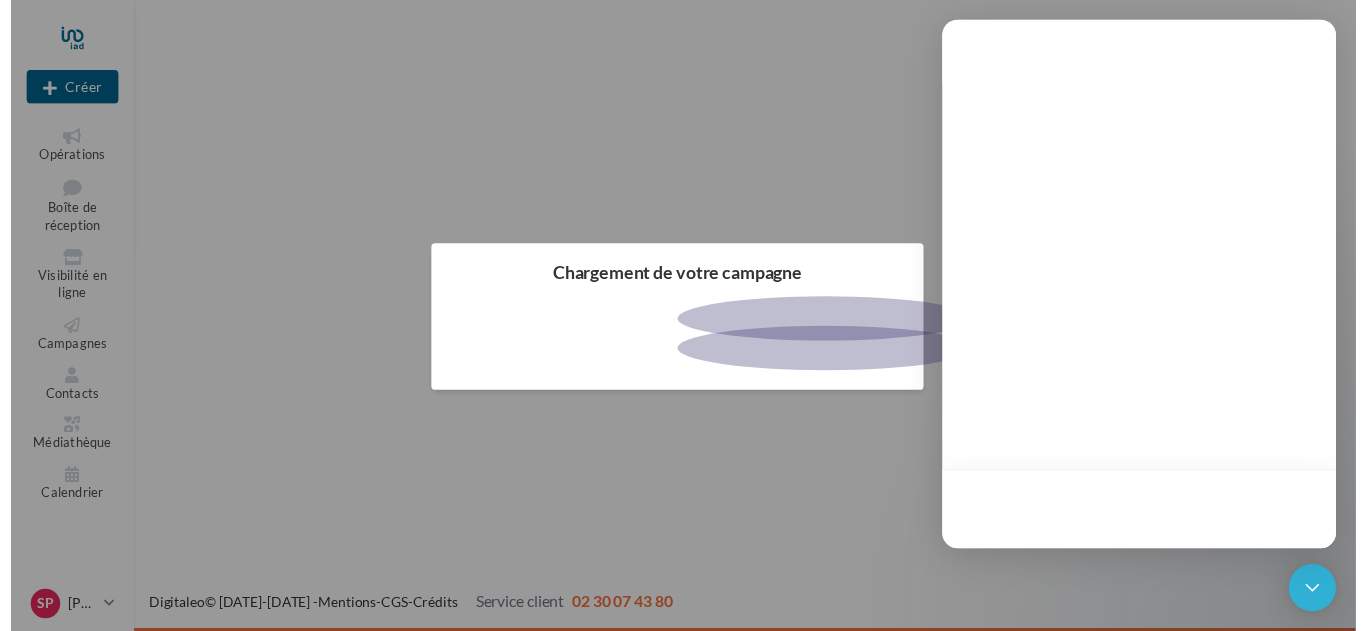 scroll, scrollTop: 0, scrollLeft: 0, axis: both 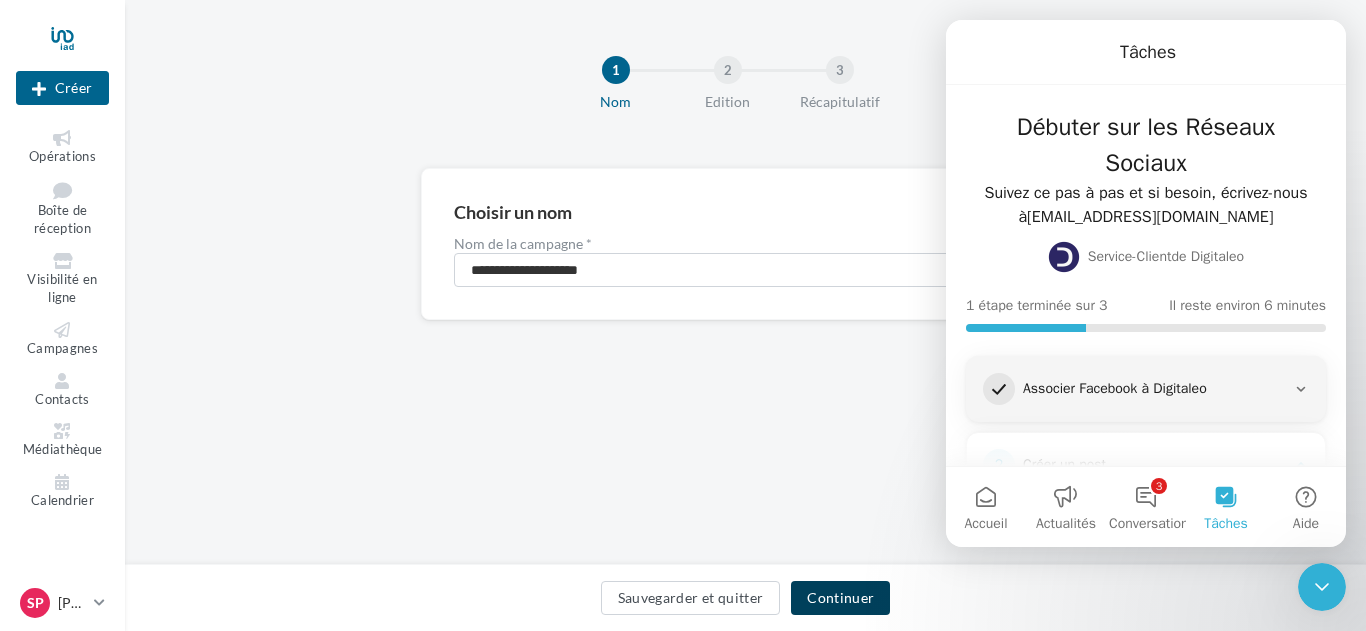 click on "Continuer" at bounding box center [840, 598] 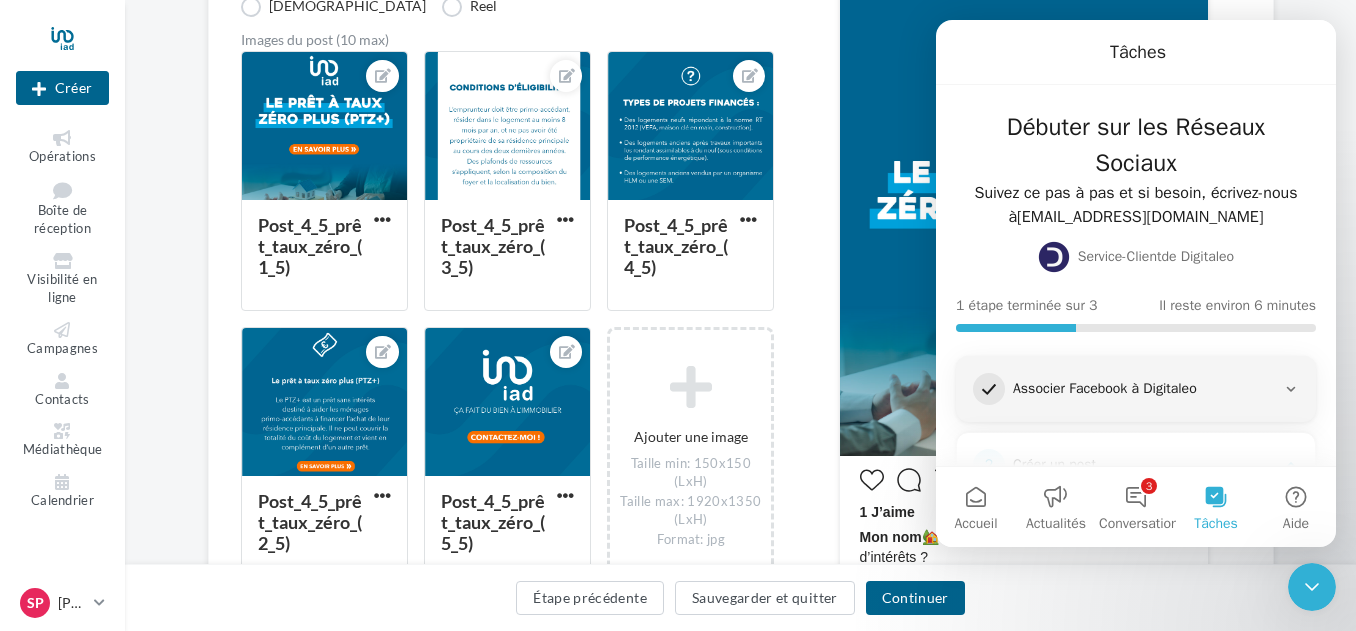 scroll, scrollTop: 300, scrollLeft: 0, axis: vertical 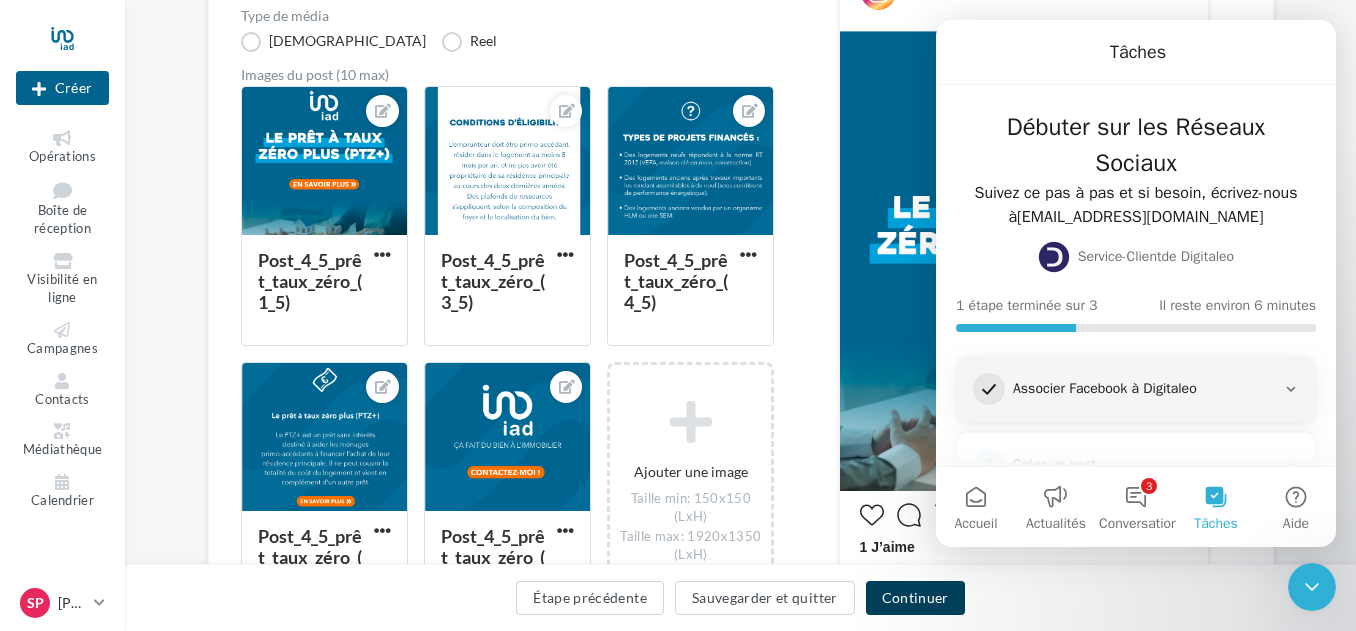 click on "Continuer" at bounding box center [915, 598] 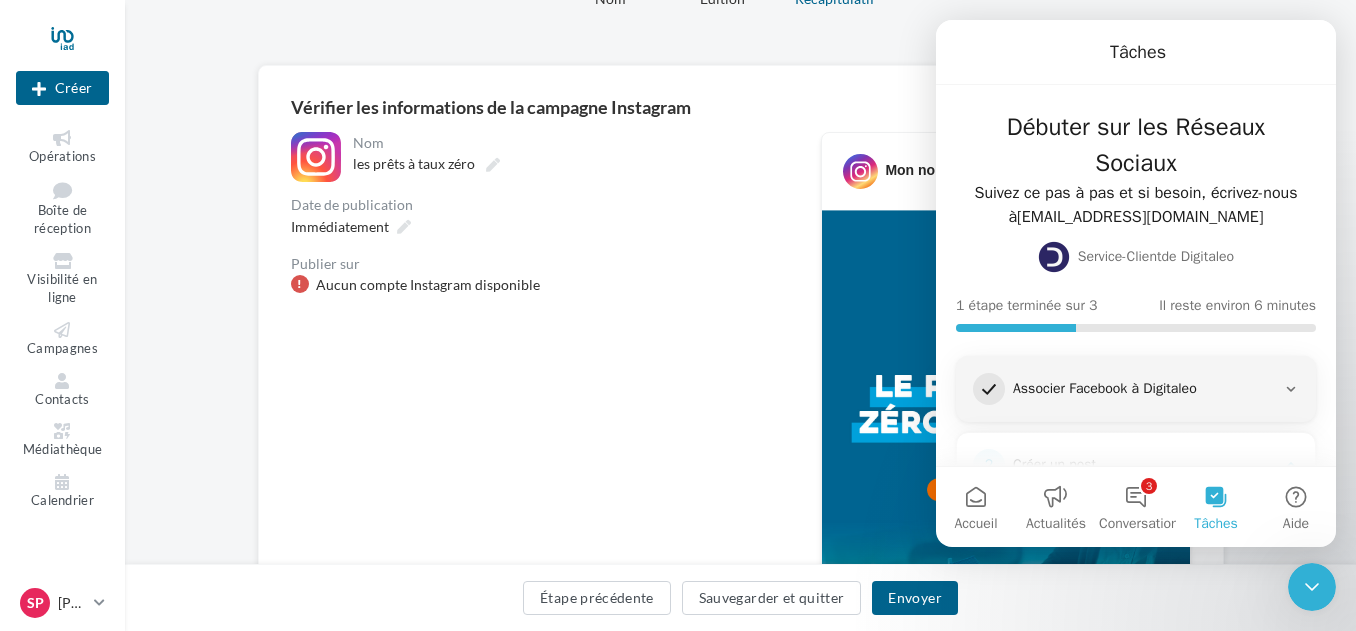 scroll, scrollTop: 100, scrollLeft: 0, axis: vertical 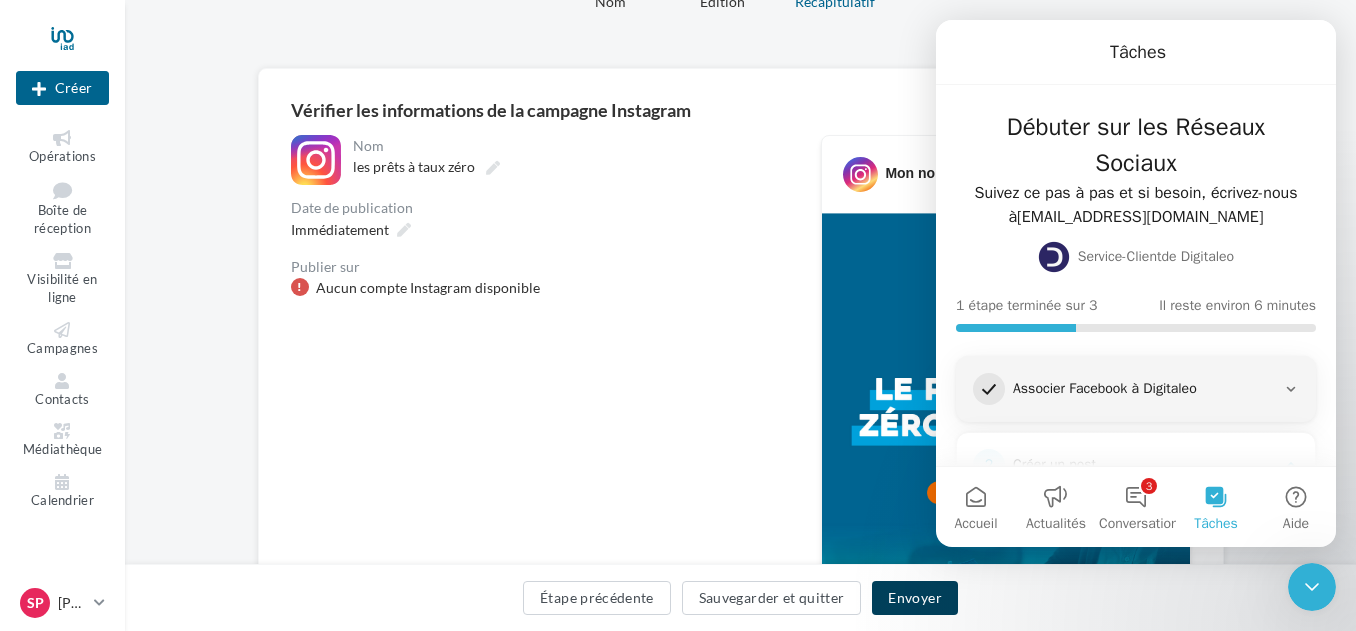 click on "Envoyer" at bounding box center (914, 598) 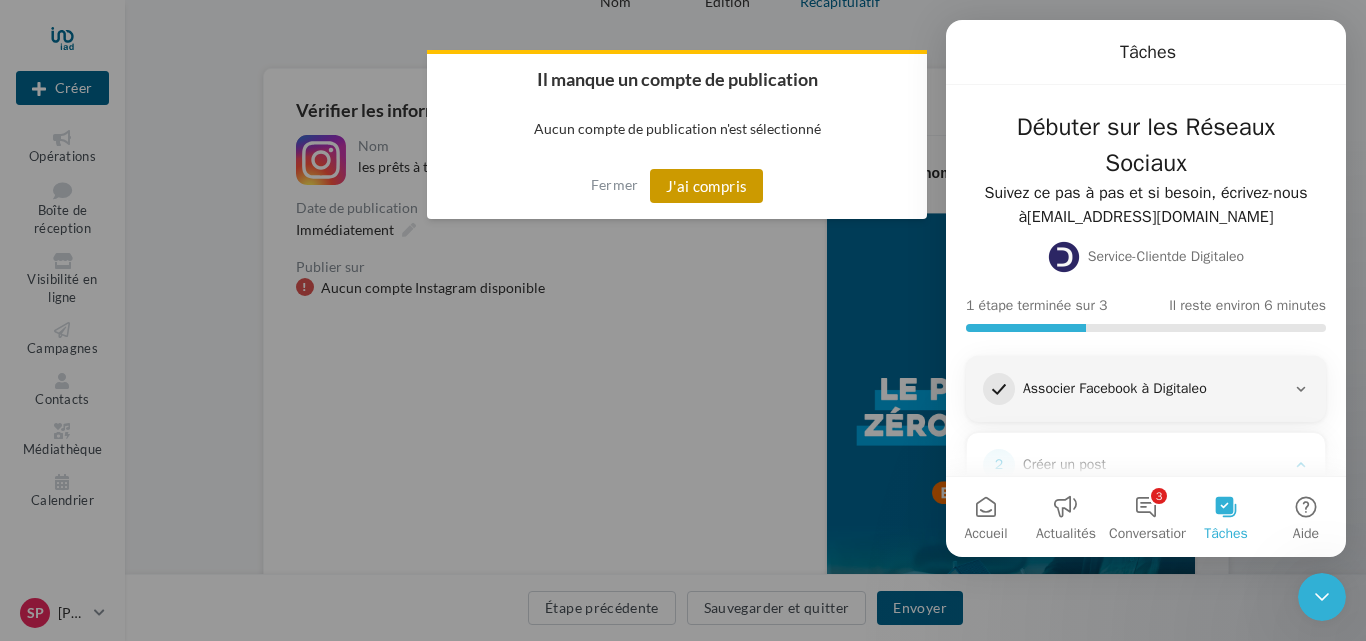 click on "J'ai compris" at bounding box center [707, 186] 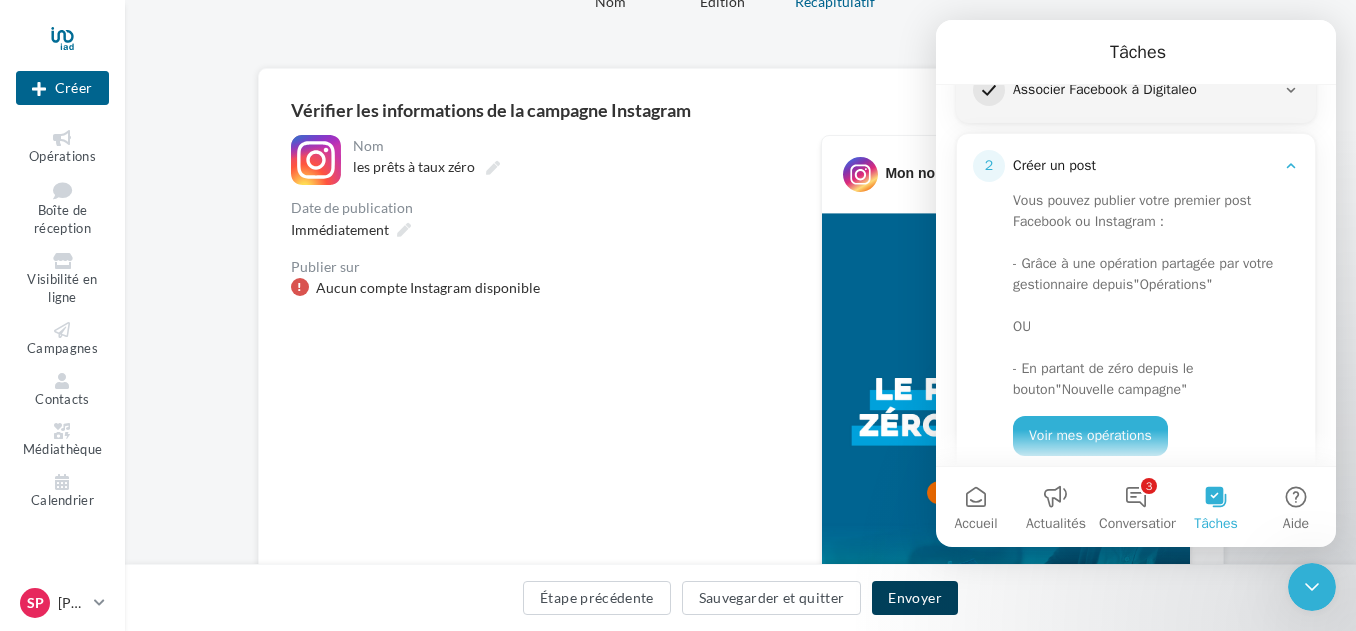 scroll, scrollTop: 300, scrollLeft: 0, axis: vertical 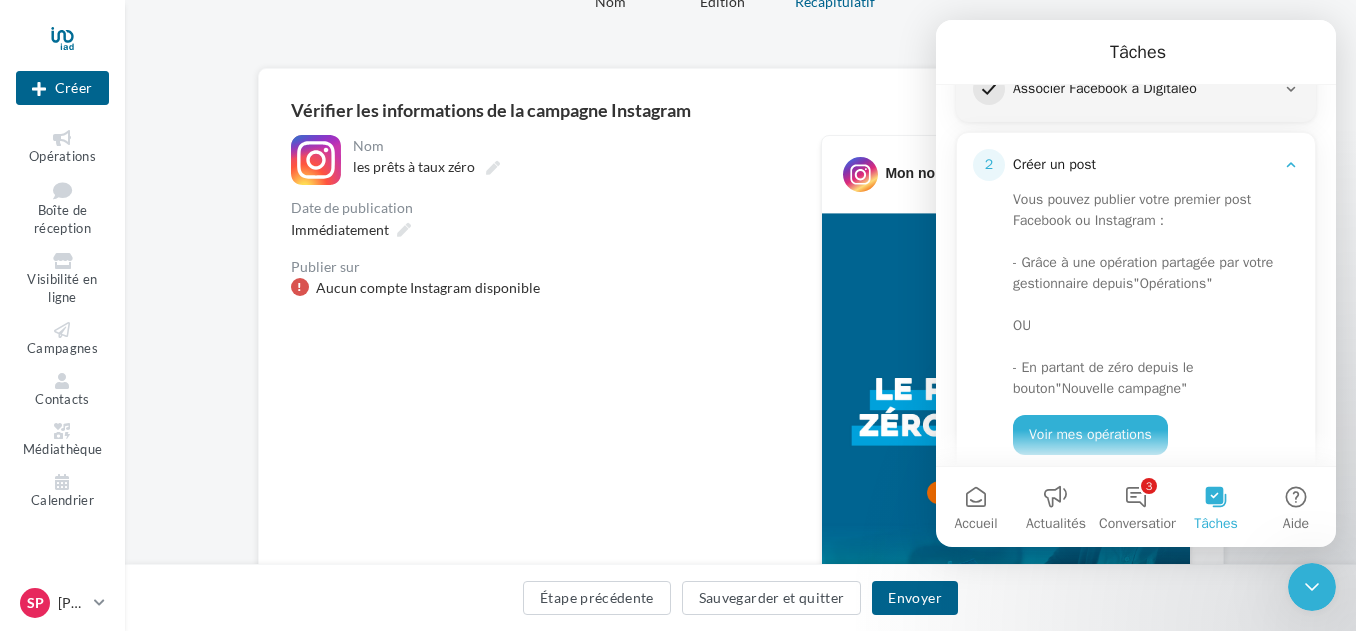 click on "1 Associer Facebook à Digitaleo" at bounding box center (1136, 89) 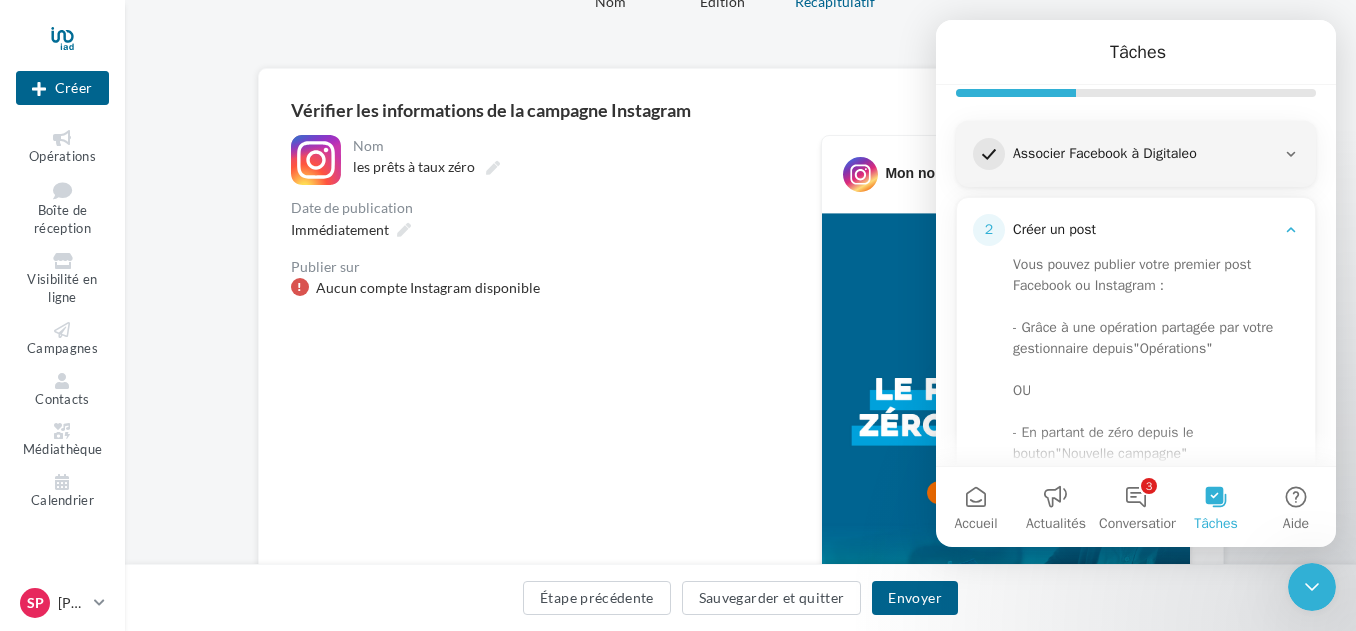 scroll, scrollTop: 200, scrollLeft: 0, axis: vertical 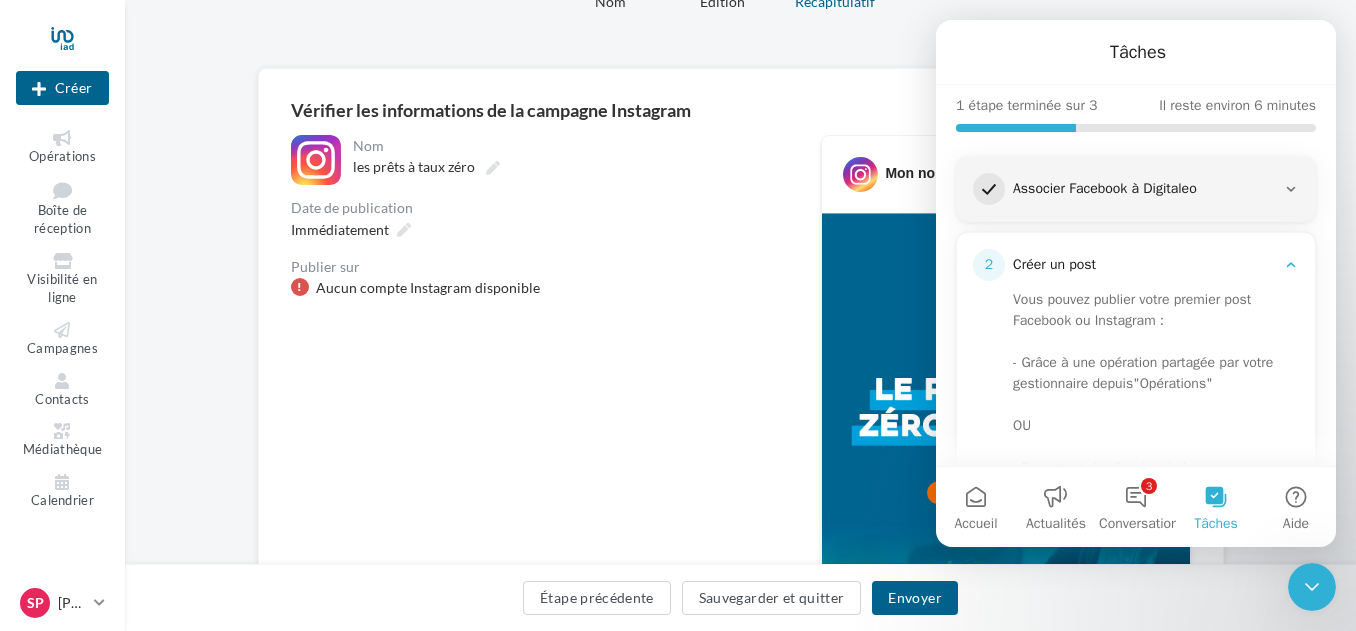click on "Associer Facebook à Digitaleo" at bounding box center (1144, 189) 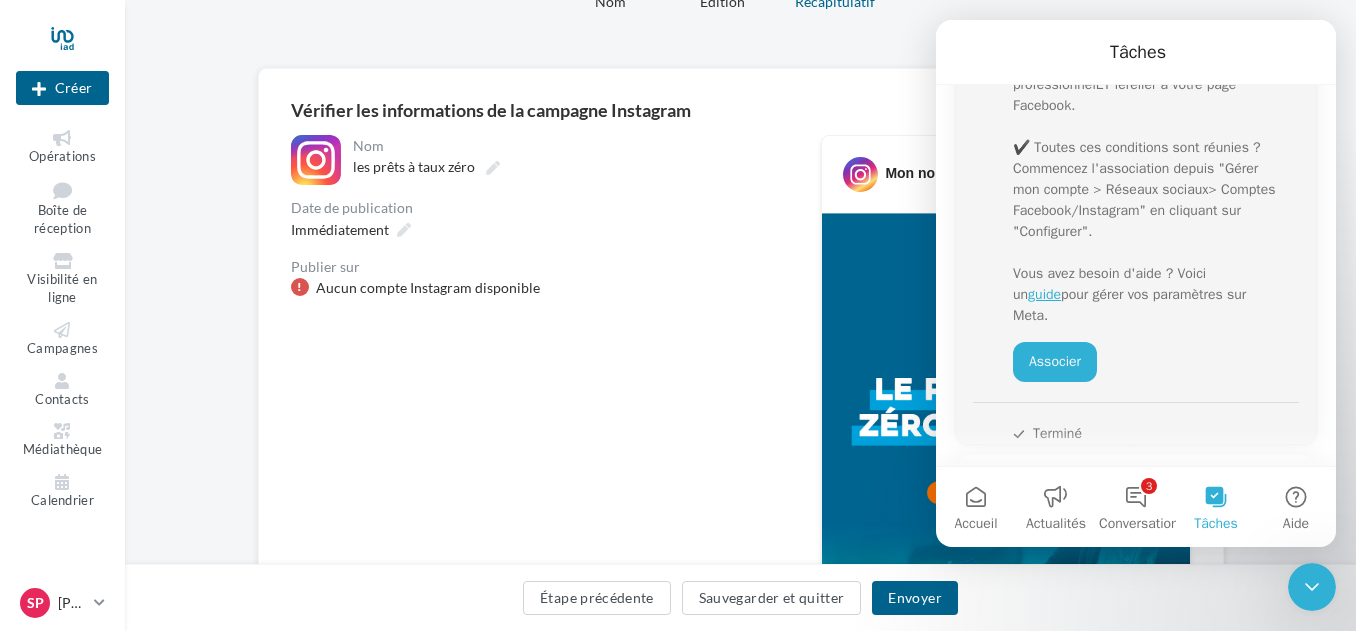 scroll, scrollTop: 500, scrollLeft: 0, axis: vertical 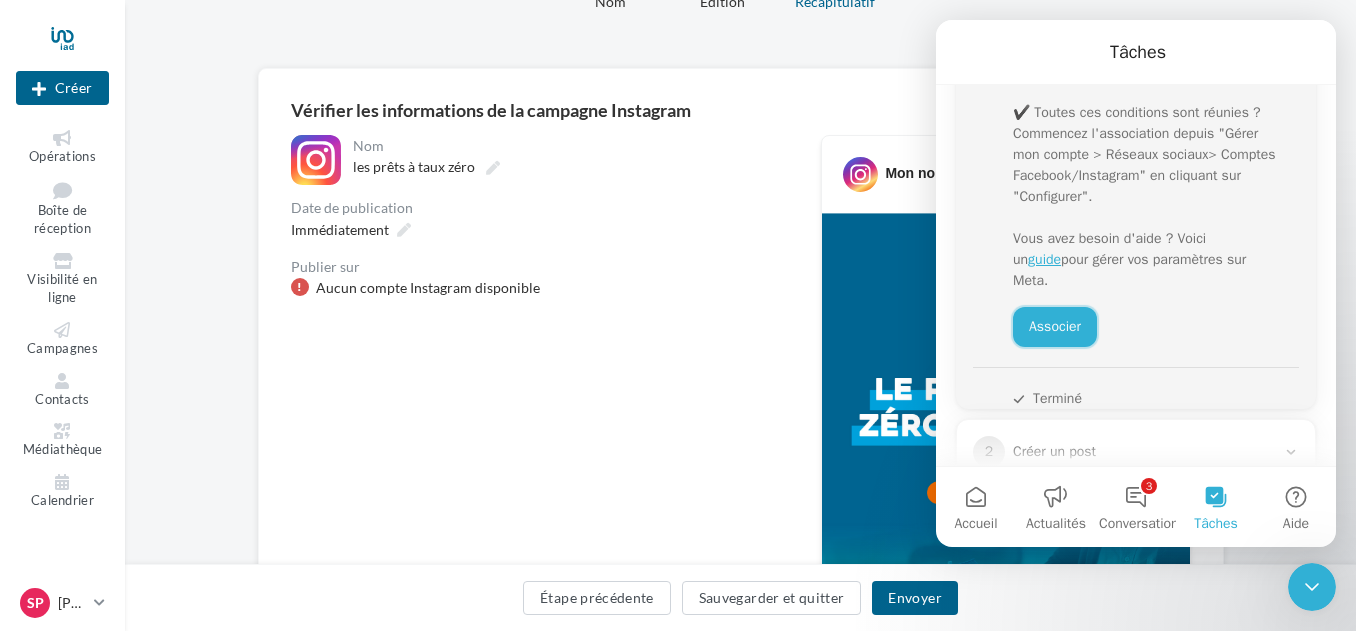 click on "Associer" at bounding box center [1055, 327] 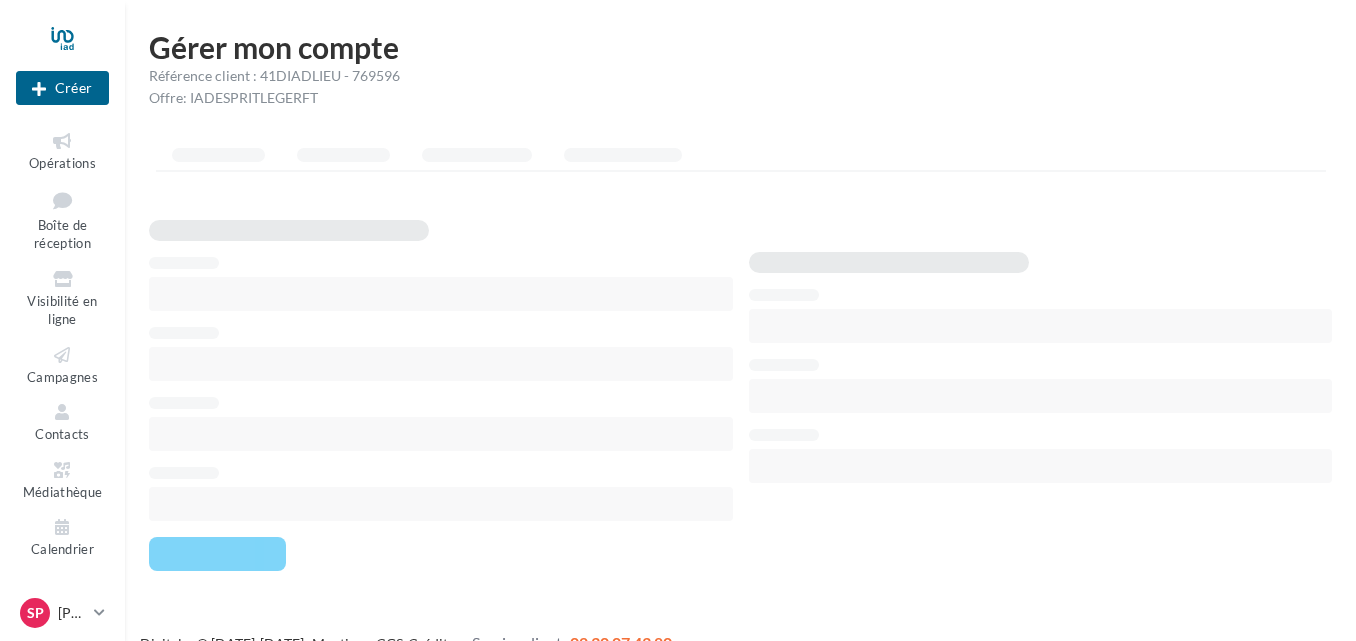 scroll, scrollTop: 0, scrollLeft: 0, axis: both 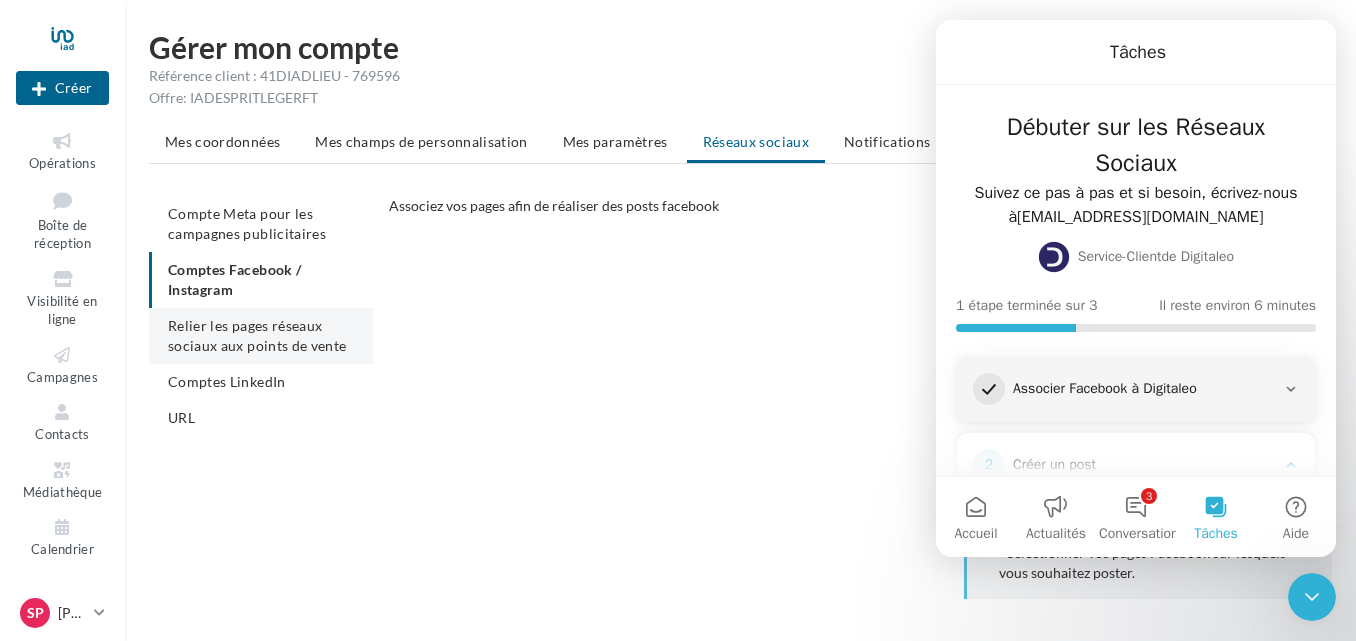click on "Relier les pages réseaux sociaux aux points de vente" at bounding box center (257, 335) 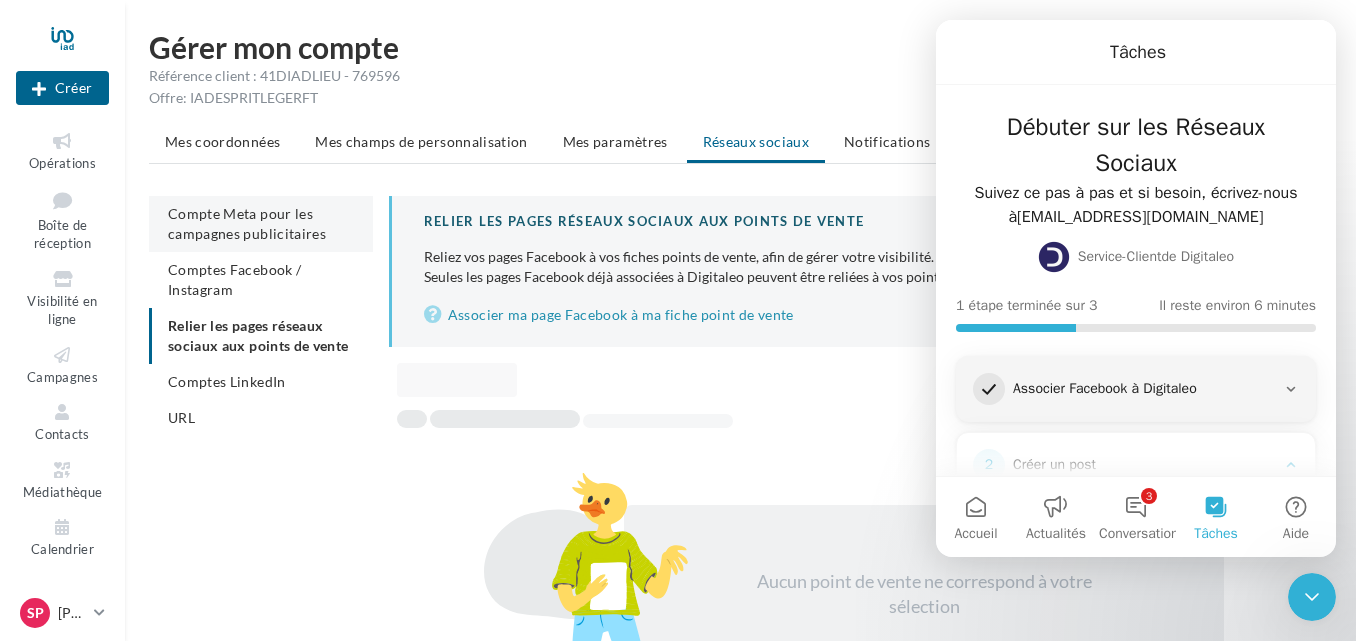 click on "Compte Meta pour les campagnes publicitaires" at bounding box center [247, 223] 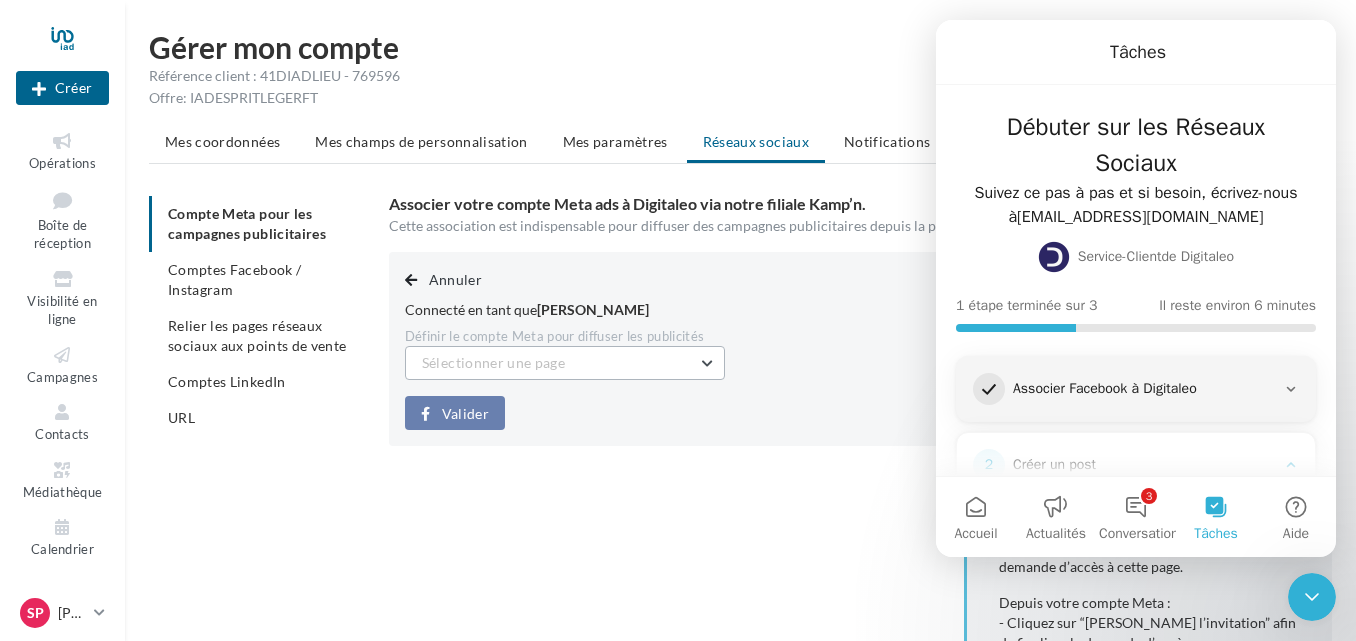 click on "Sélectionner une page" at bounding box center (565, 363) 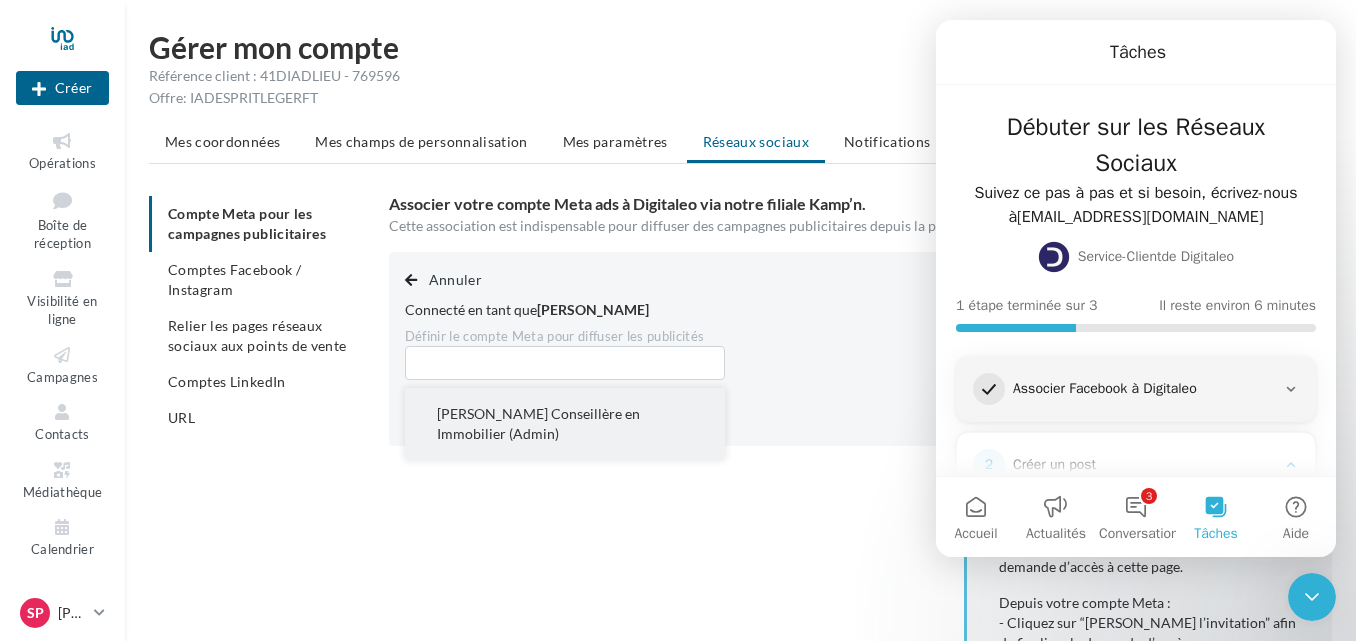 click on "Stefany Vasseur Conseillère en Immobilier  (Admin)" at bounding box center [538, 423] 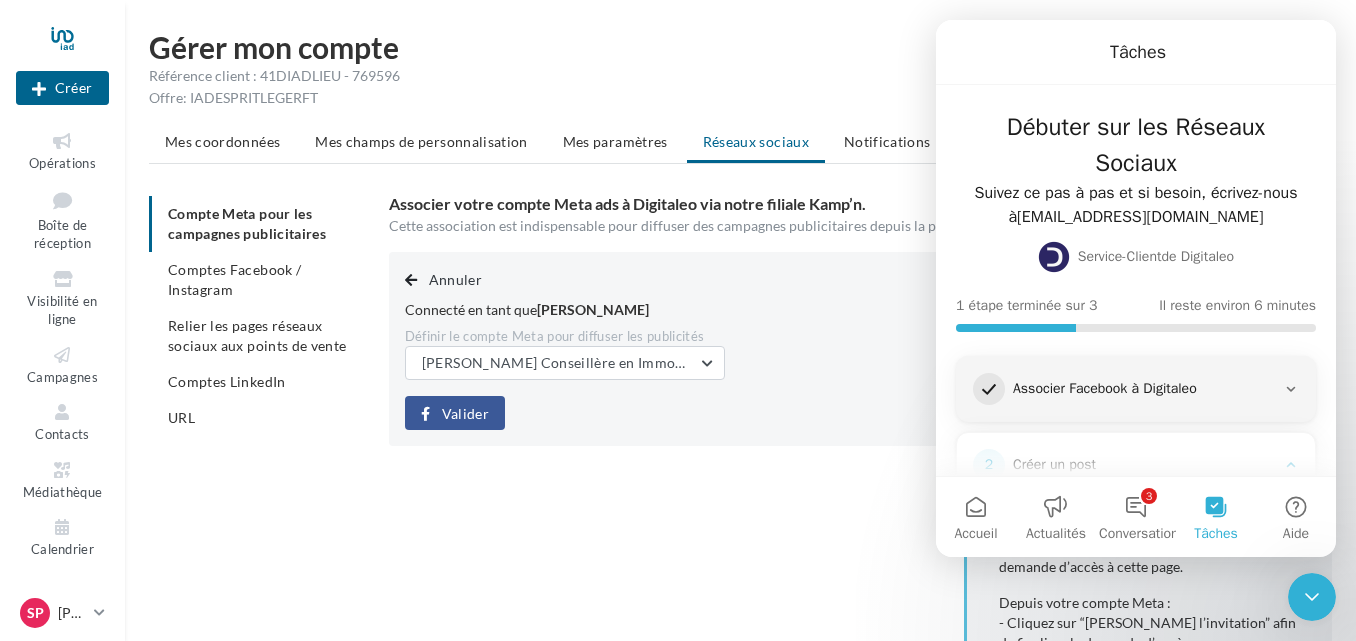 click on "Valider" at bounding box center [465, 414] 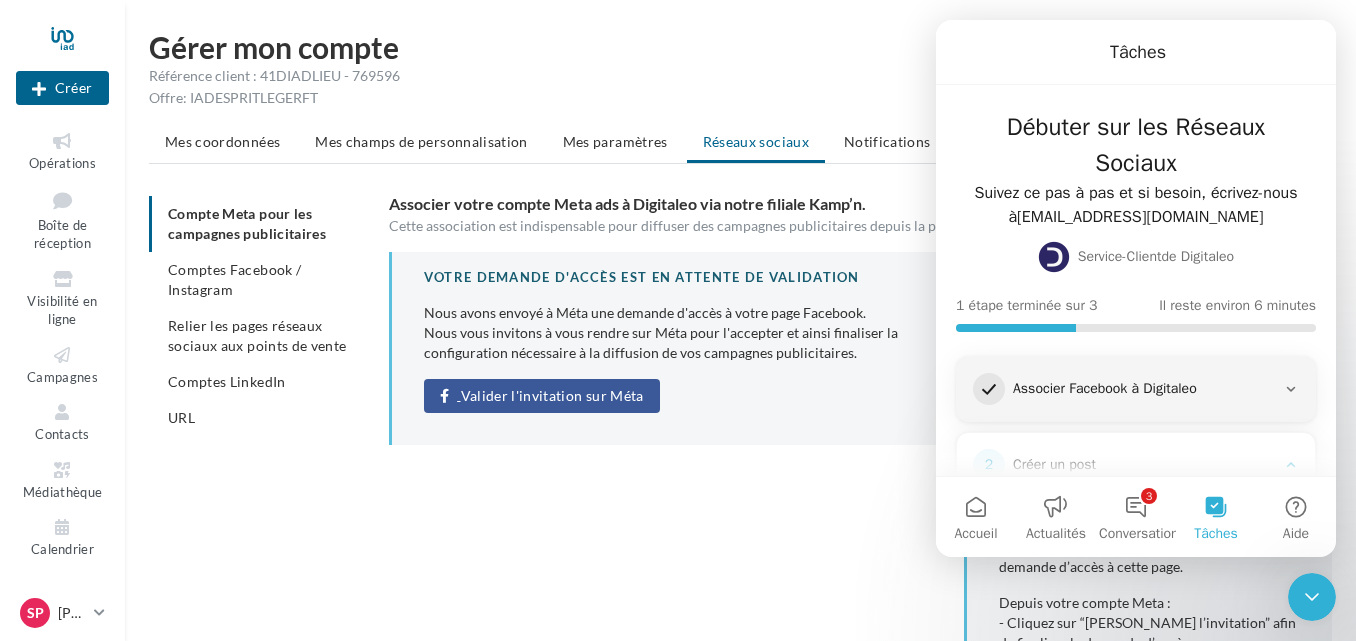 click on "Valider l'invitation sur Méta" at bounding box center (552, 396) 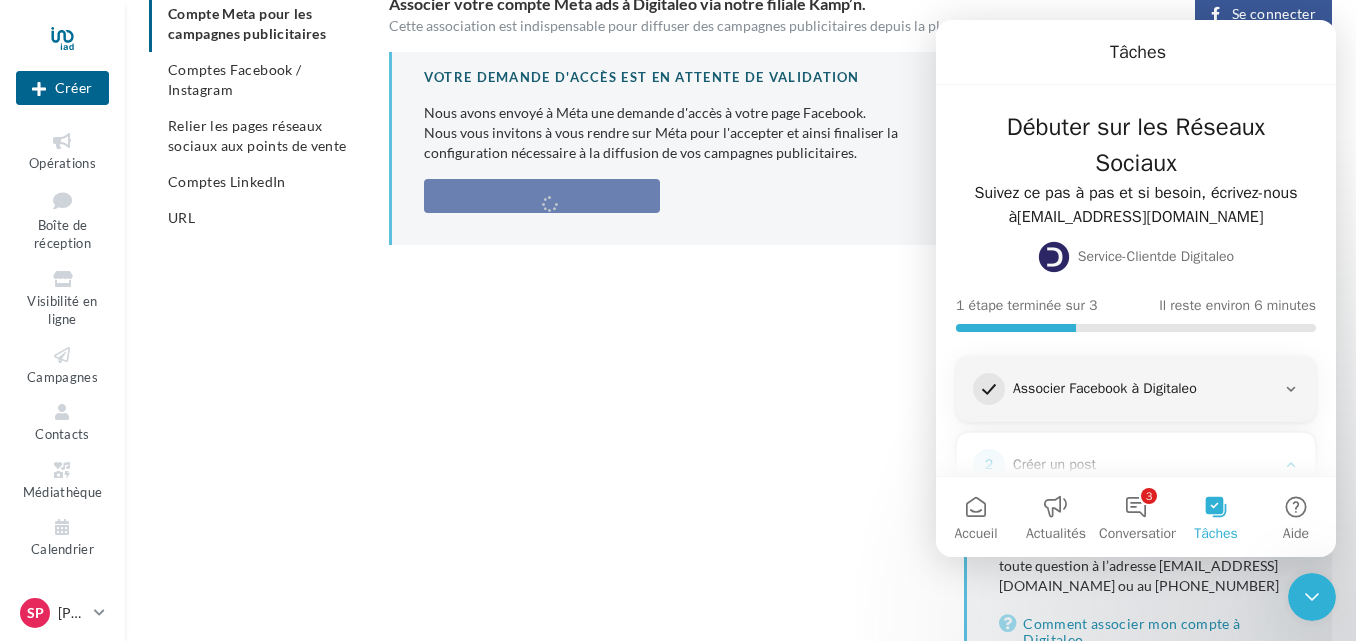 scroll, scrollTop: 100, scrollLeft: 0, axis: vertical 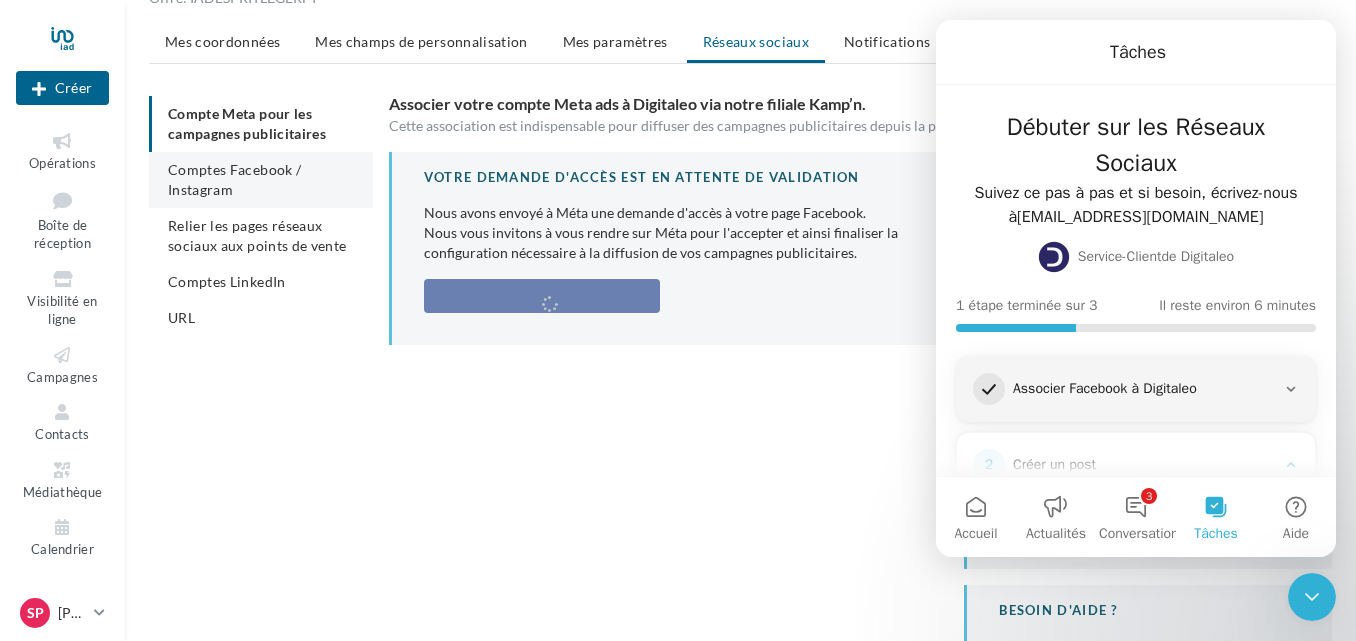click on "Comptes Facebook / Instagram" at bounding box center [261, 180] 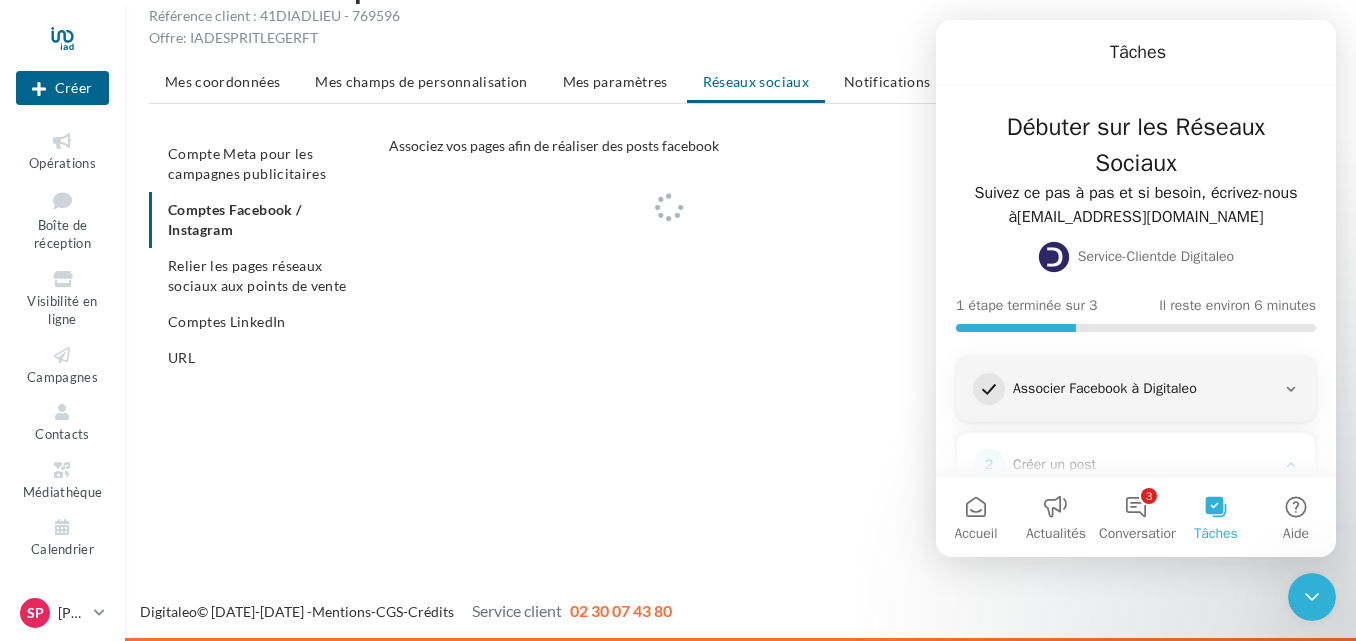 scroll, scrollTop: 60, scrollLeft: 0, axis: vertical 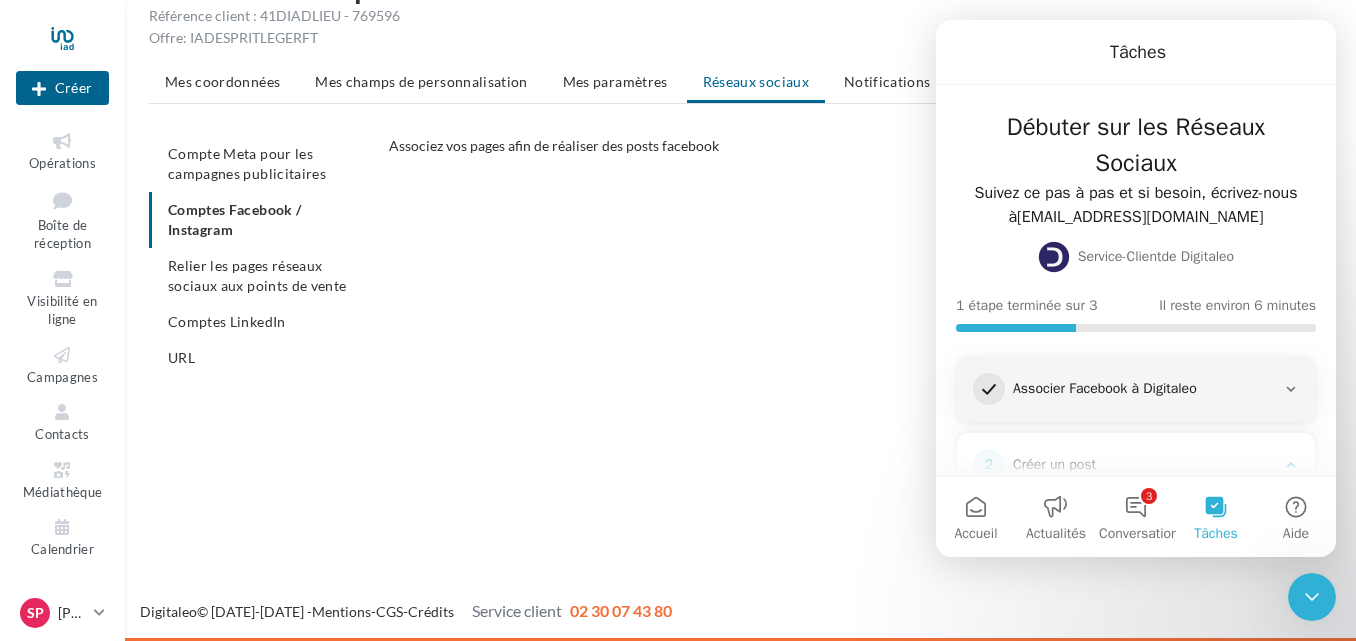 click 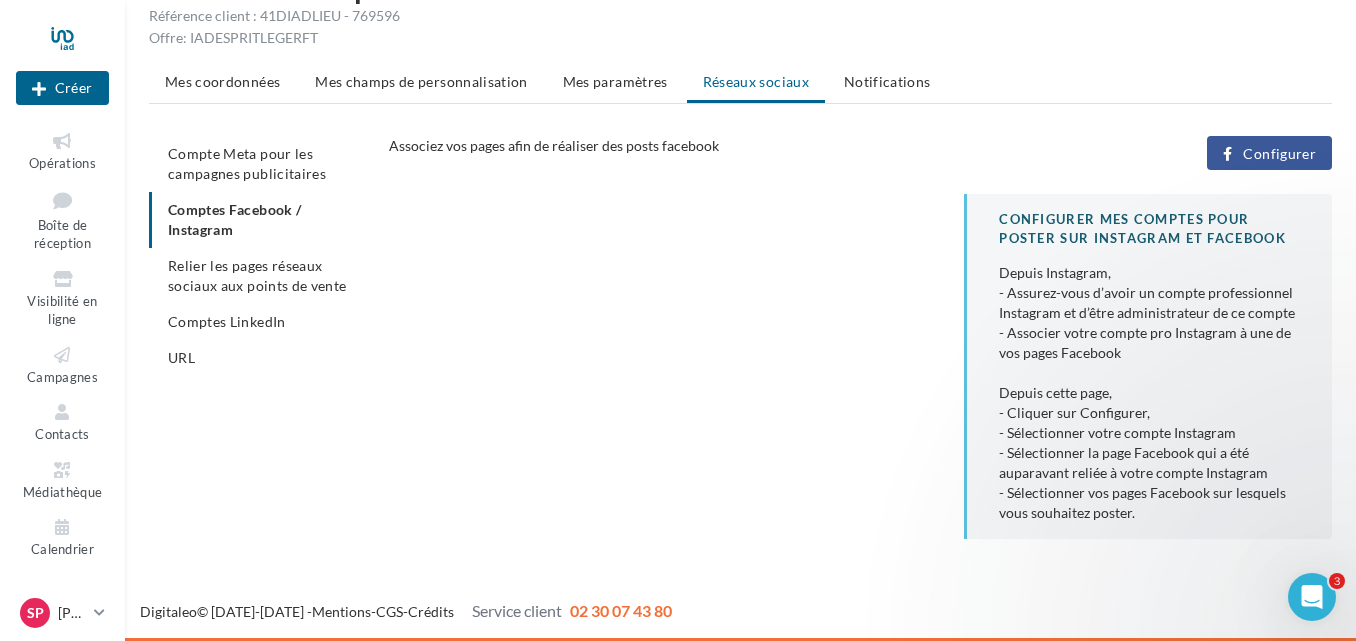 scroll, scrollTop: 0, scrollLeft: 0, axis: both 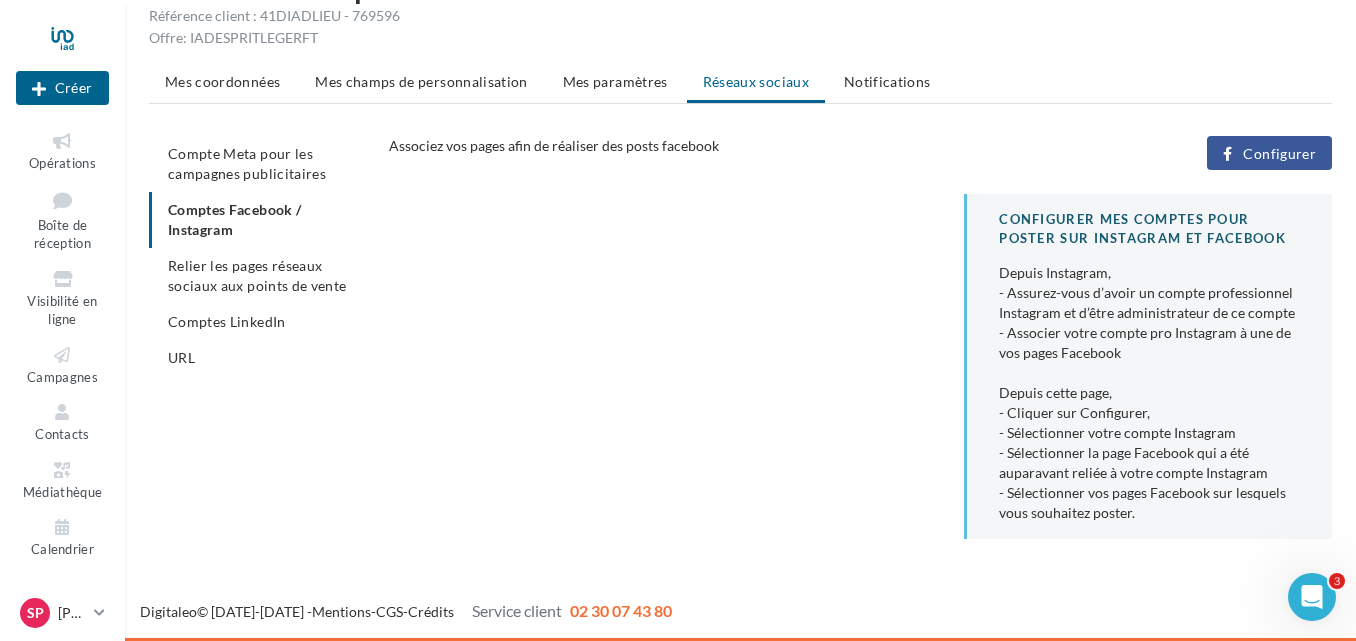 click on "Mes coordonnées
Mes champs de personnalisation
Mes paramètres
Réseaux sociaux
Notifications" at bounding box center [740, 84] 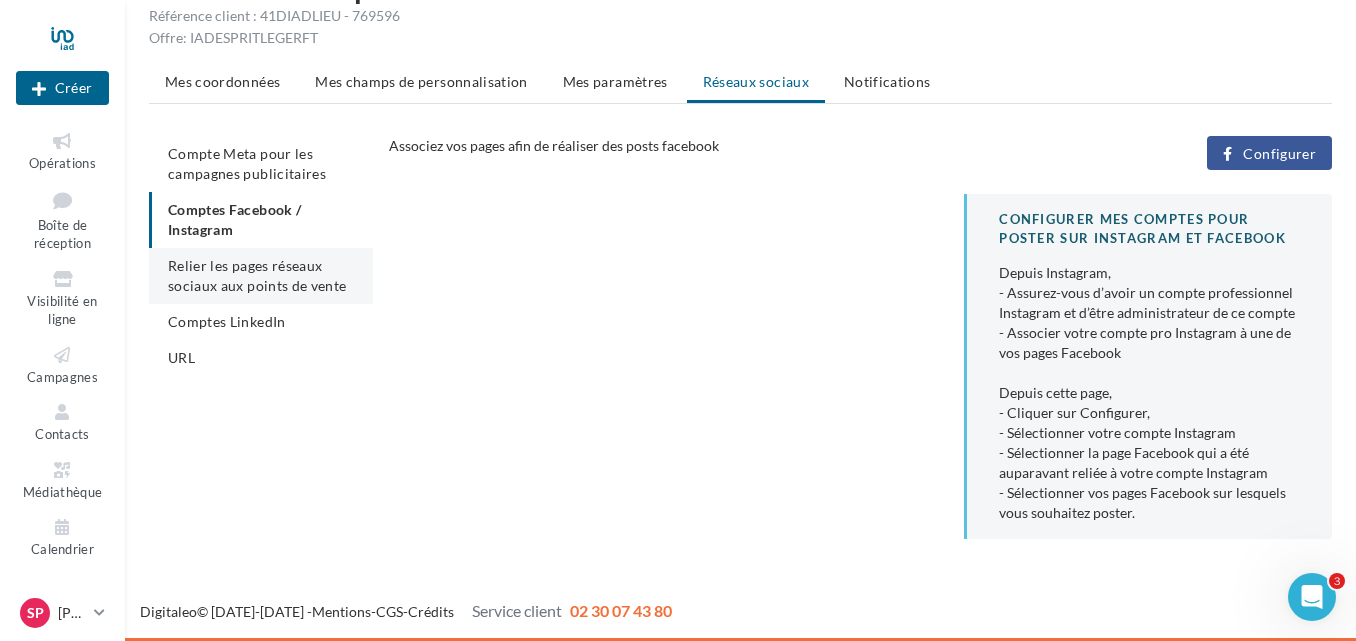 click on "Relier les pages réseaux sociaux aux points de vente" at bounding box center [257, 275] 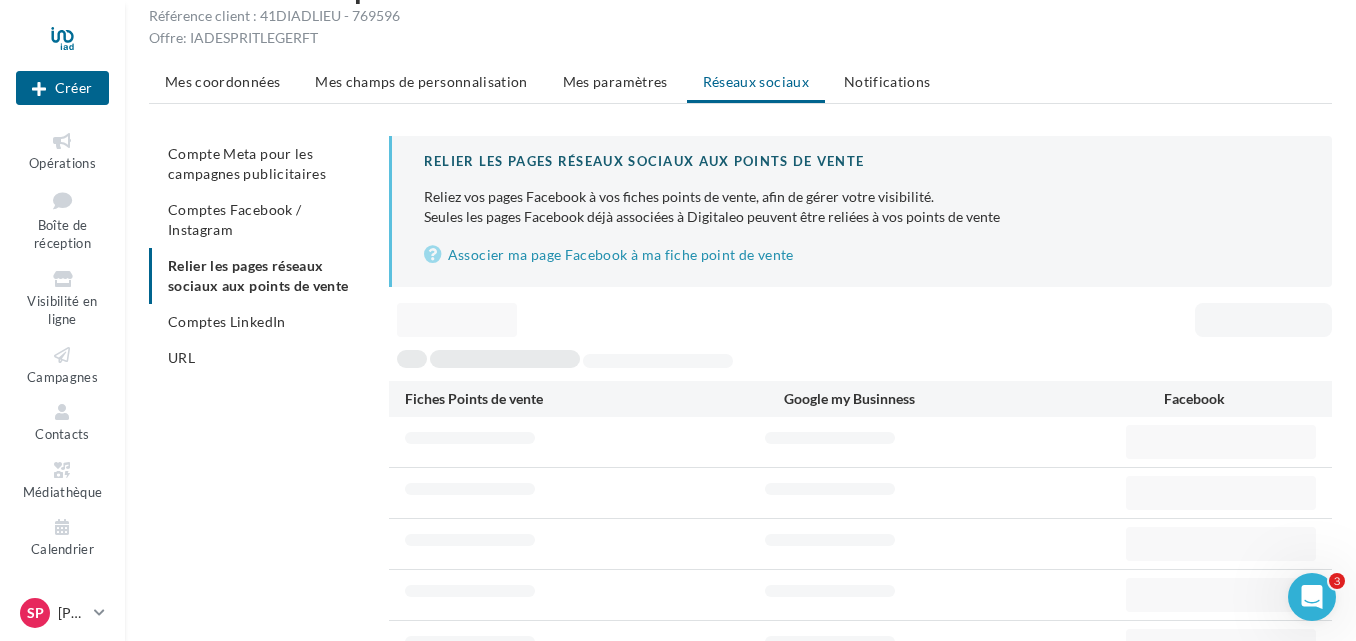 scroll, scrollTop: 100, scrollLeft: 0, axis: vertical 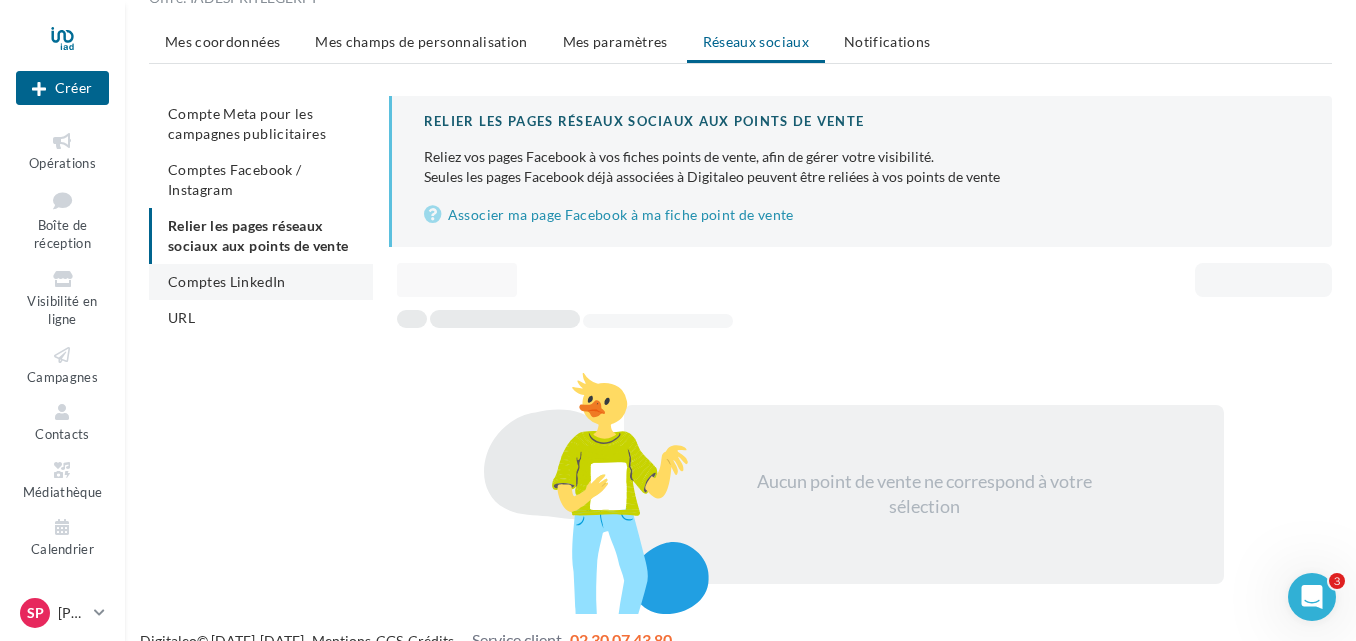 click on "Comptes LinkedIn" at bounding box center [227, 281] 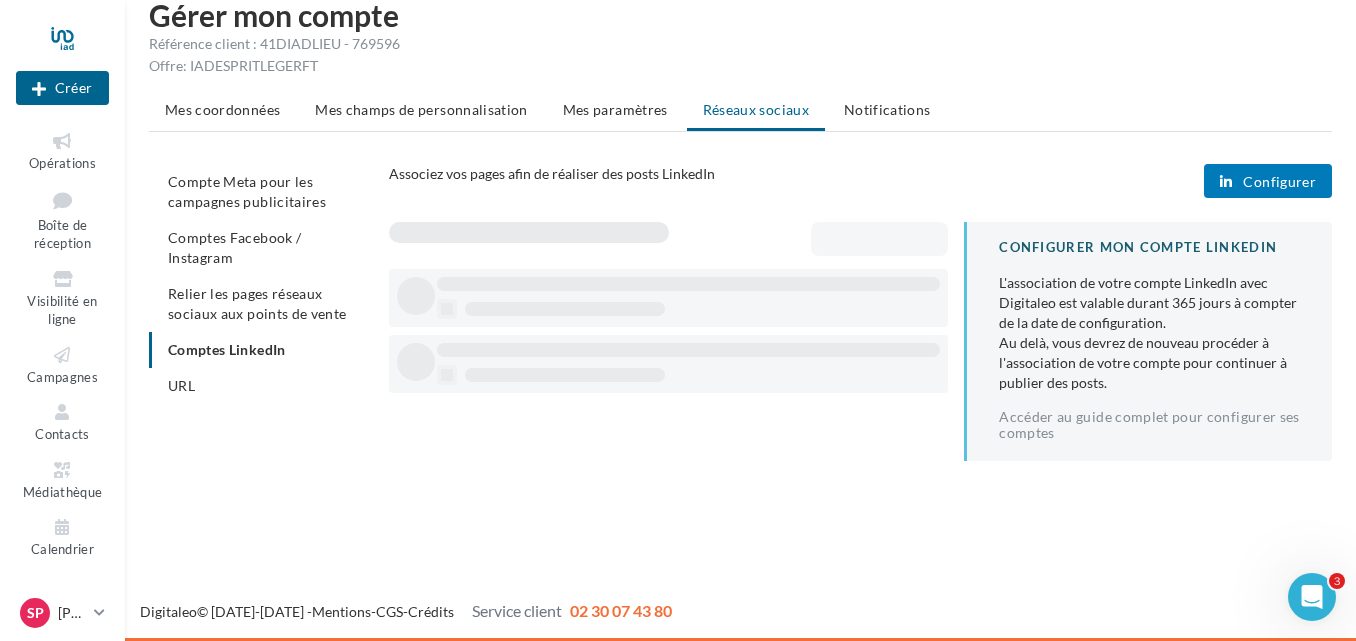 scroll, scrollTop: 32, scrollLeft: 0, axis: vertical 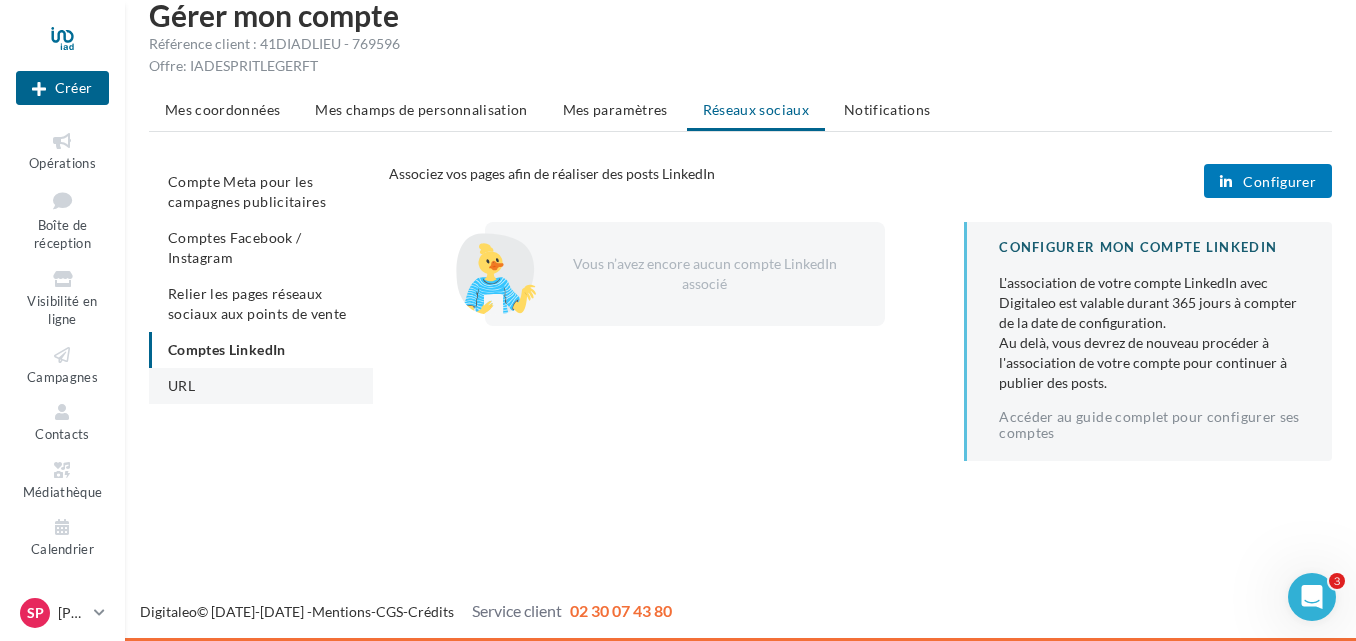 click on "URL" at bounding box center [181, 385] 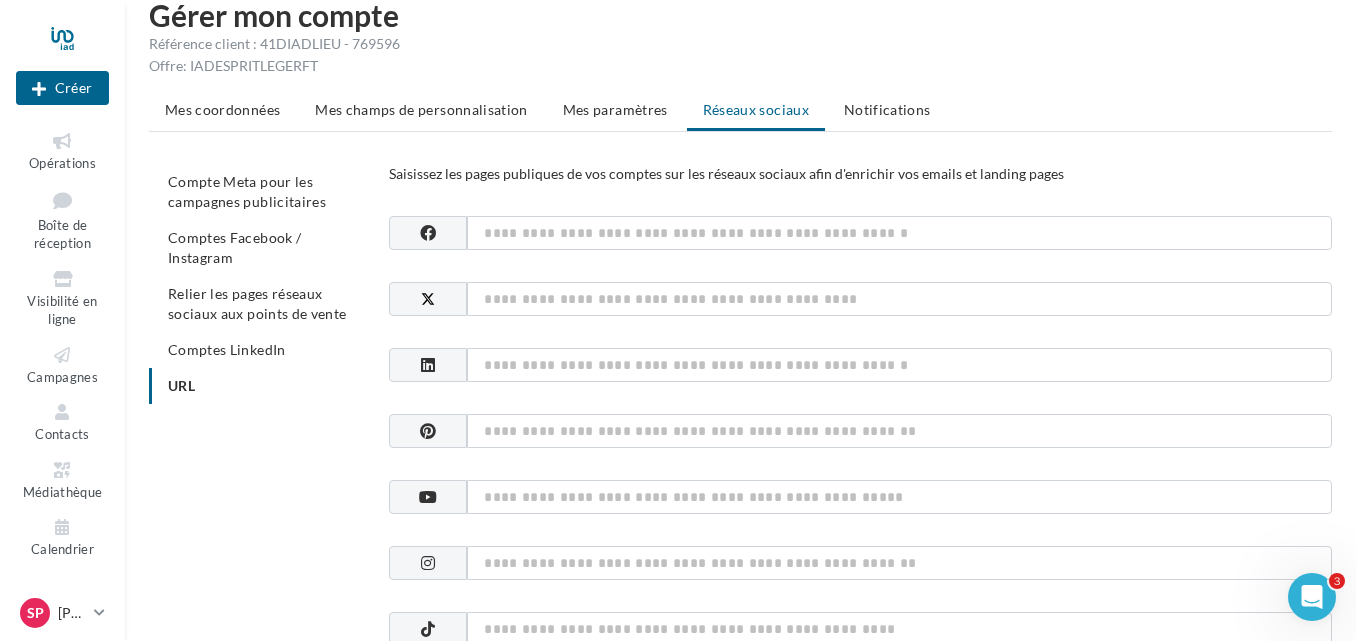 scroll, scrollTop: 100, scrollLeft: 0, axis: vertical 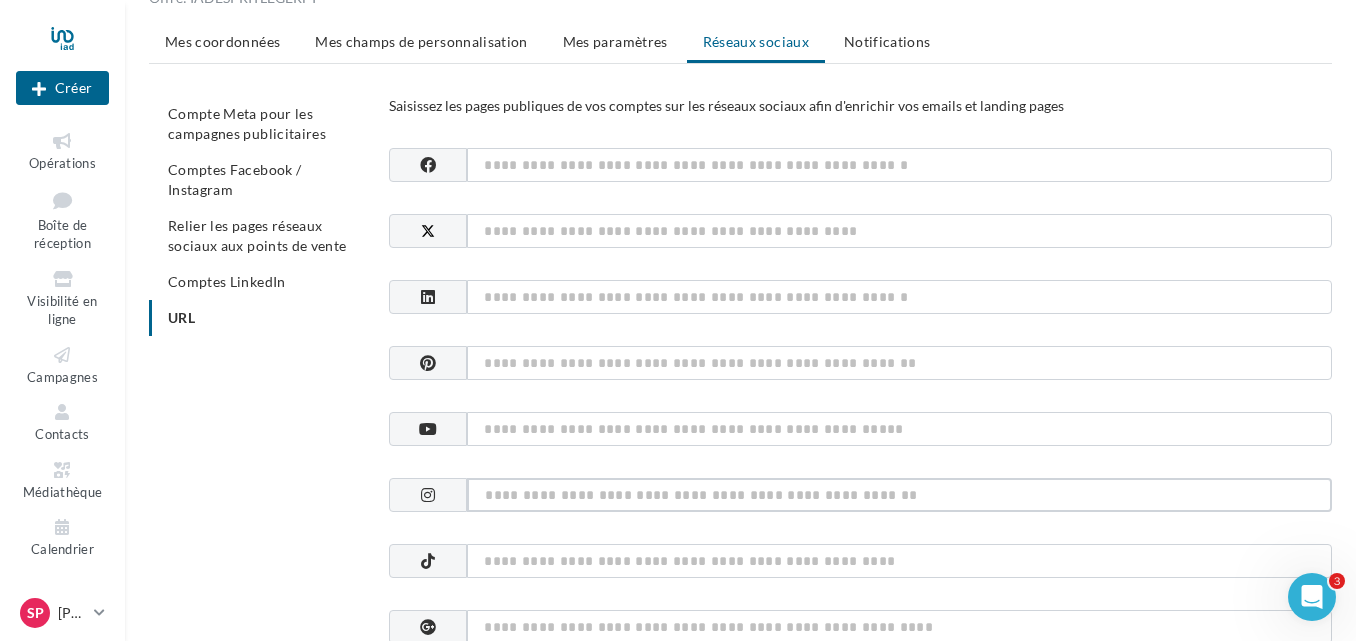 click at bounding box center [899, 495] 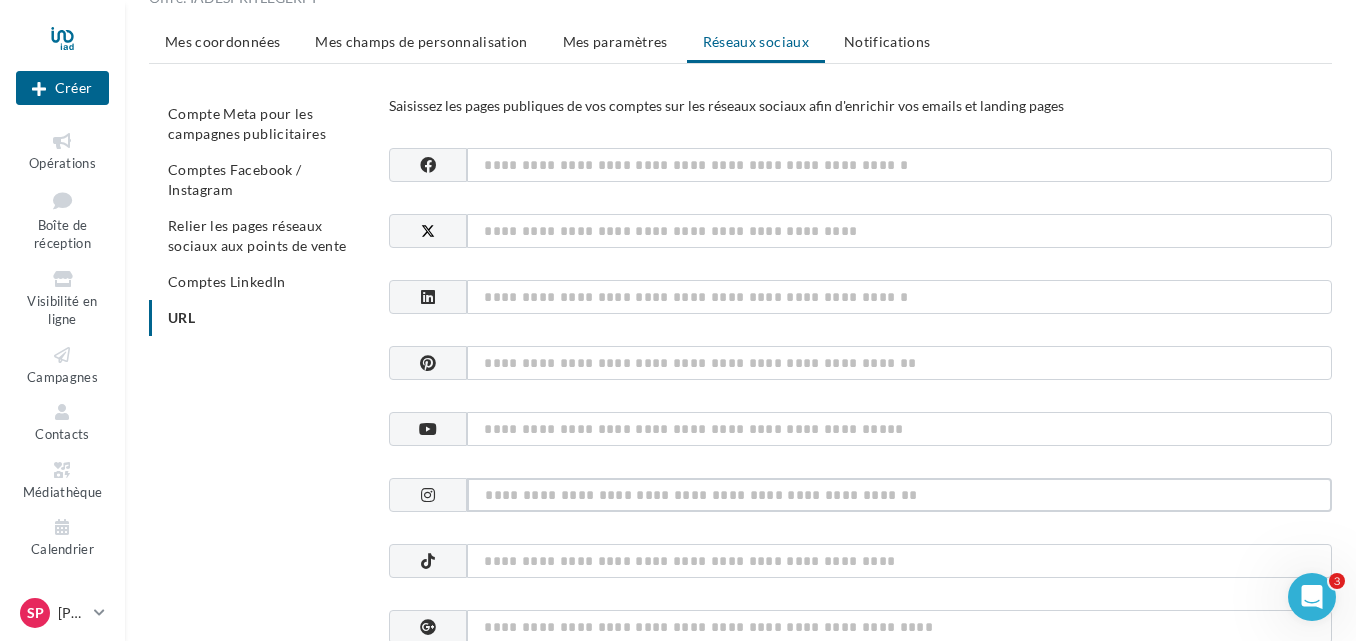 paste on "**********" 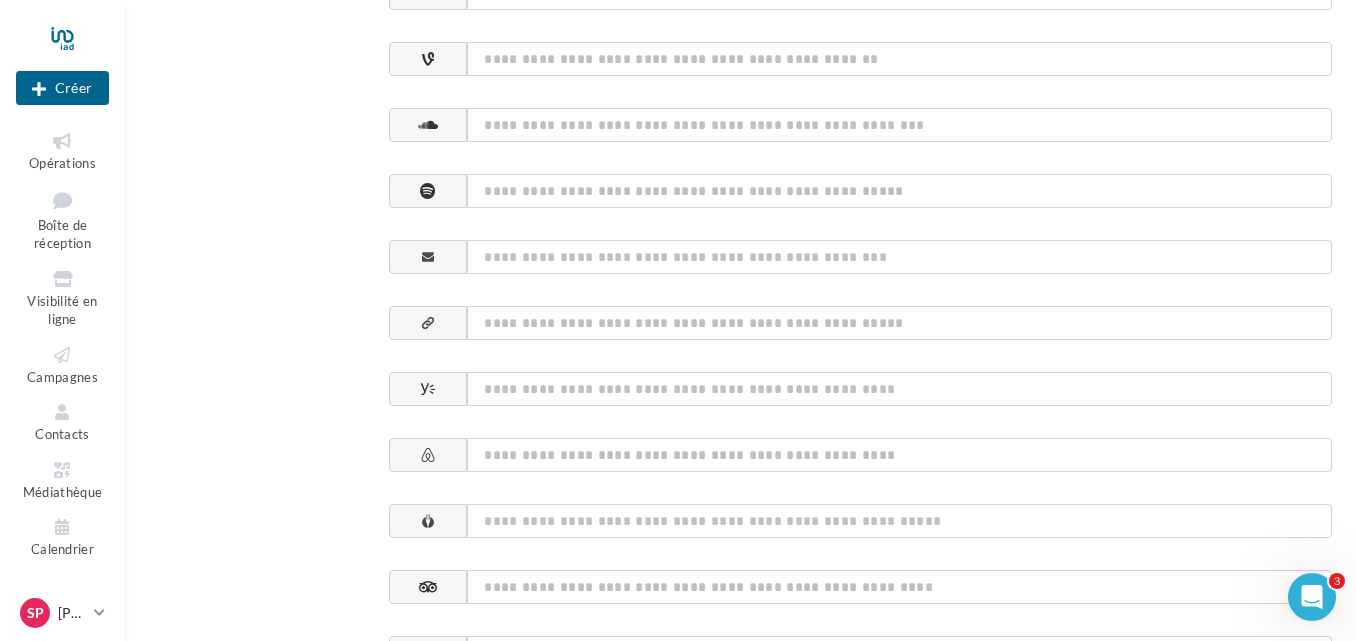 scroll, scrollTop: 1179, scrollLeft: 0, axis: vertical 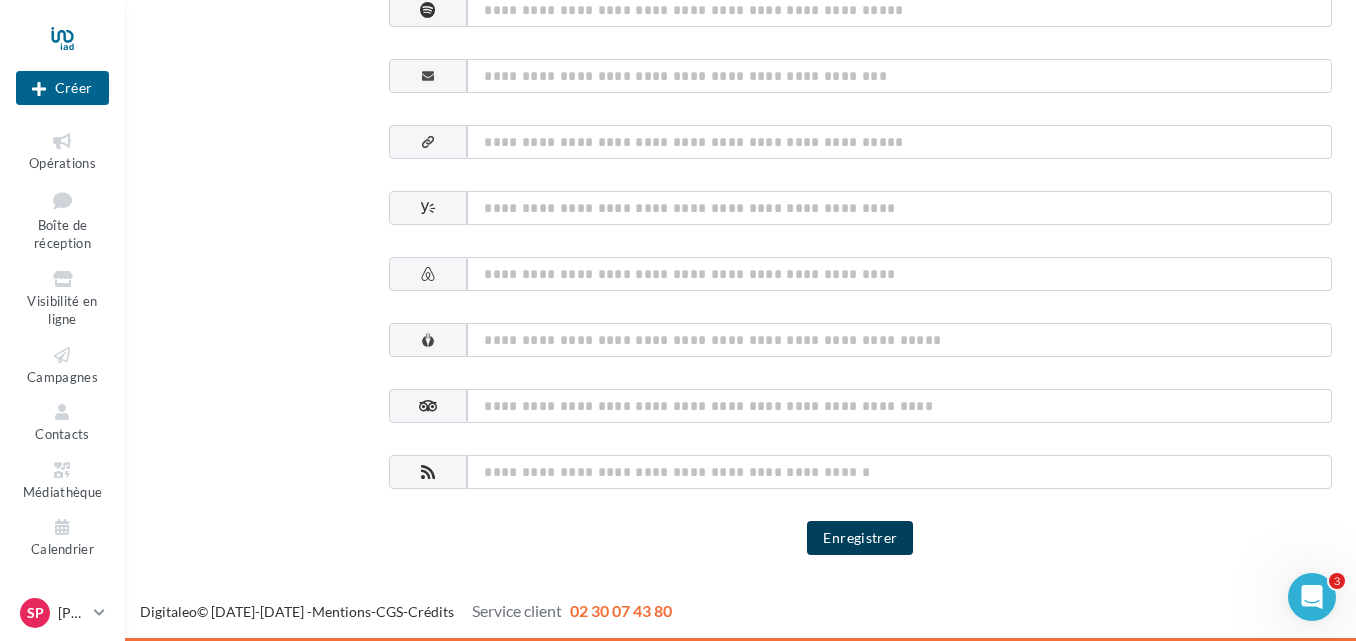 type on "**********" 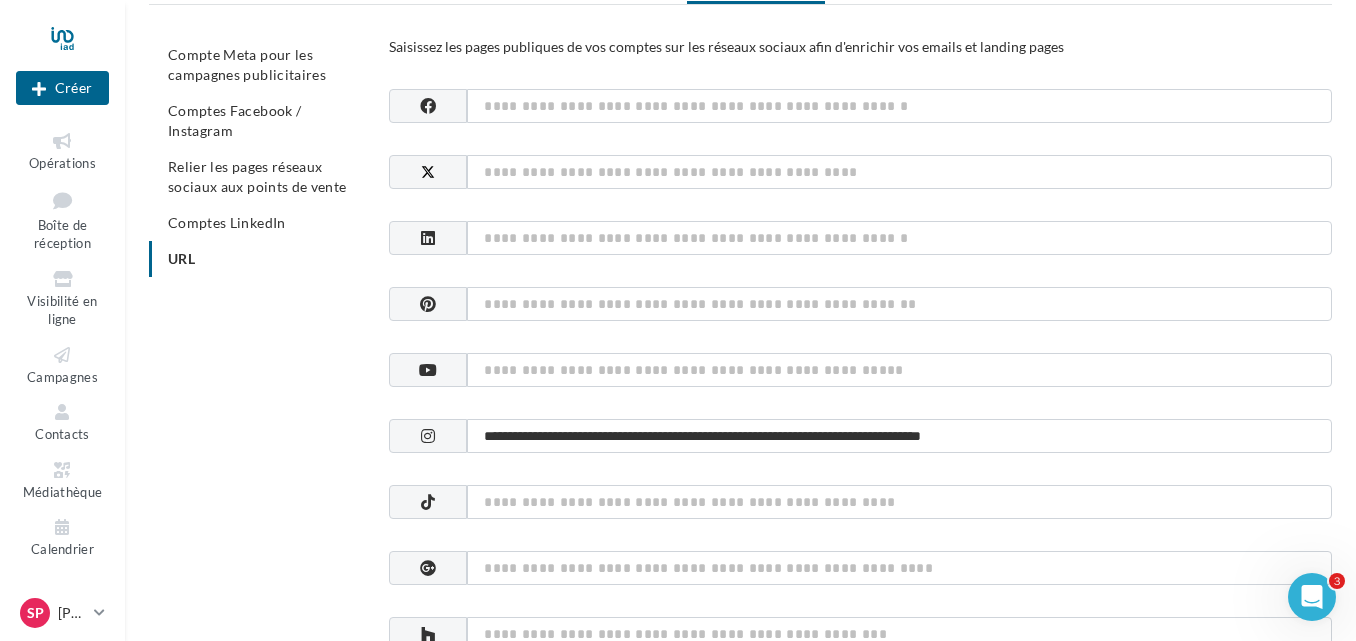 scroll, scrollTop: 0, scrollLeft: 0, axis: both 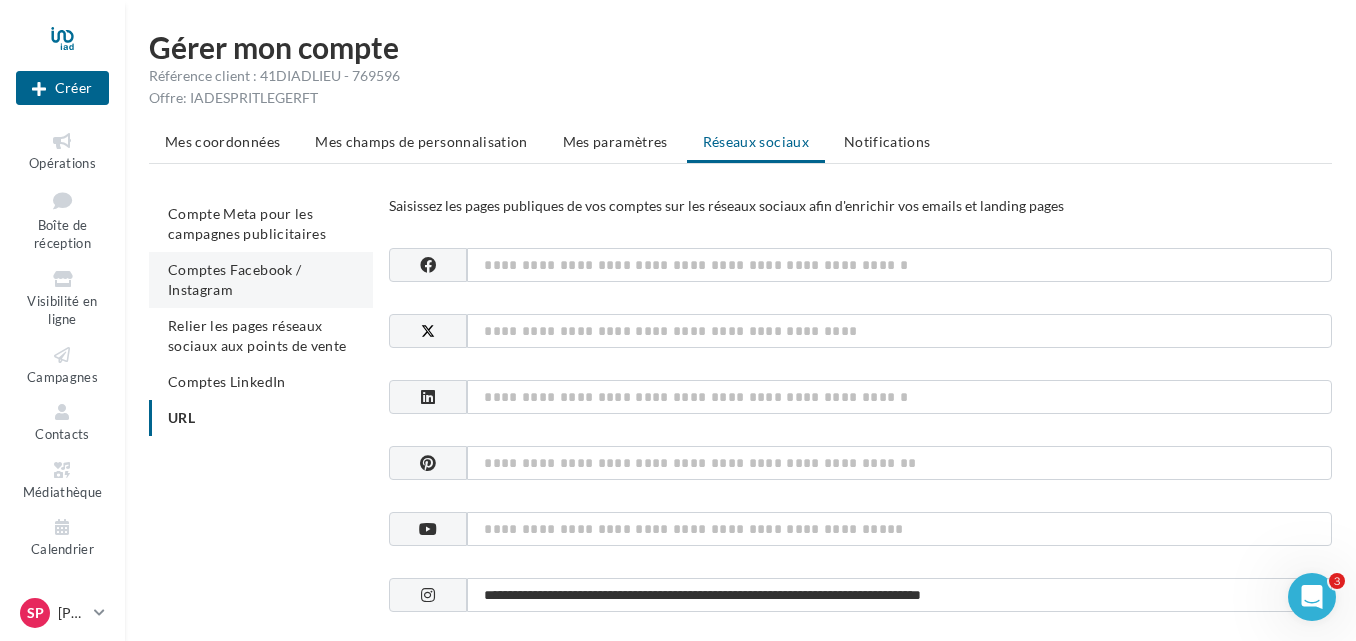 click on "Comptes Facebook / Instagram" at bounding box center (261, 280) 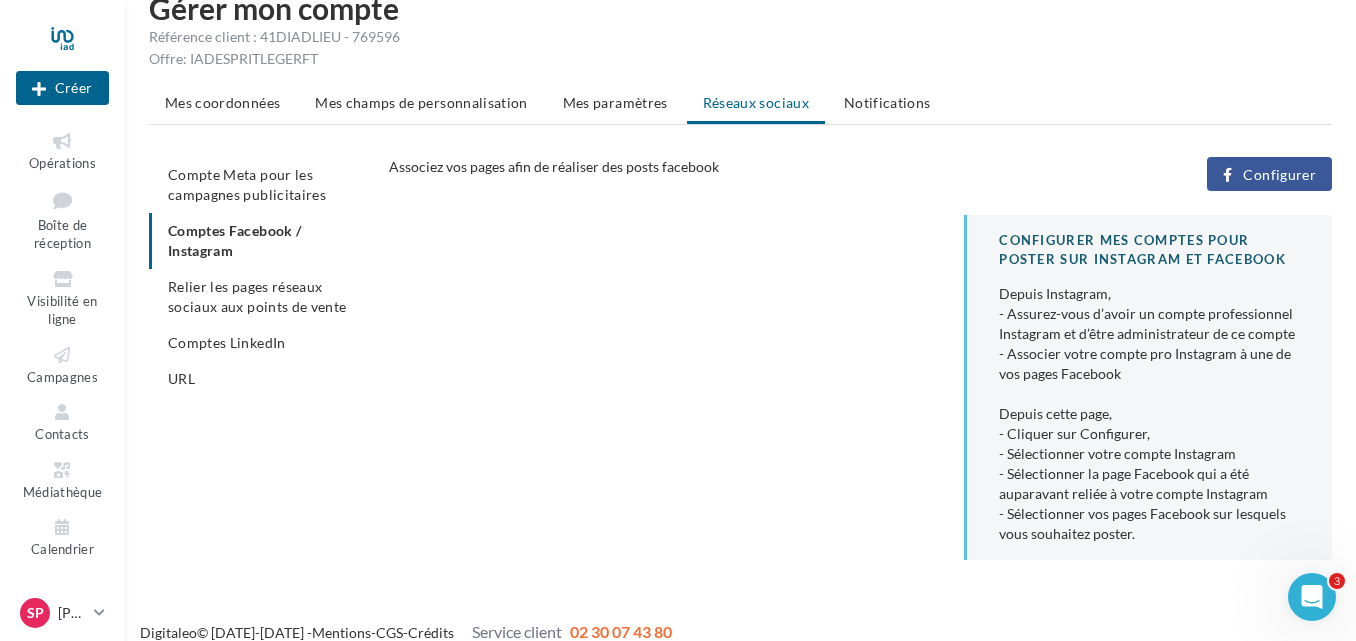 scroll, scrollTop: 60, scrollLeft: 0, axis: vertical 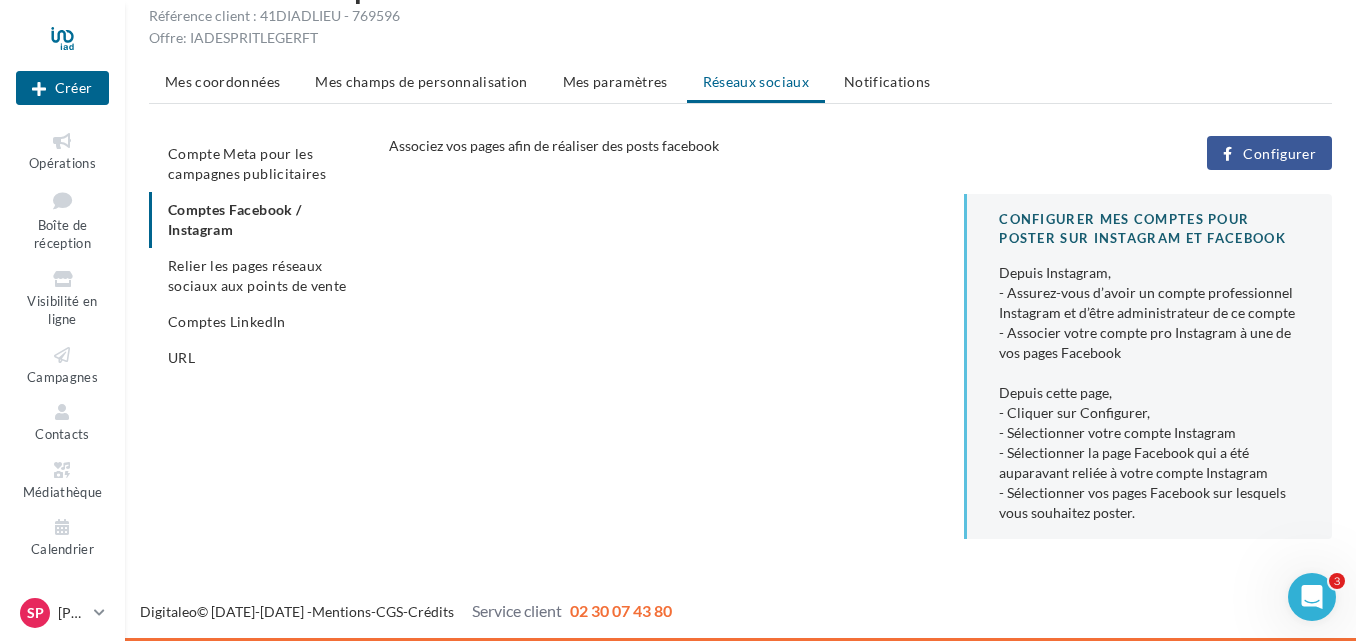 click on "Configurer" at bounding box center (1279, 154) 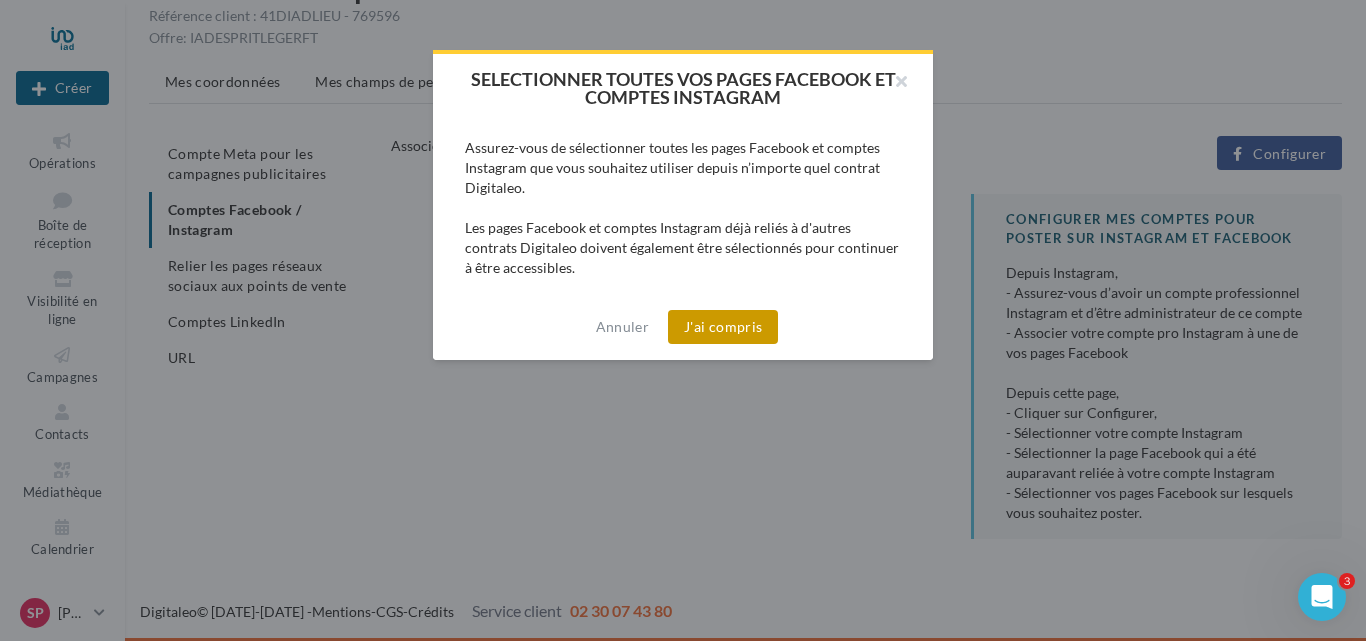 click on "J'ai compris" at bounding box center (723, 327) 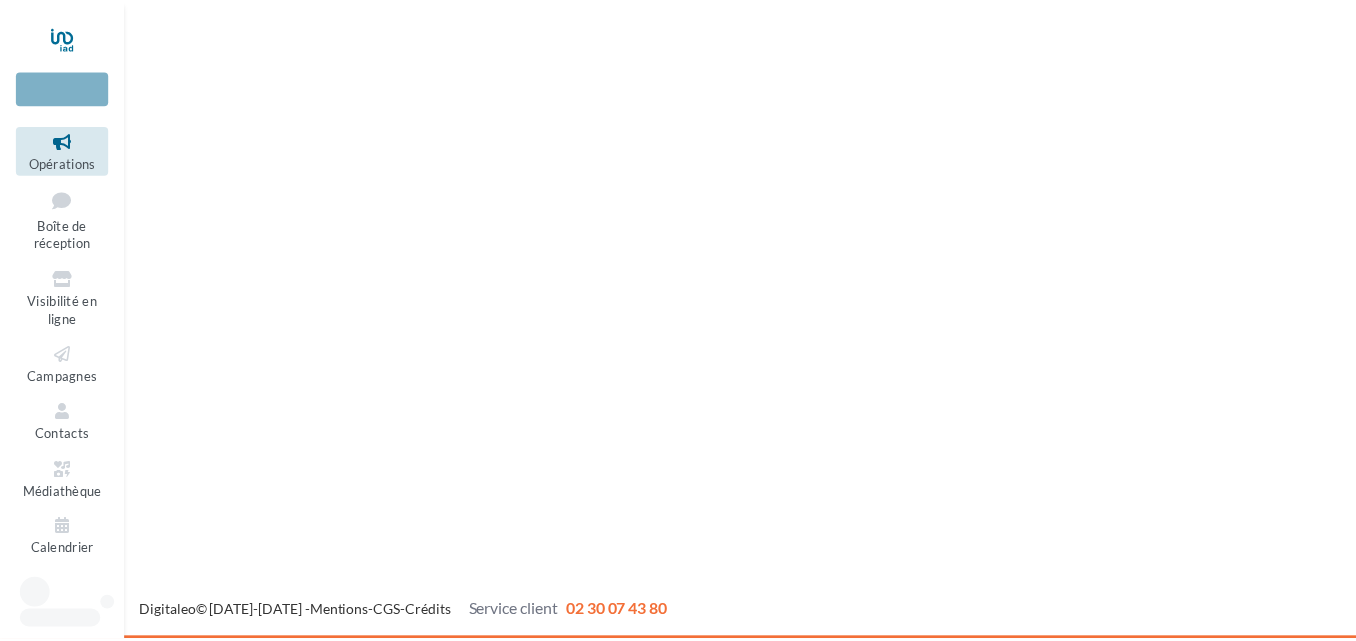 scroll, scrollTop: 0, scrollLeft: 0, axis: both 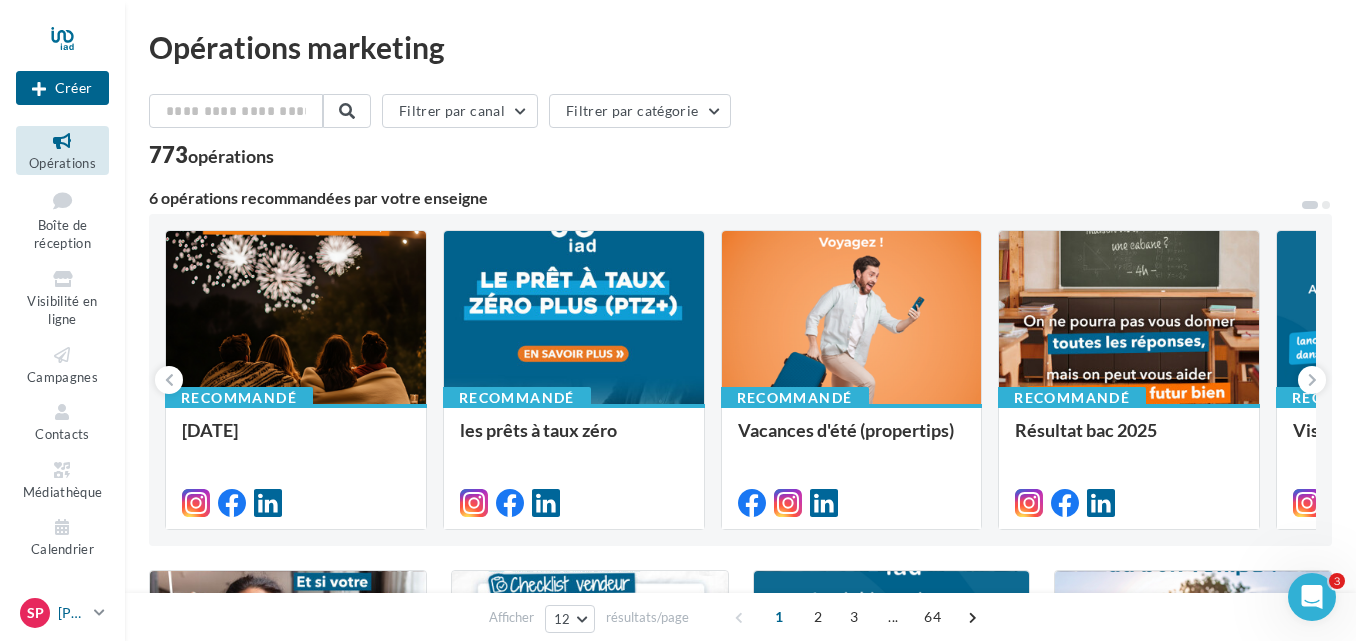 click on "Sp" at bounding box center [35, 613] 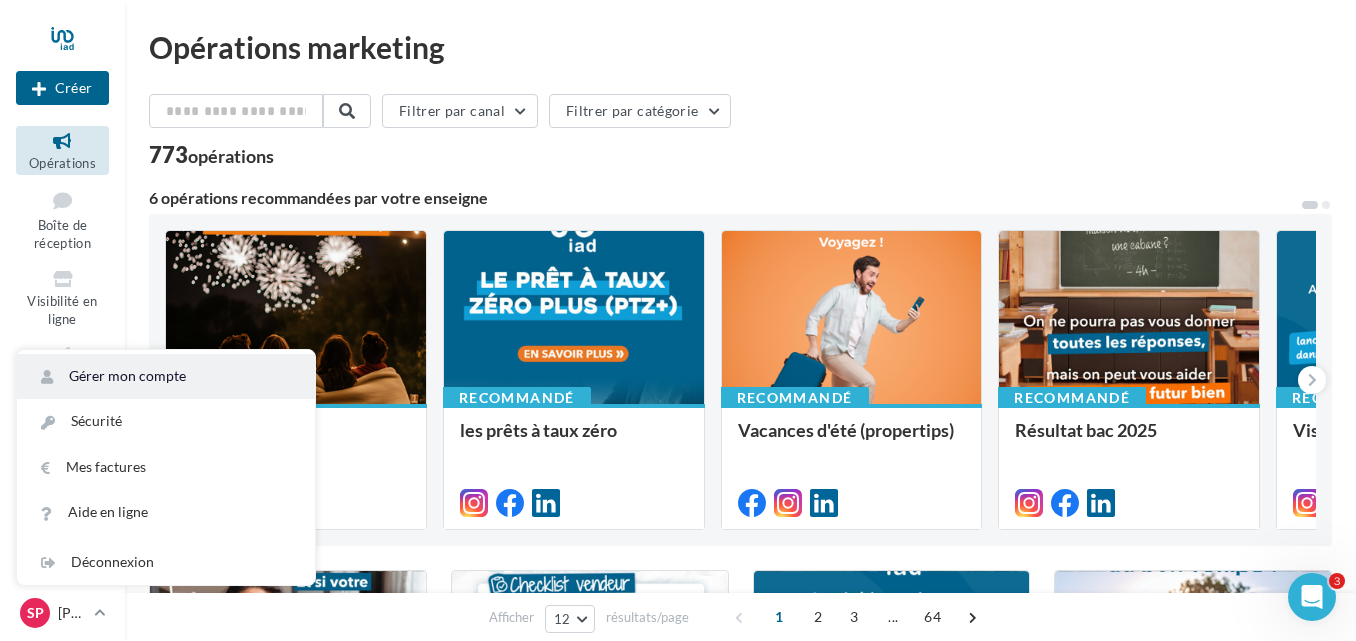 click on "Gérer mon compte" at bounding box center [166, 376] 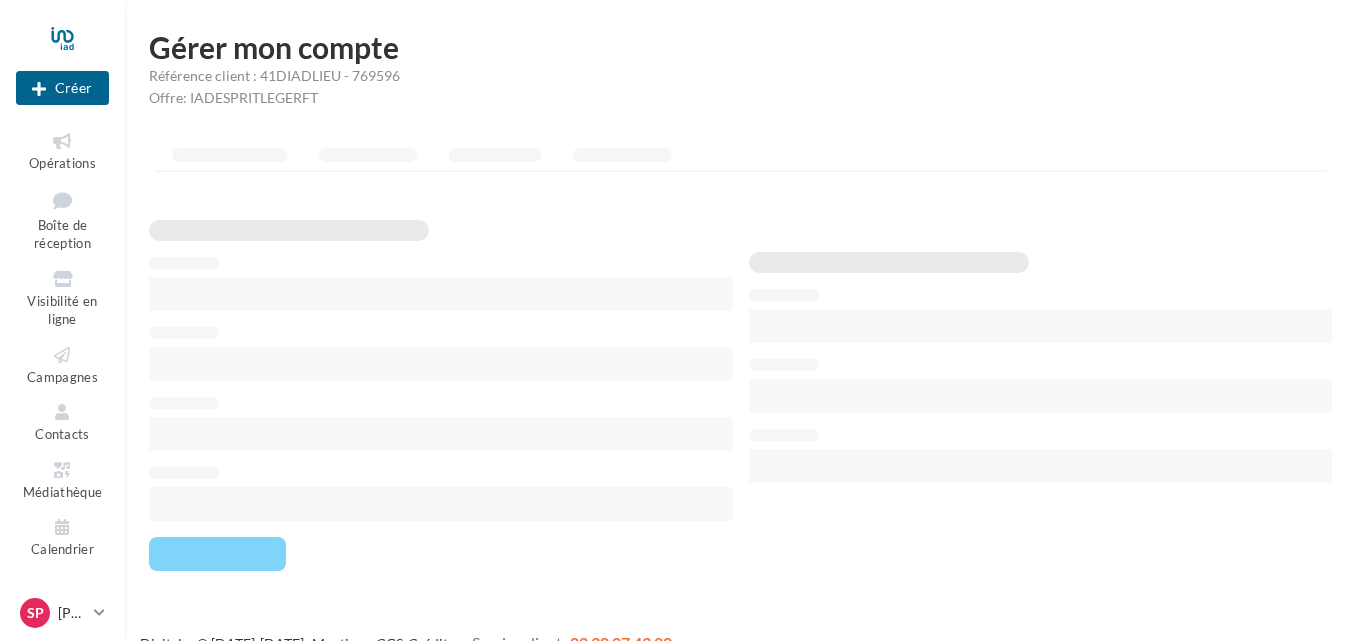 scroll, scrollTop: 0, scrollLeft: 0, axis: both 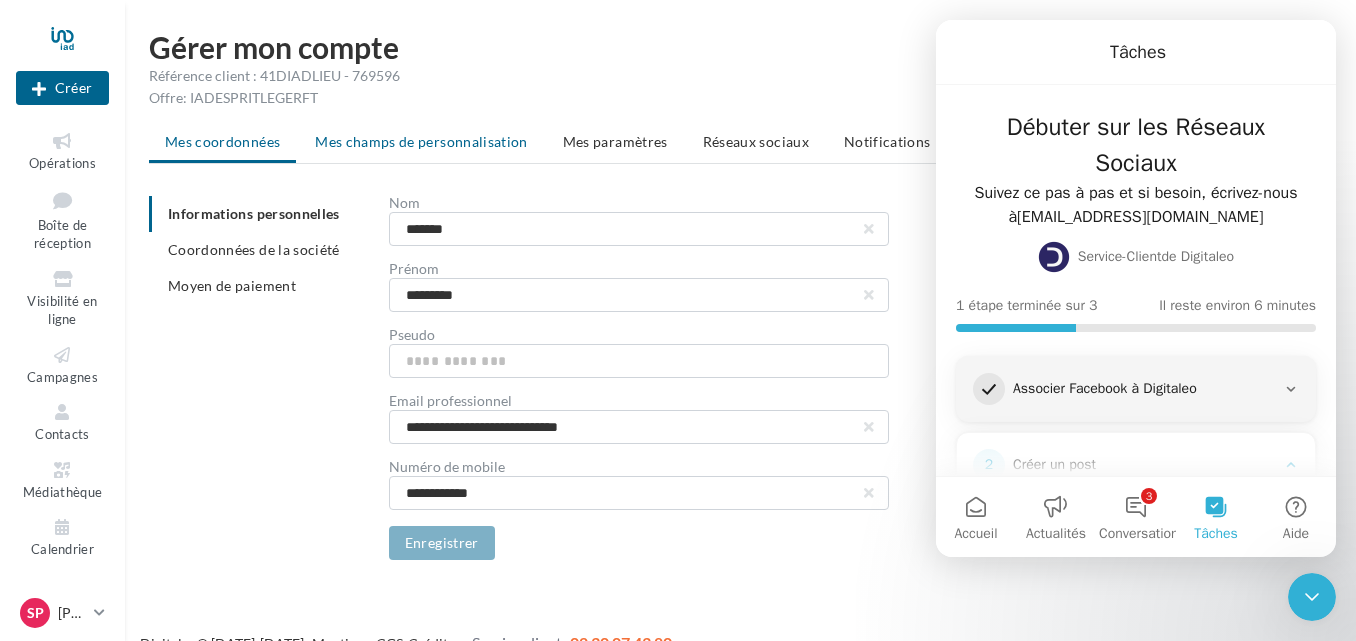 click on "Mes champs de personnalisation" at bounding box center (421, 141) 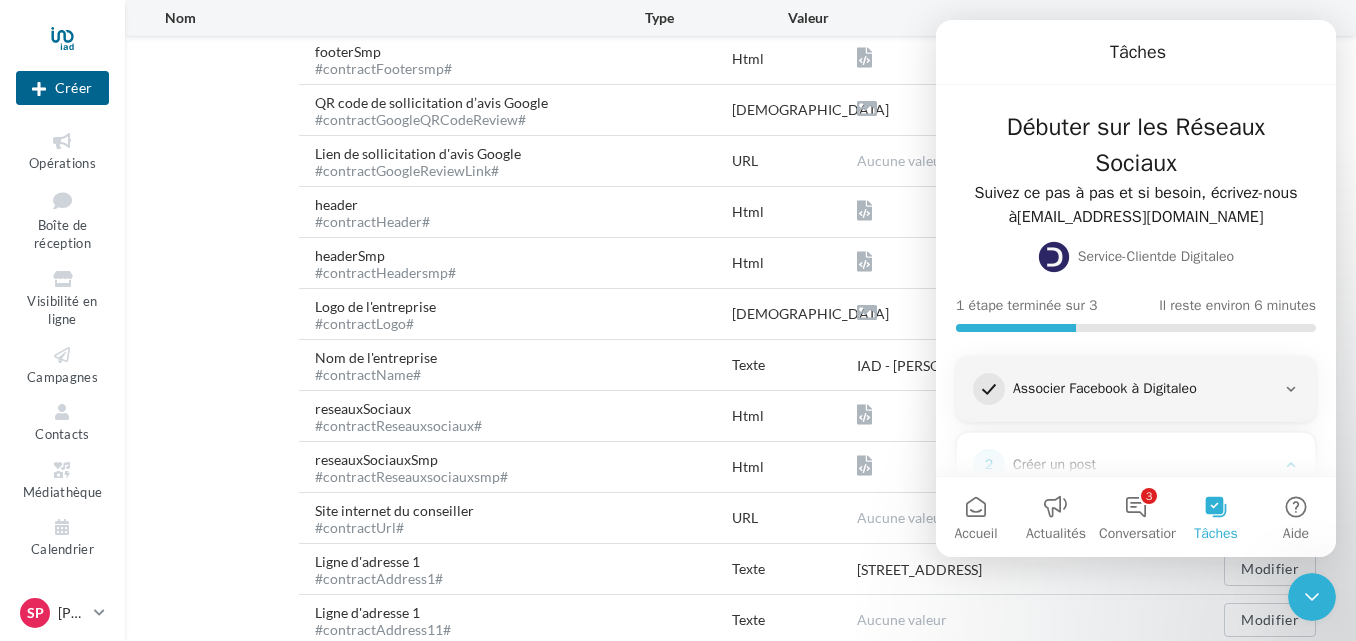 scroll, scrollTop: 0, scrollLeft: 0, axis: both 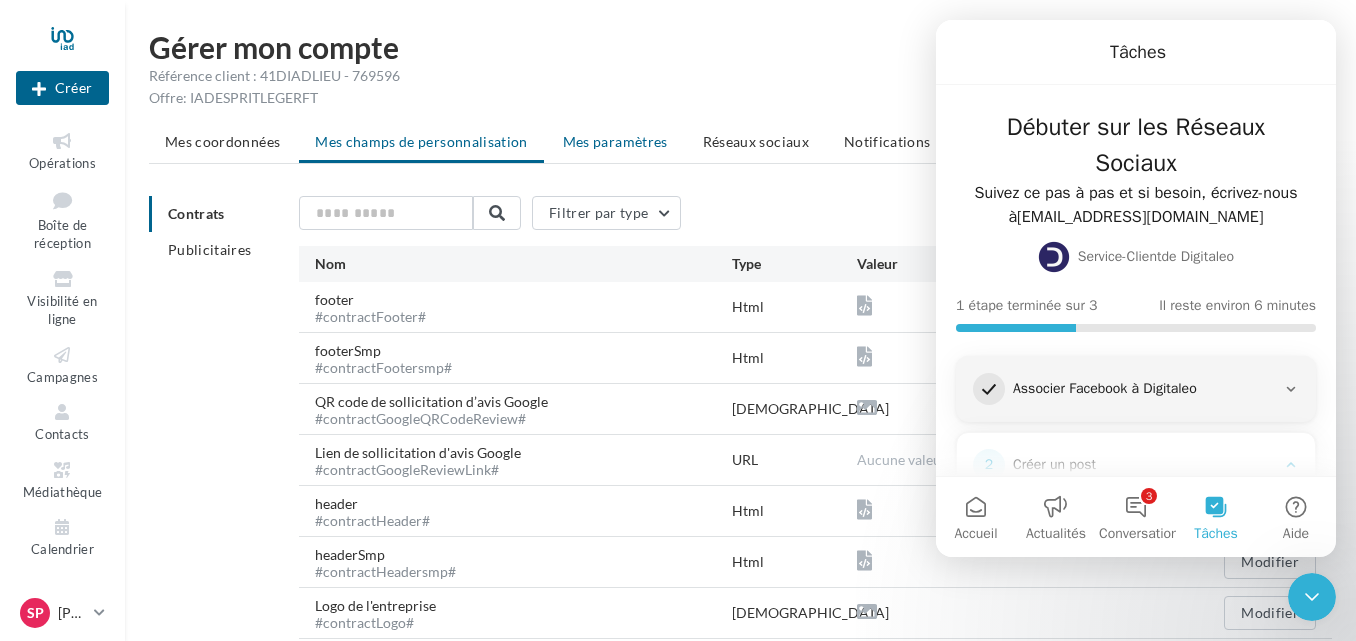 click on "Mes paramètres" at bounding box center (615, 141) 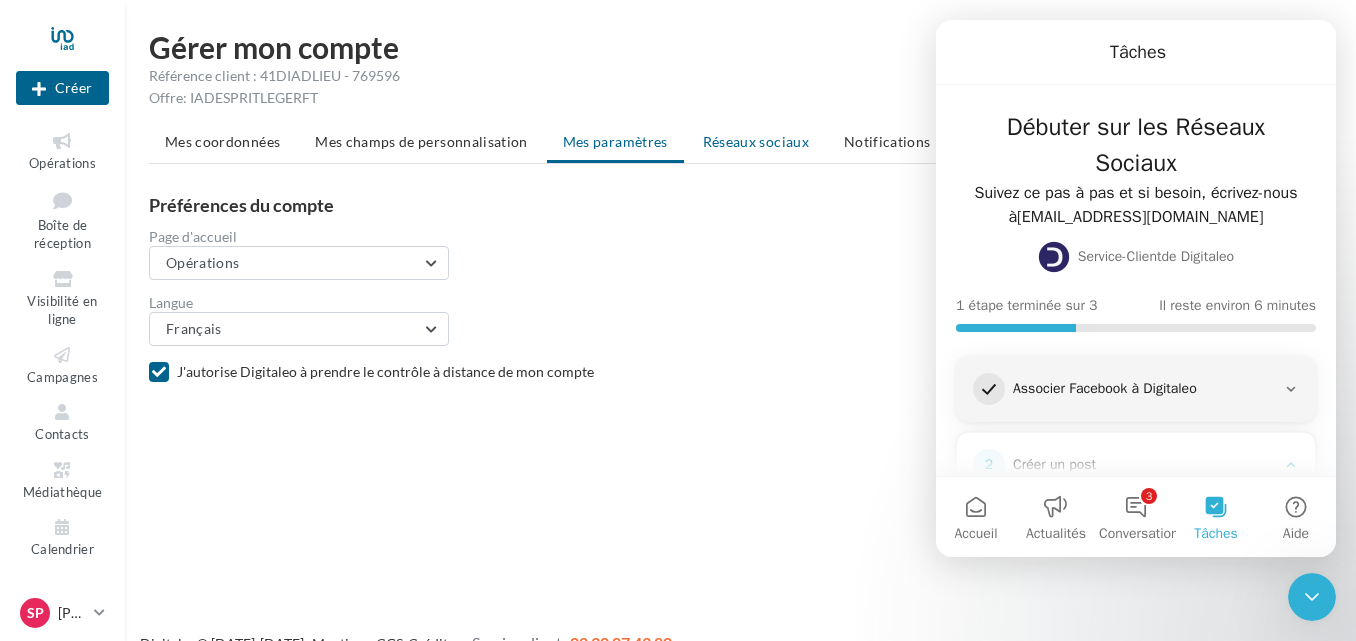 click on "Réseaux sociaux" at bounding box center (756, 141) 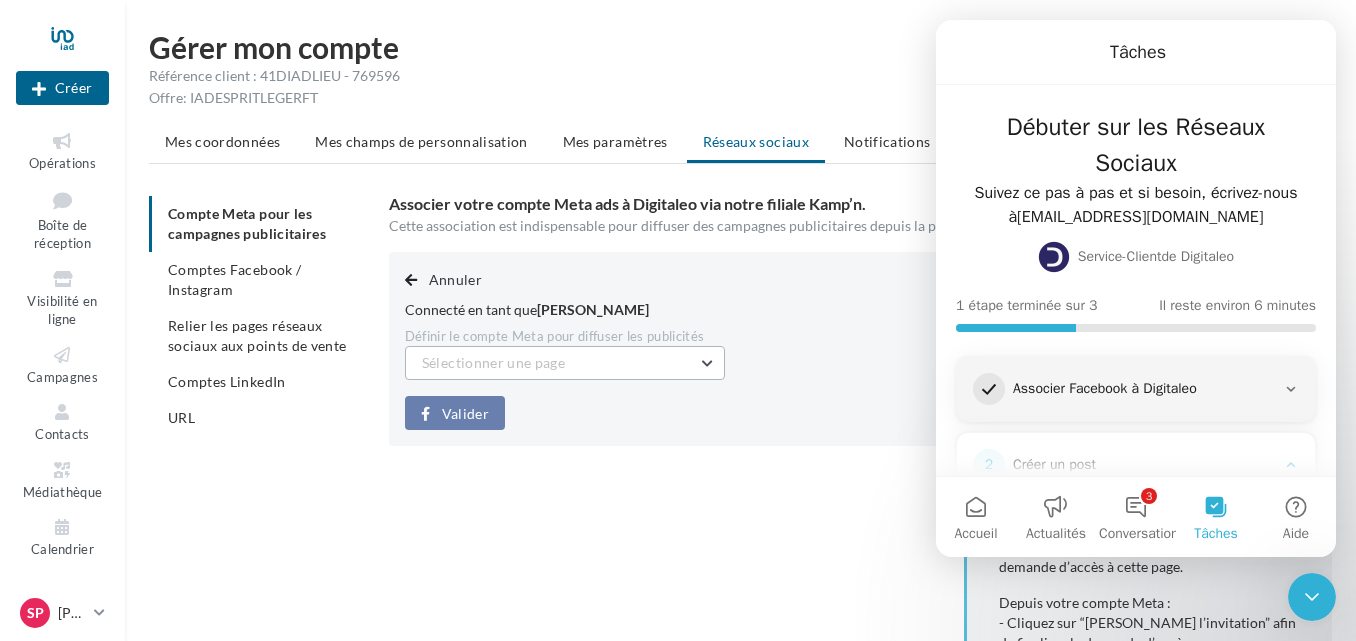 click on "Sélectionner une page" at bounding box center (565, 363) 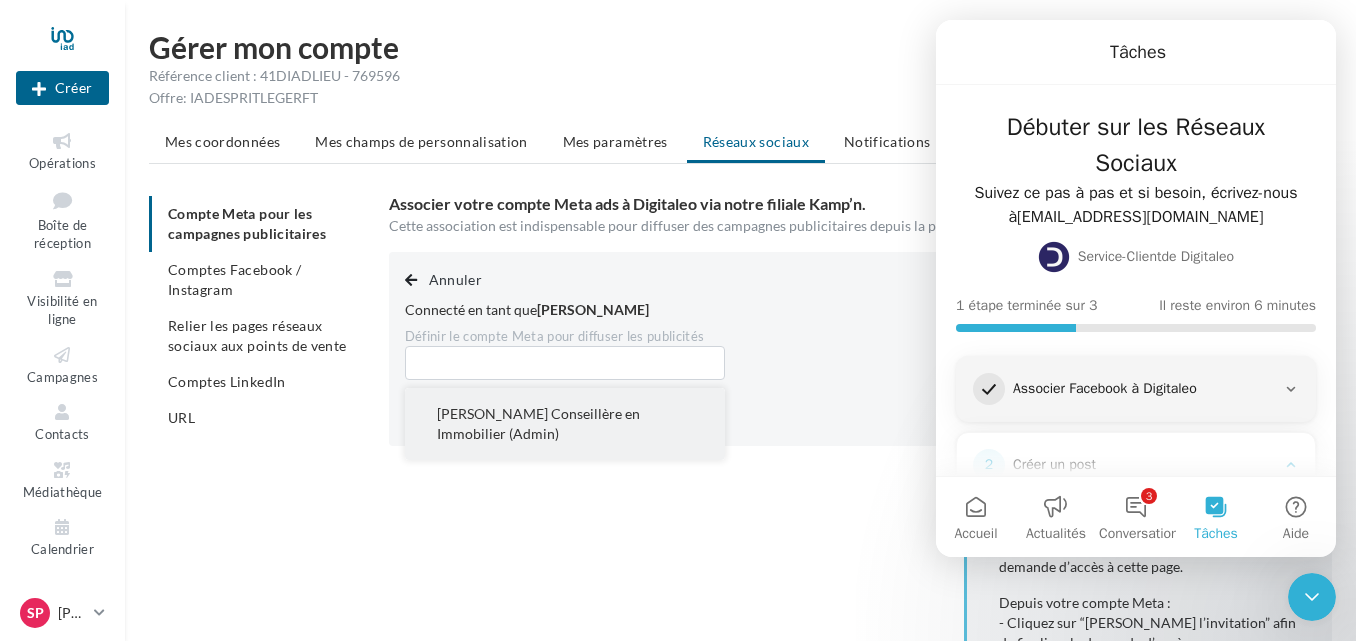 click on "Stefany Vasseur Conseillère en Immobilier  (Admin)" at bounding box center (538, 423) 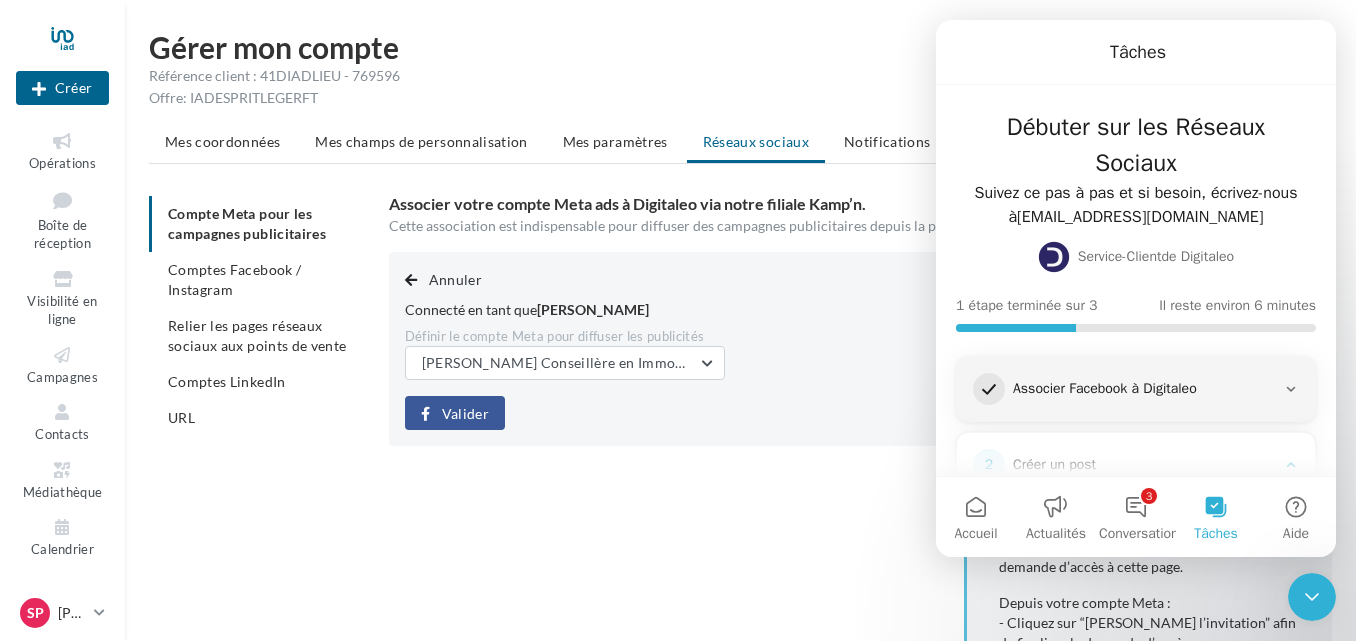 click on "Valider" at bounding box center (465, 414) 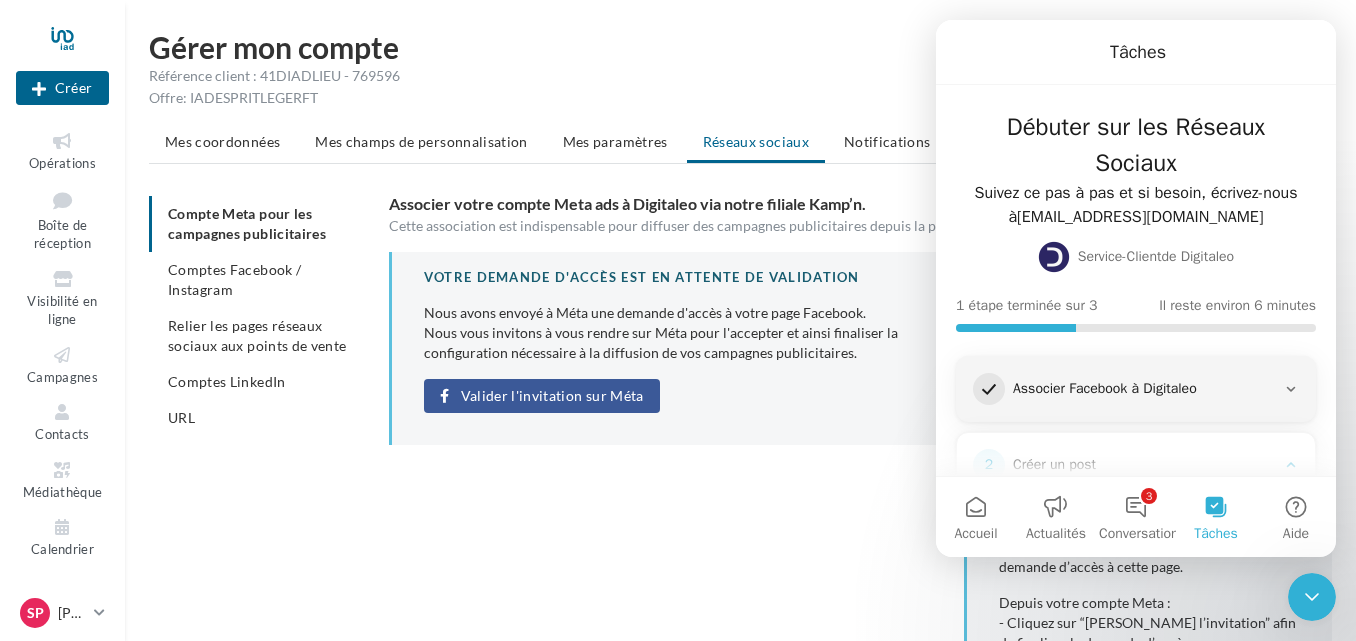 click on "Créer un post" at bounding box center (1144, 465) 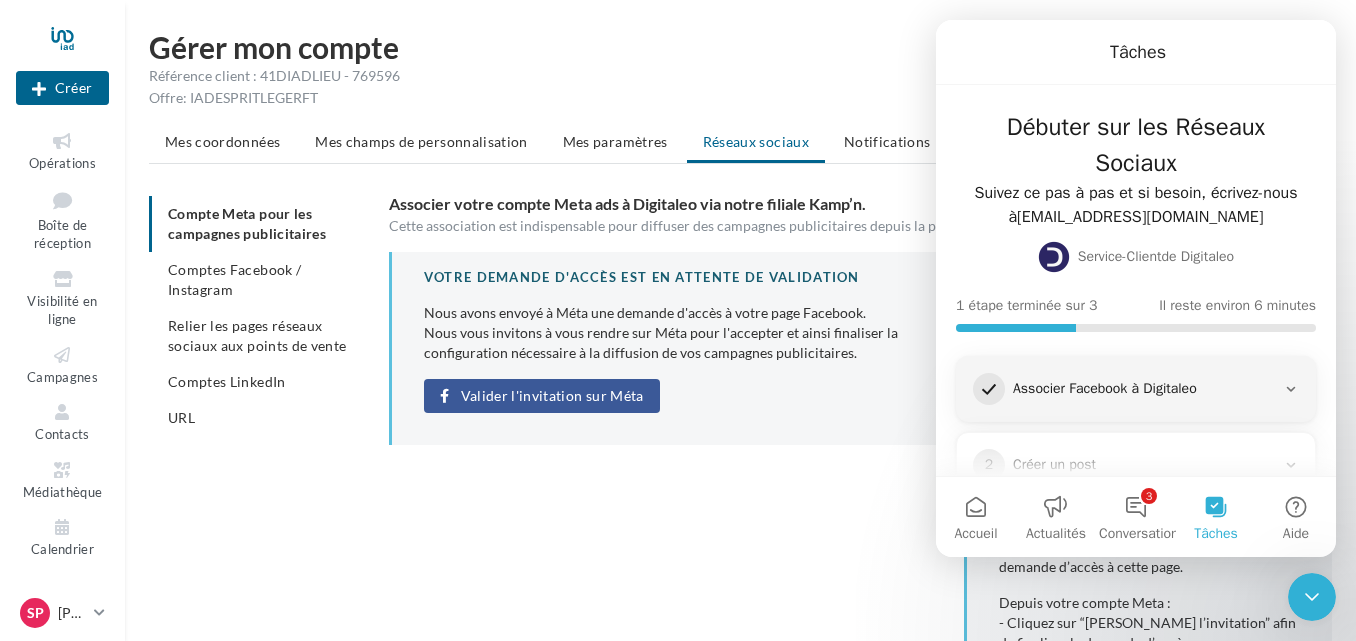 scroll, scrollTop: 128, scrollLeft: 0, axis: vertical 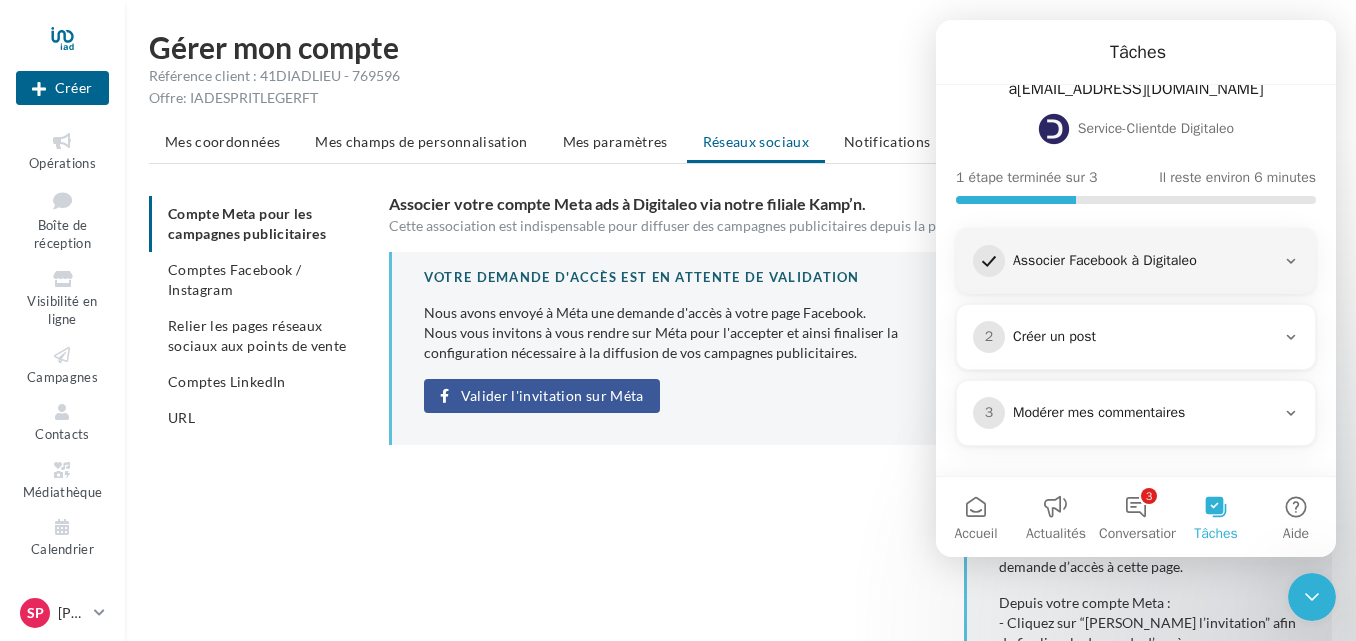 click on "2 Créer un post" at bounding box center (1136, 337) 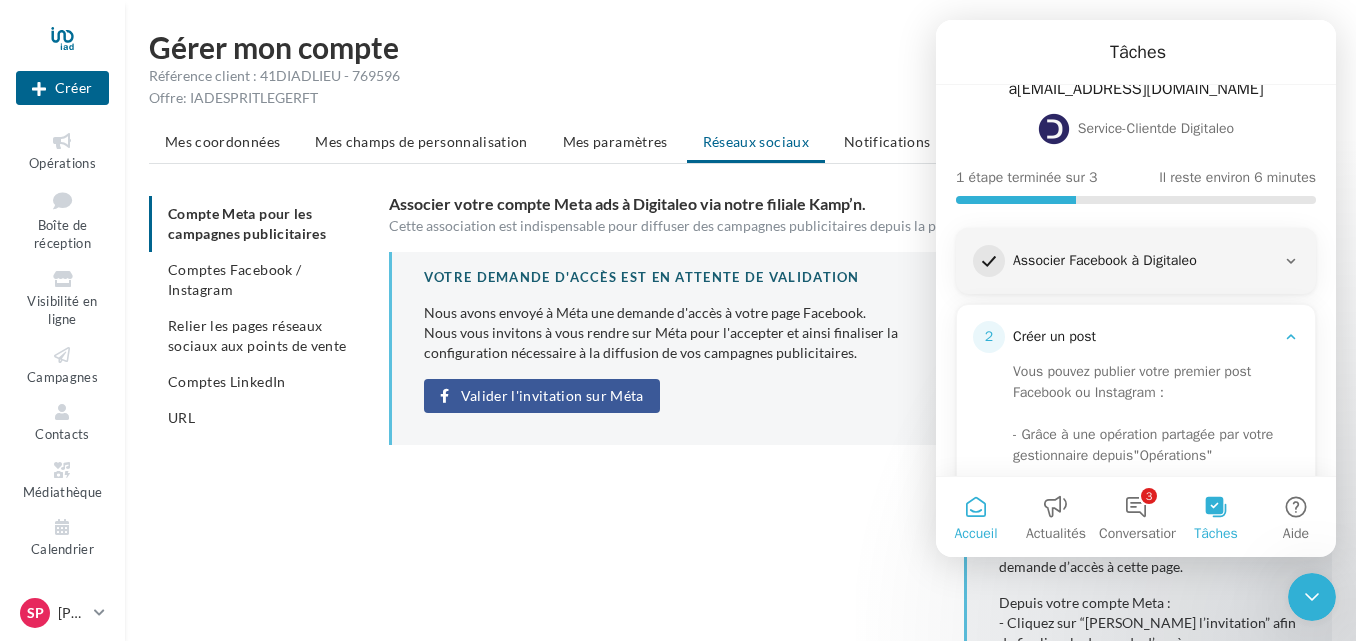 click on "Accueil" at bounding box center (976, 517) 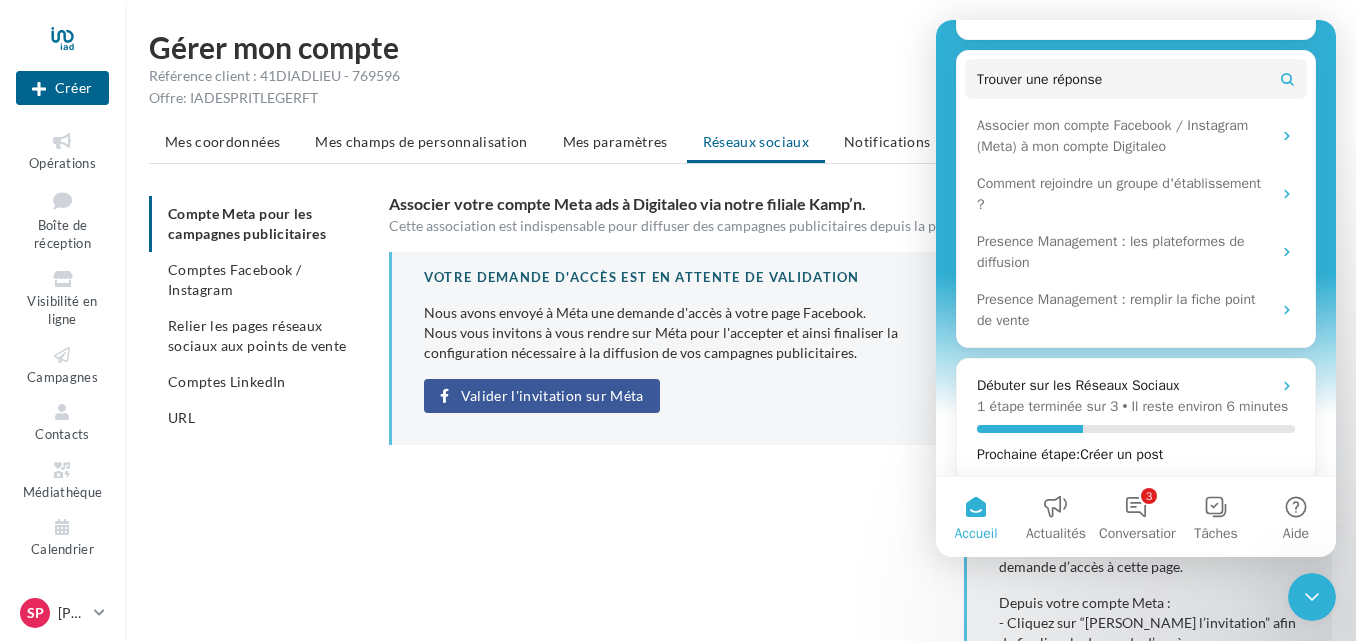 scroll, scrollTop: 647, scrollLeft: 0, axis: vertical 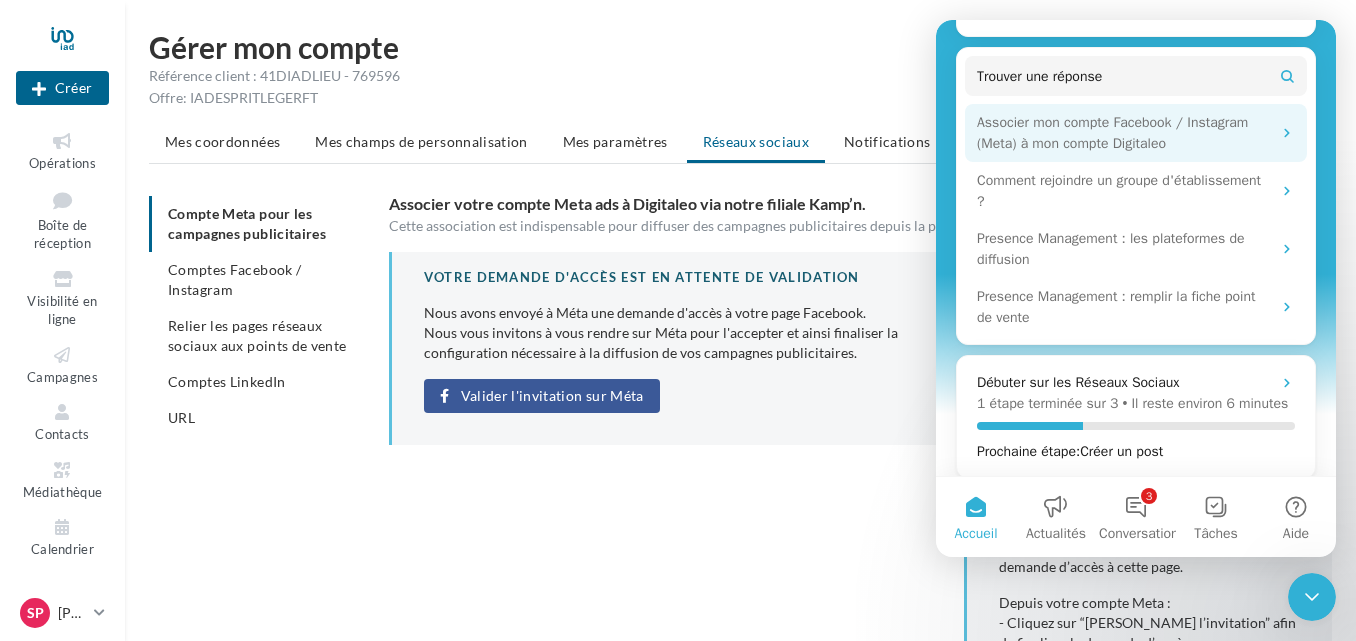 click on "Associer mon compte Facebook / Instagram (Meta) à mon compte Digitaleo" at bounding box center [1136, 133] 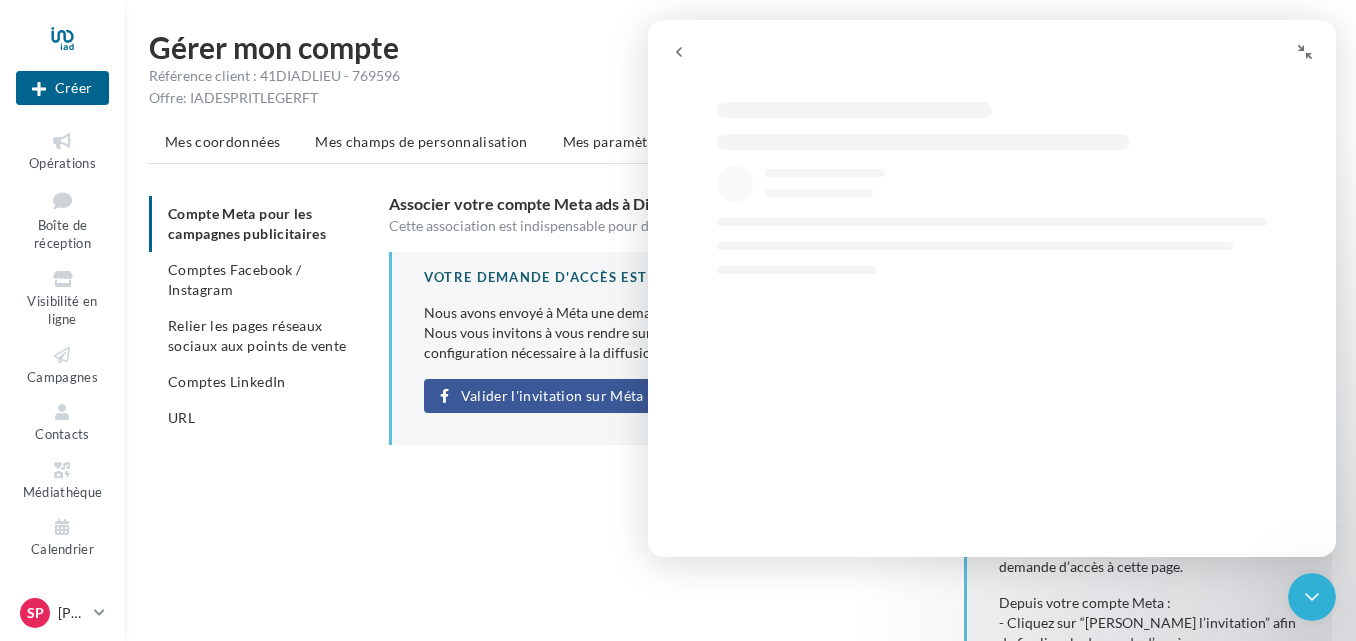 scroll, scrollTop: 427, scrollLeft: 0, axis: vertical 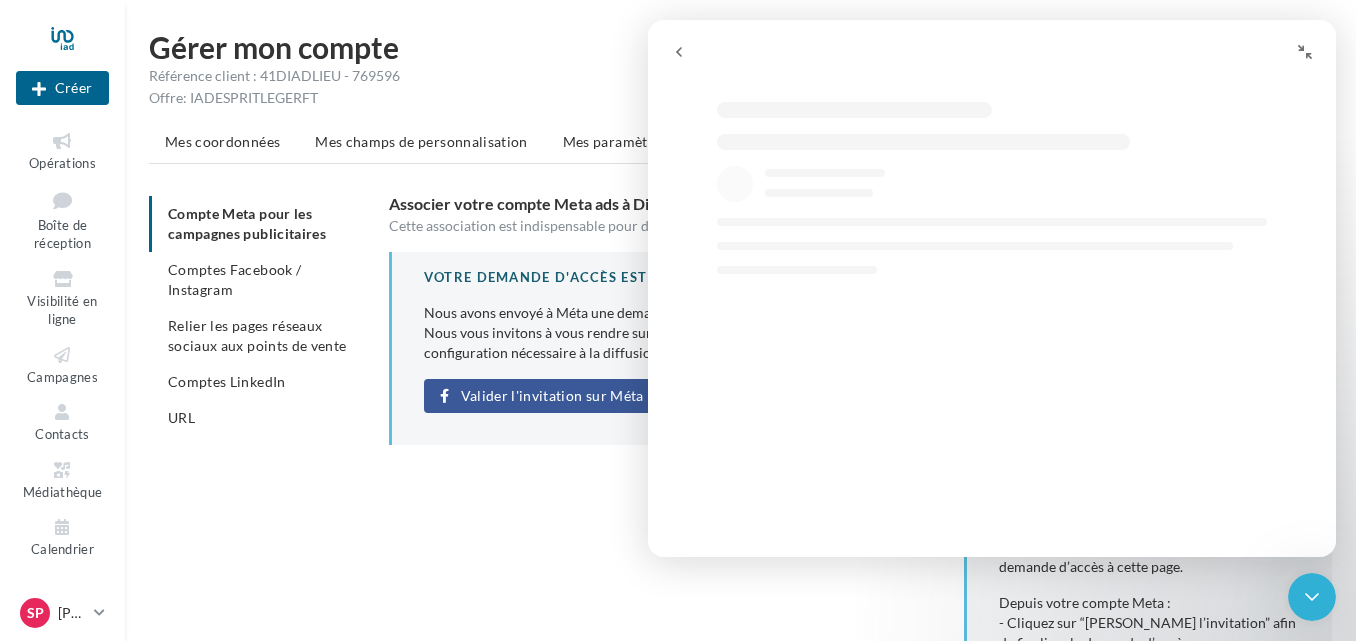select on "**" 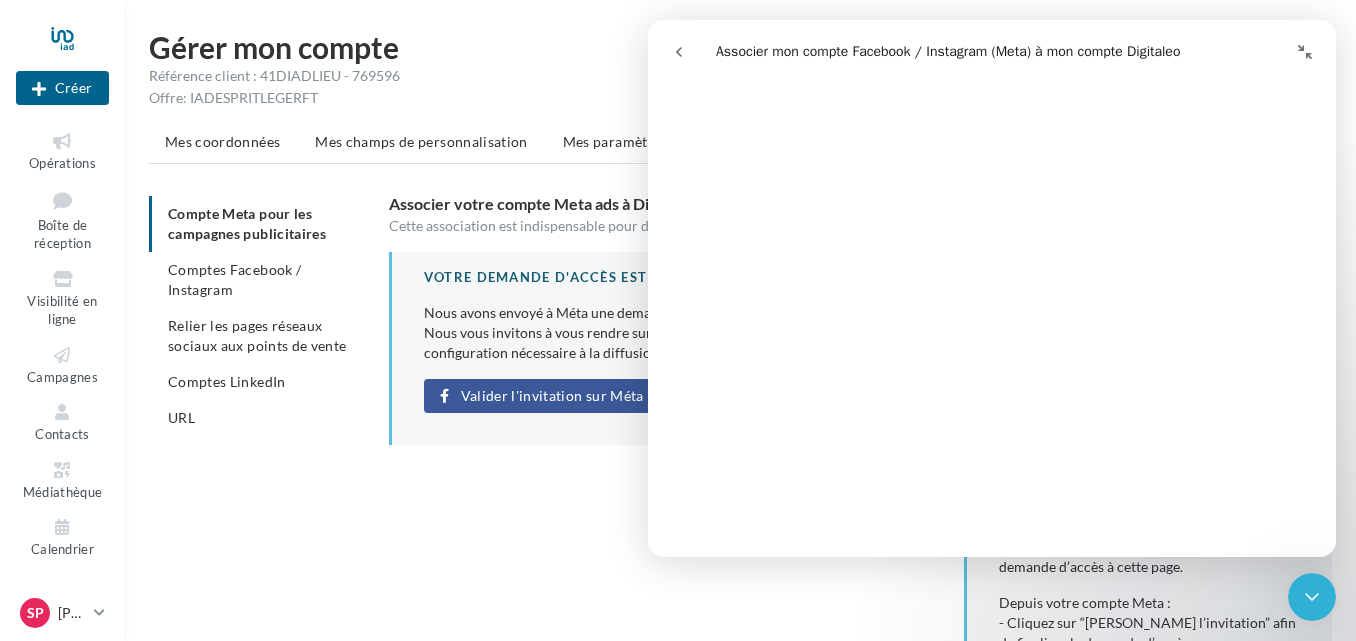 scroll, scrollTop: 200, scrollLeft: 0, axis: vertical 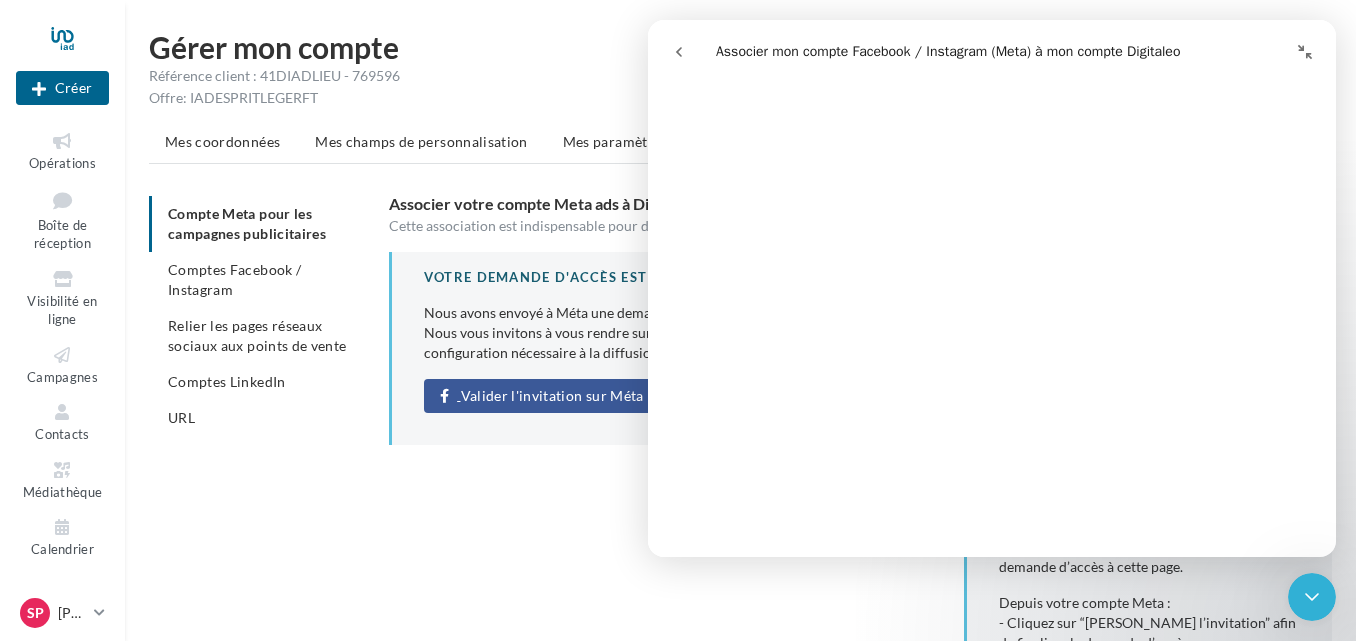 click on "Valider l'invitation sur Méta" at bounding box center [542, 396] 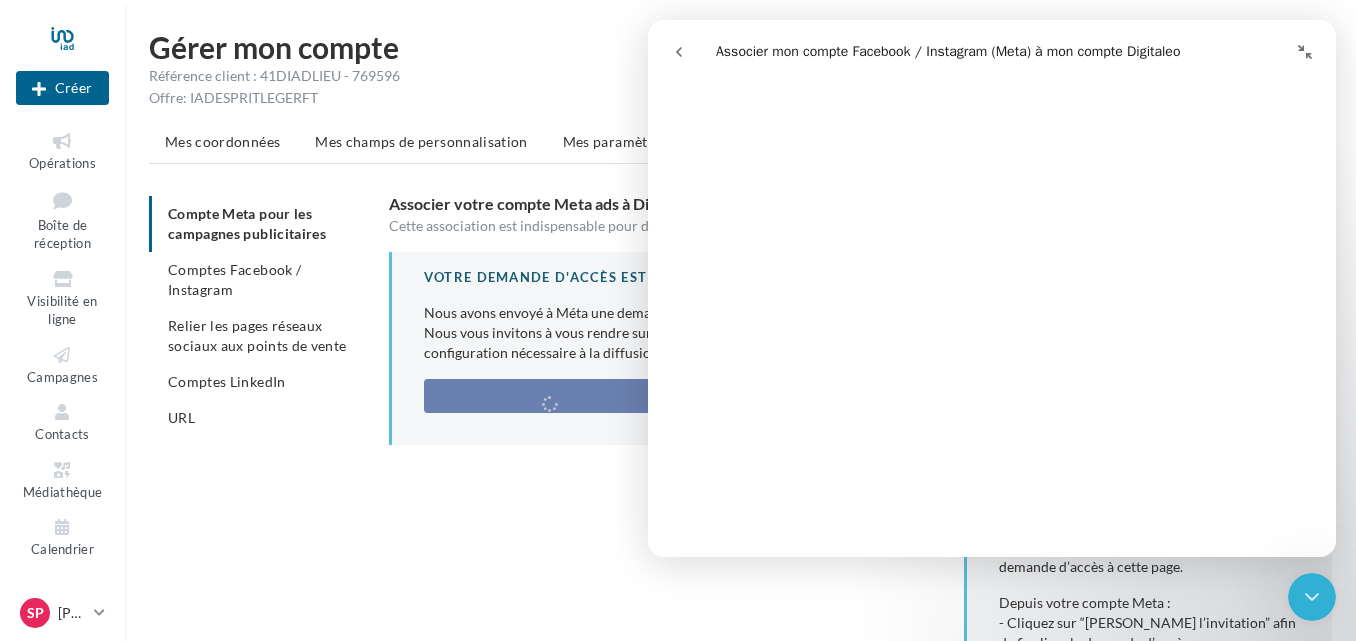 click on "Votre demande d'accès est en attente de validation
Nous avons envoyé à Méta une demande d'accès à votre page Facebook.
Nous vous invitons à vous rendre sur Méta pour l'accepter et ainsi finaliser la configuration nécessaire à la diffusion de vos campagnes publicitaires.
Valider l'invitation sur Méta" at bounding box center (669, 348) 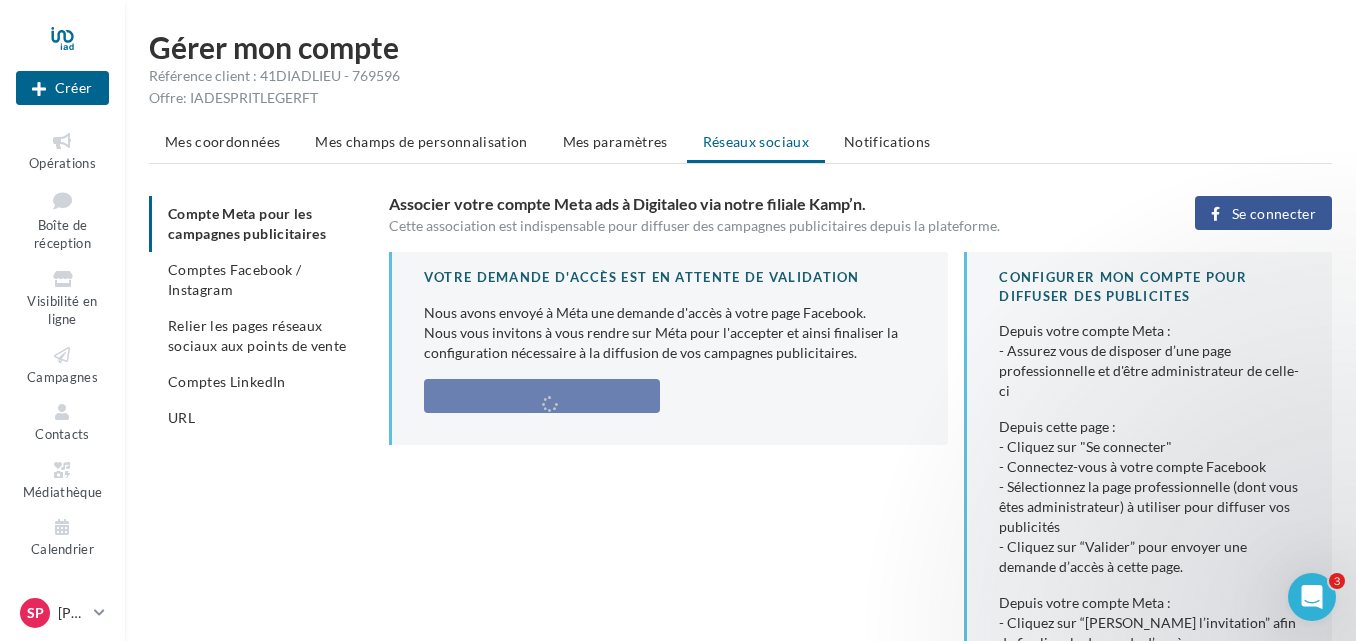 scroll, scrollTop: 0, scrollLeft: 0, axis: both 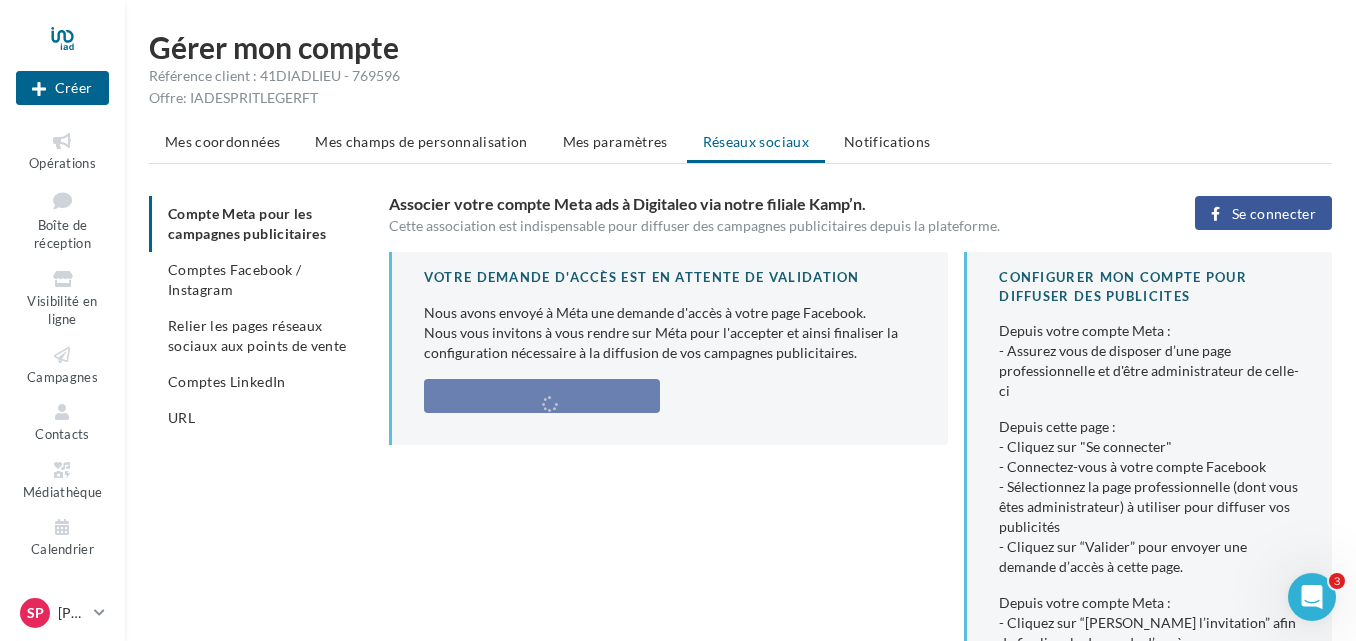 select on "**" 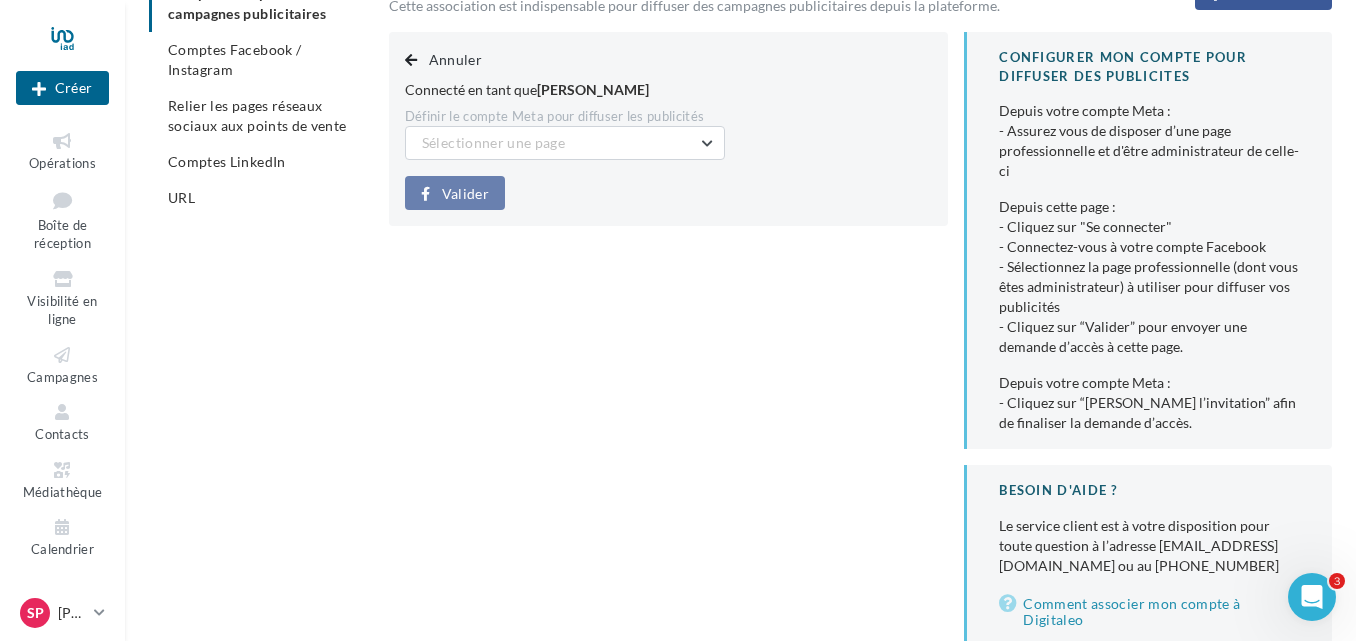 scroll, scrollTop: 33, scrollLeft: 0, axis: vertical 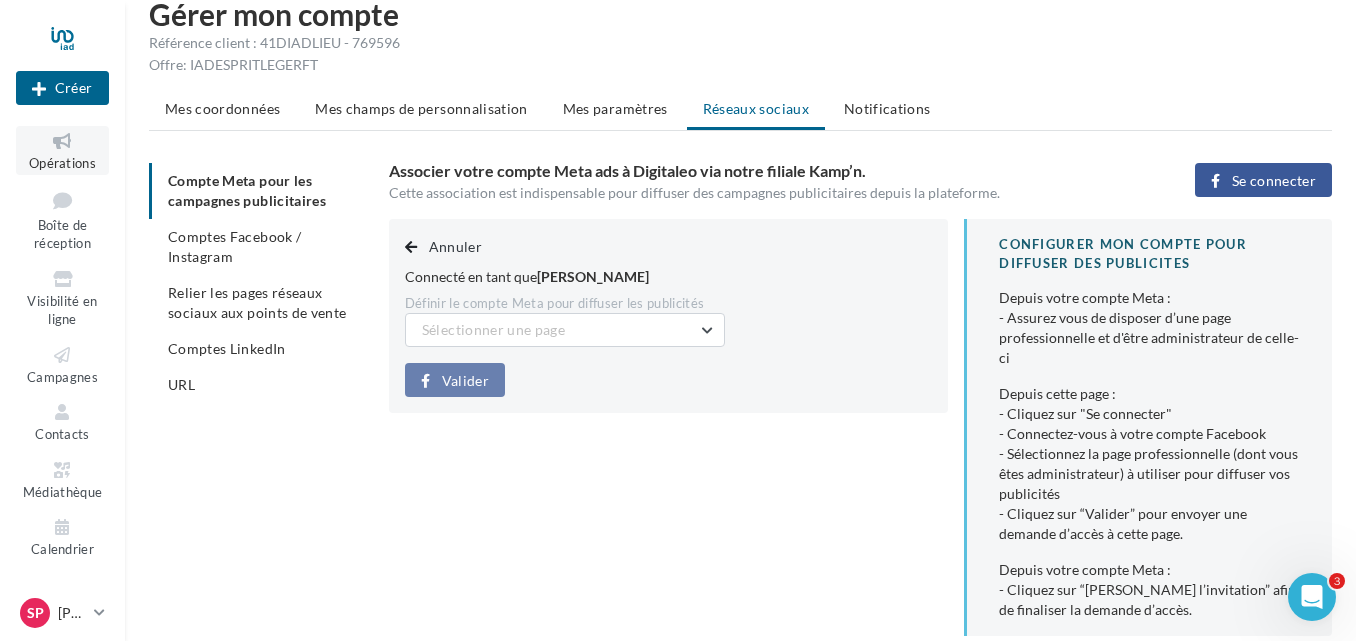 click on "Opérations" at bounding box center (62, 163) 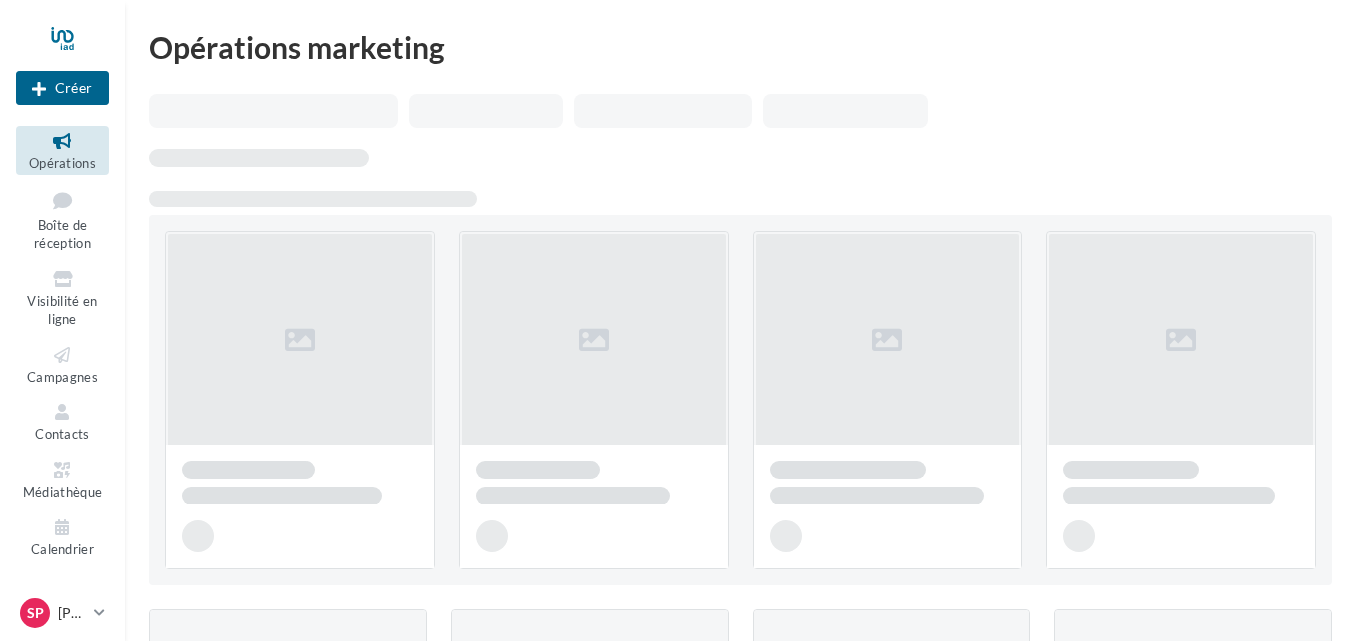 scroll, scrollTop: 0, scrollLeft: 0, axis: both 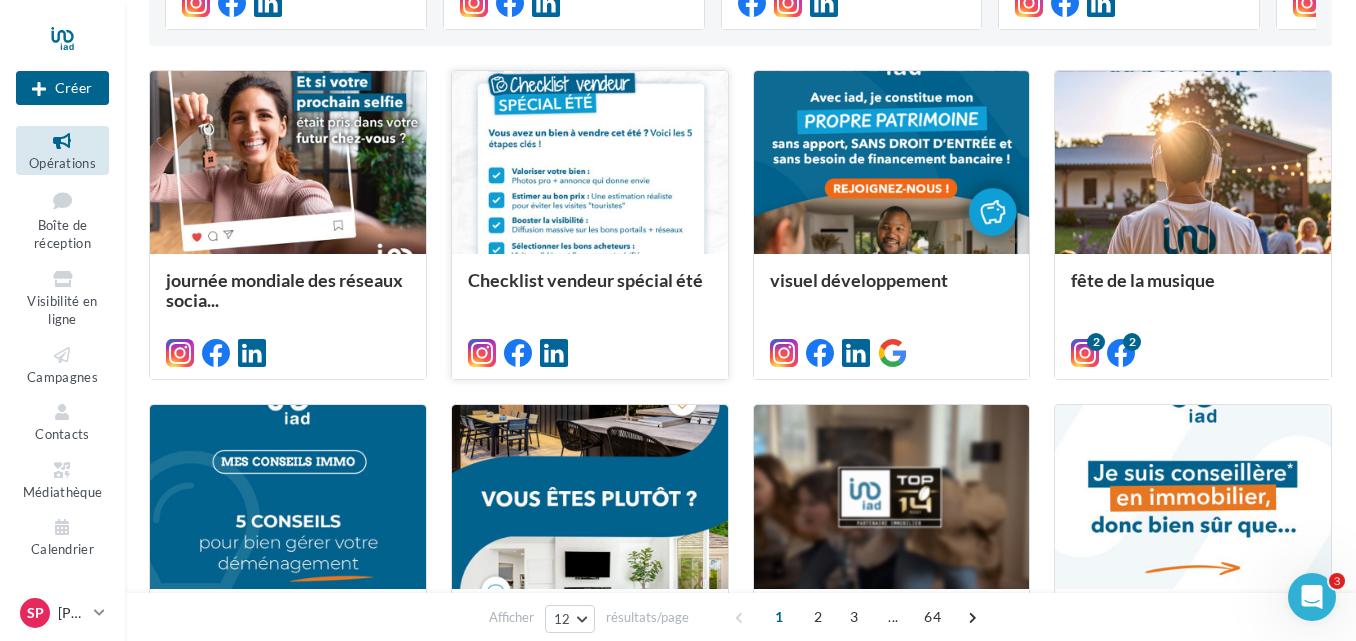 click at bounding box center [590, 163] 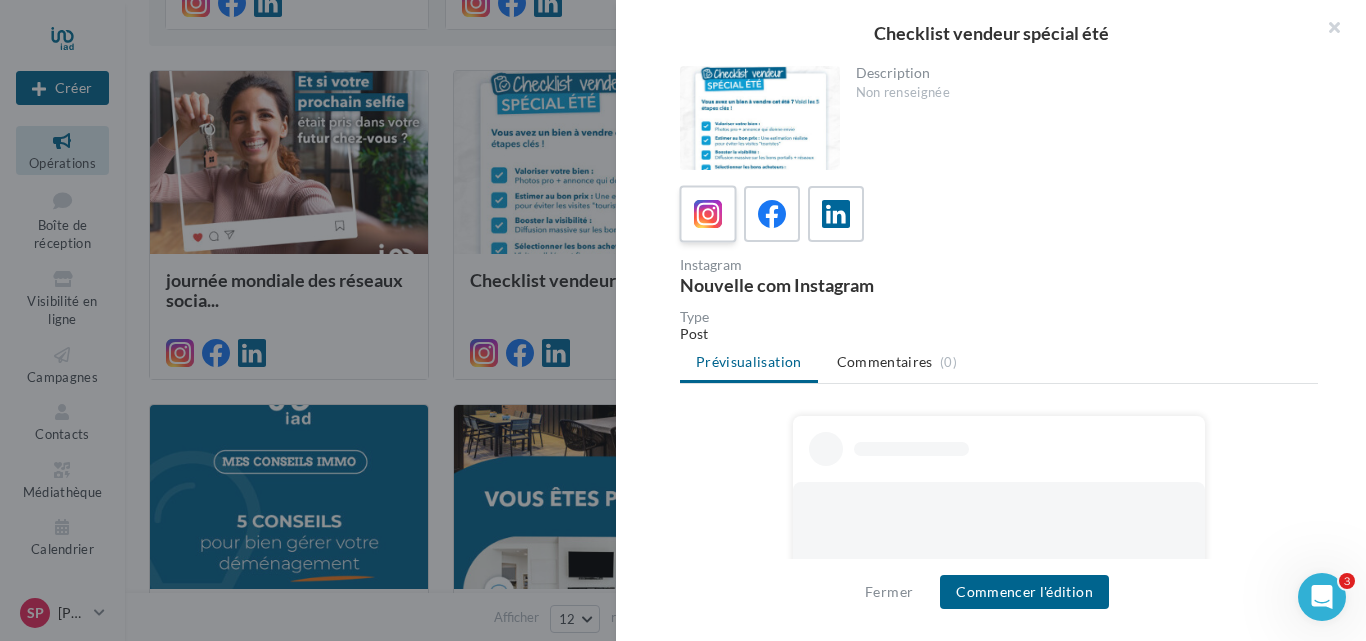 click at bounding box center (708, 214) 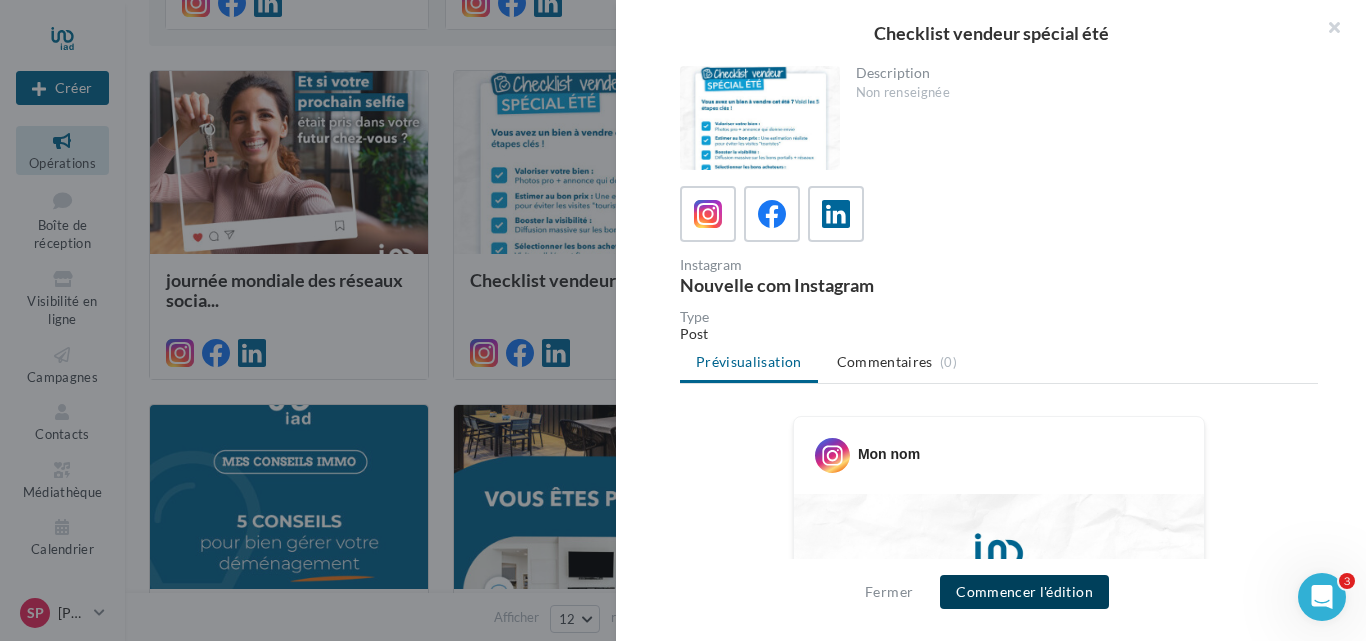 click on "Commencer l'édition" at bounding box center [1024, 592] 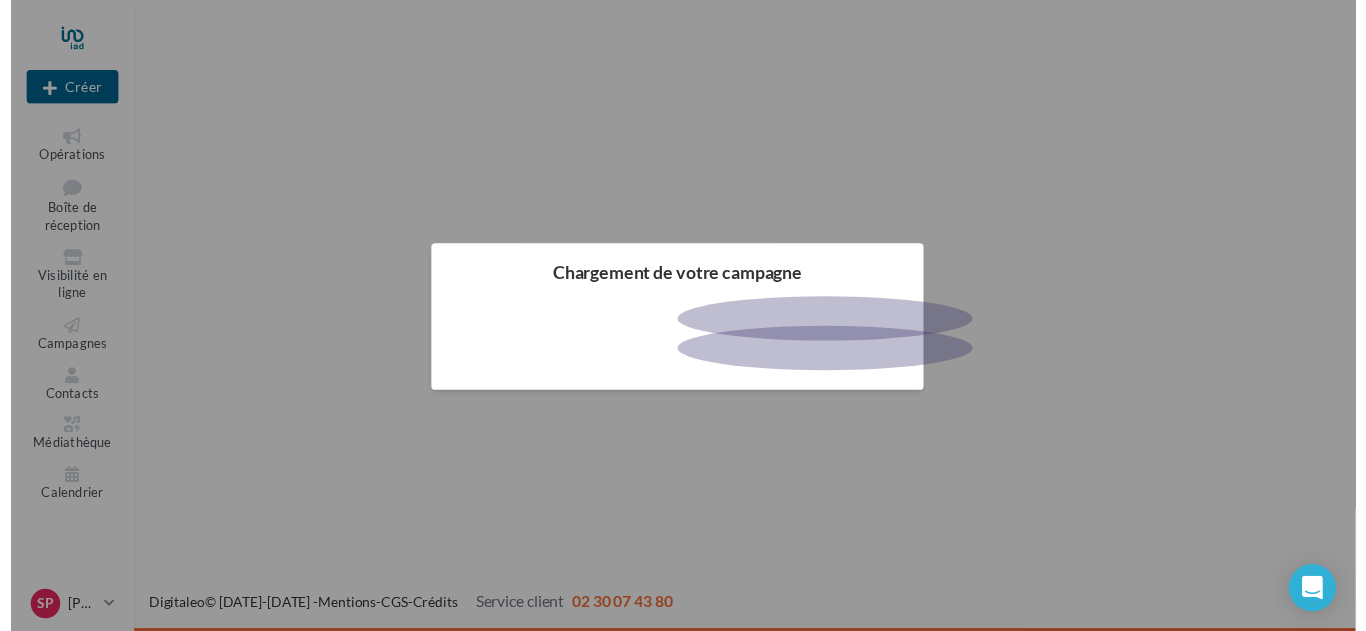 scroll, scrollTop: 0, scrollLeft: 0, axis: both 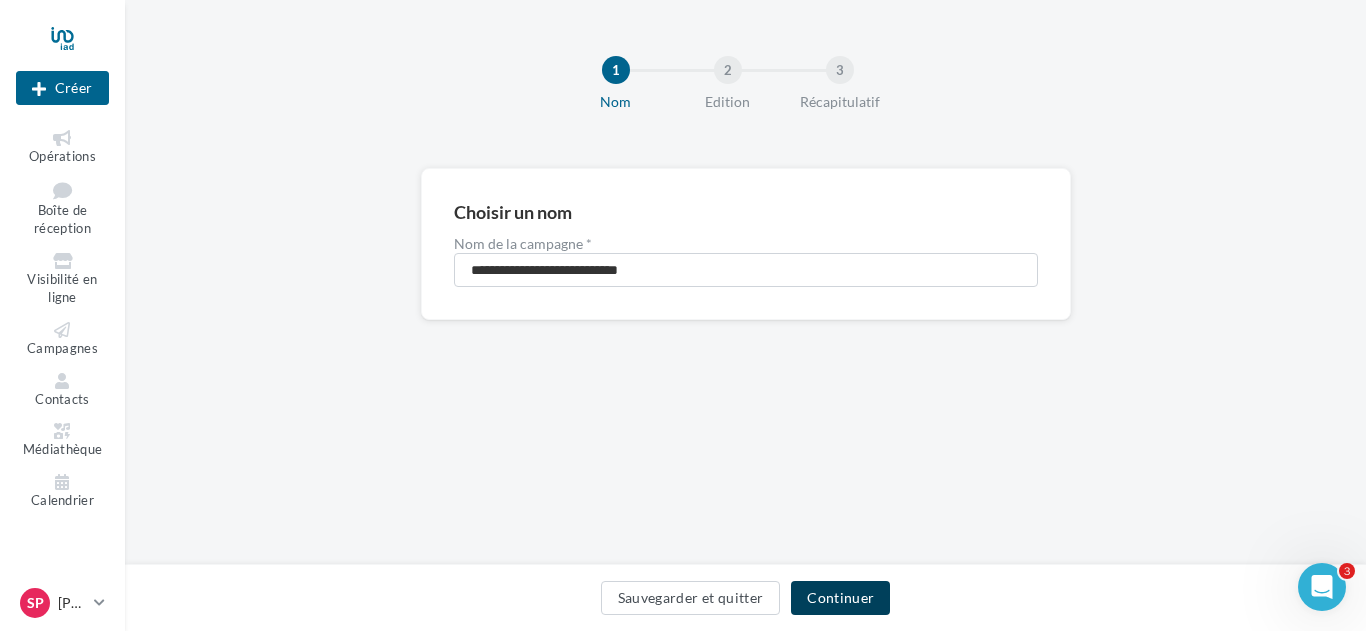 click on "Continuer" at bounding box center [840, 598] 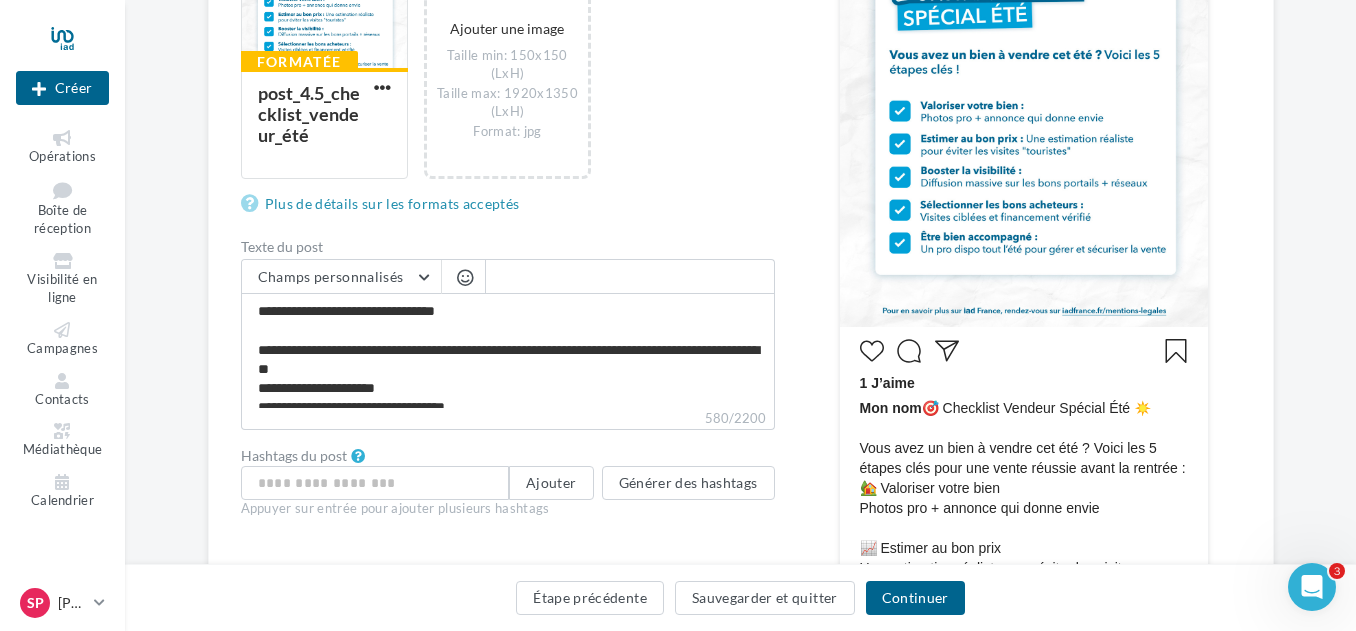 scroll, scrollTop: 500, scrollLeft: 0, axis: vertical 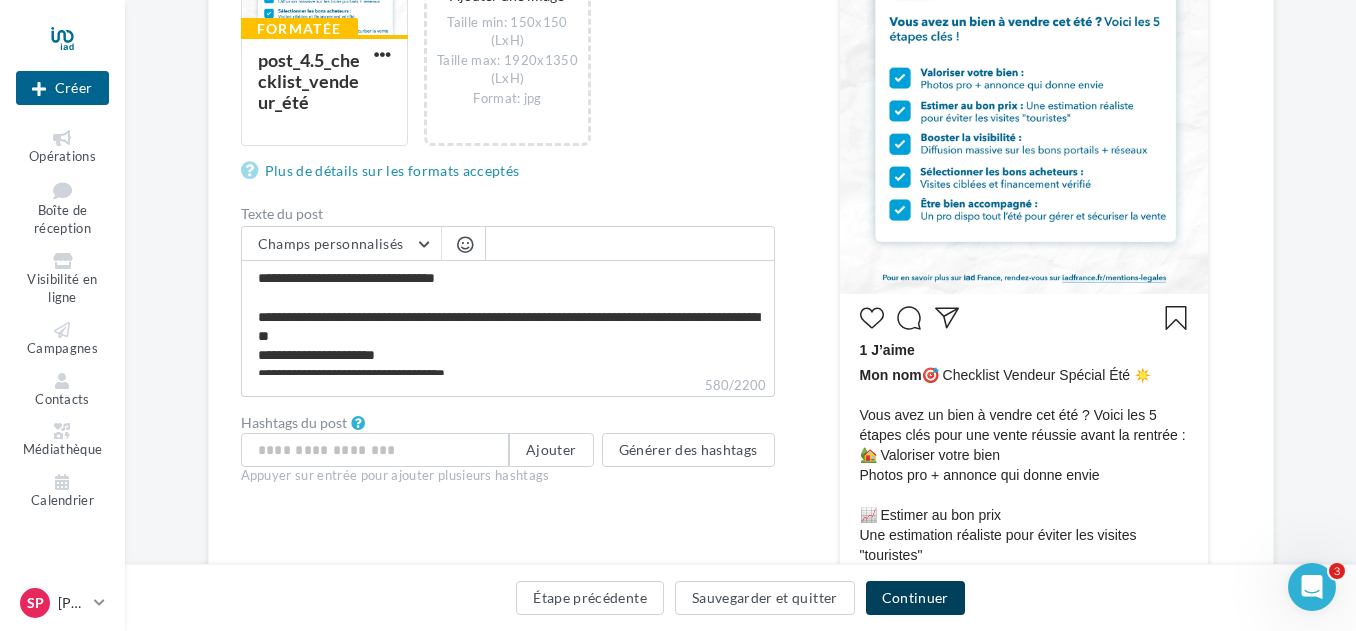 click on "Continuer" at bounding box center (915, 598) 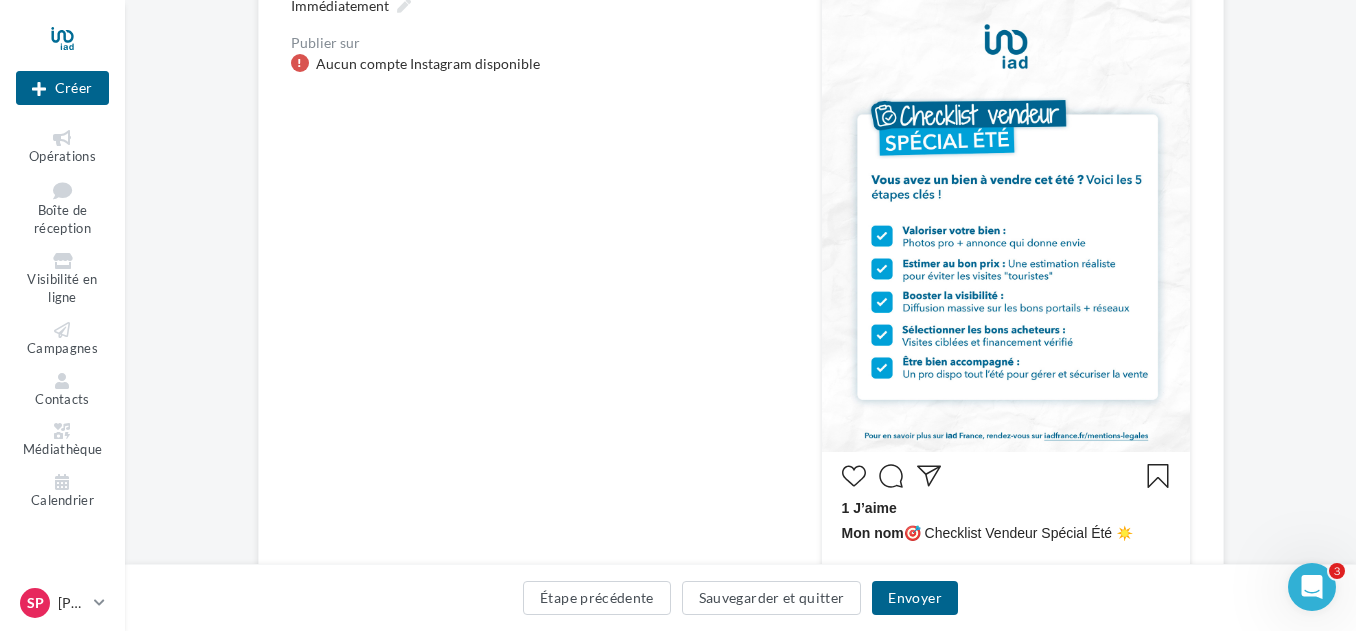 scroll, scrollTop: 400, scrollLeft: 0, axis: vertical 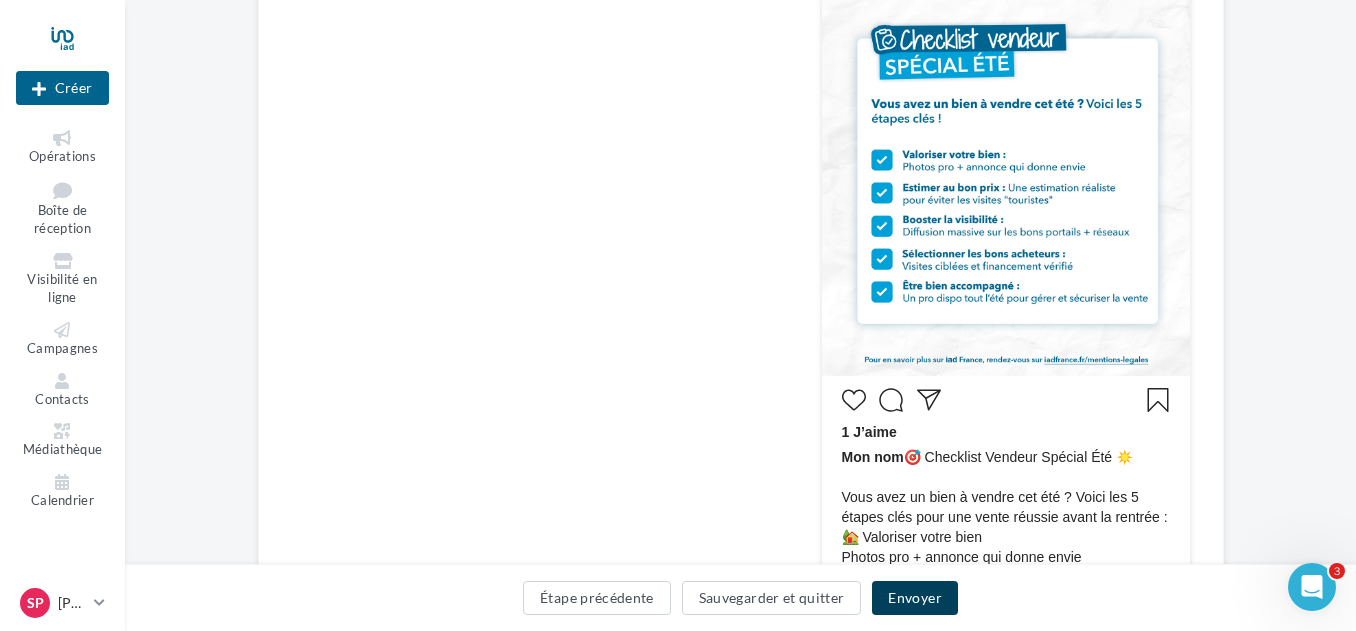 click on "Envoyer" at bounding box center [914, 598] 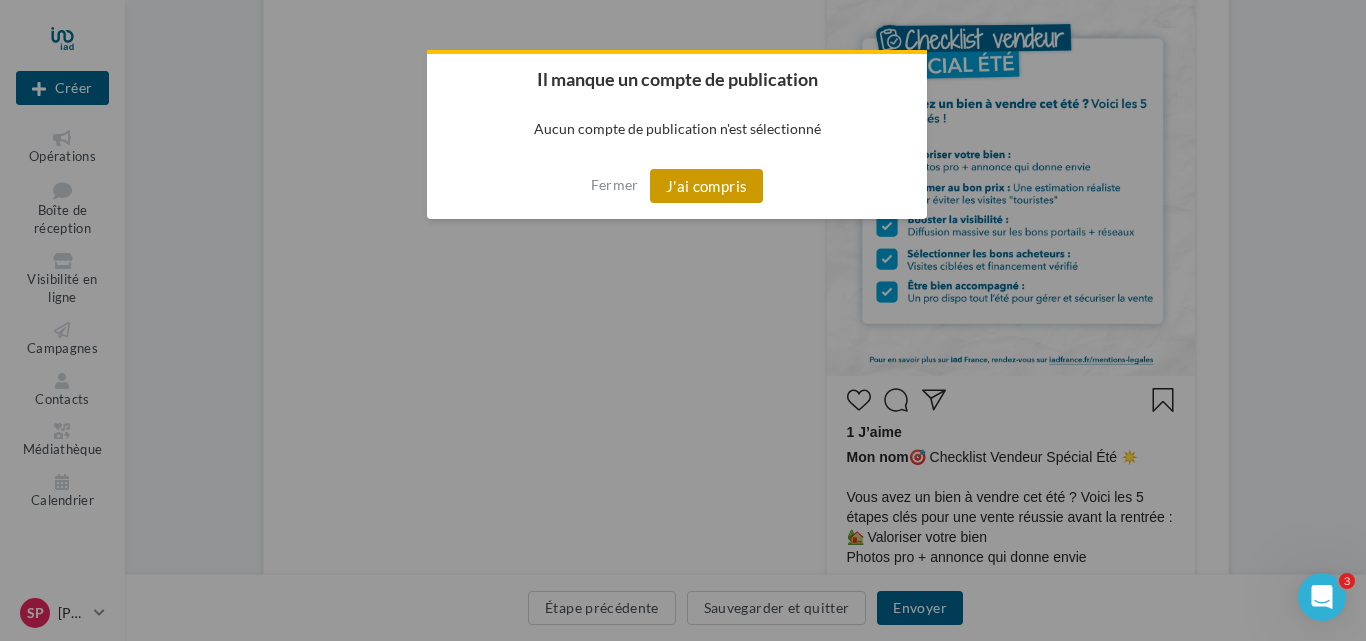 click on "J'ai compris" at bounding box center (707, 186) 